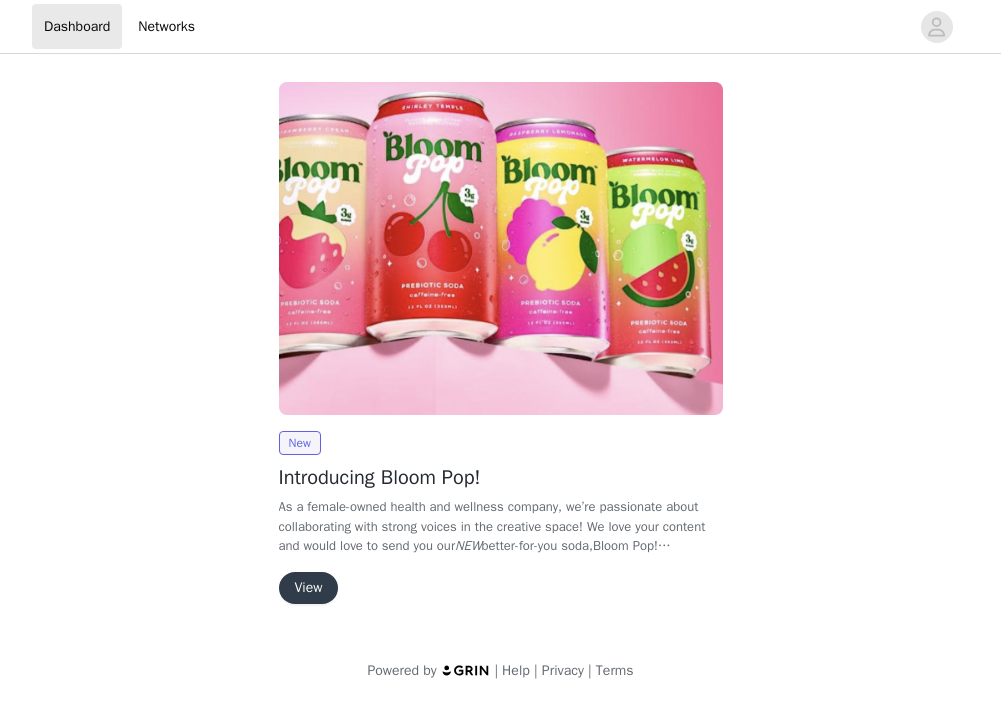 scroll, scrollTop: 0, scrollLeft: 0, axis: both 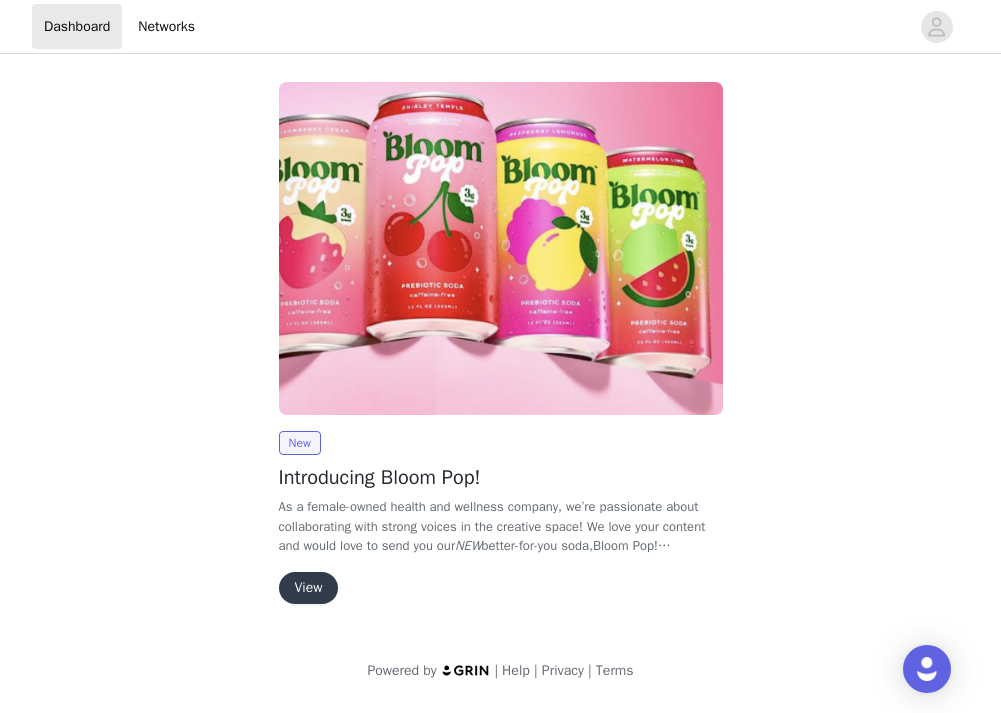 click on "View" at bounding box center [309, 588] 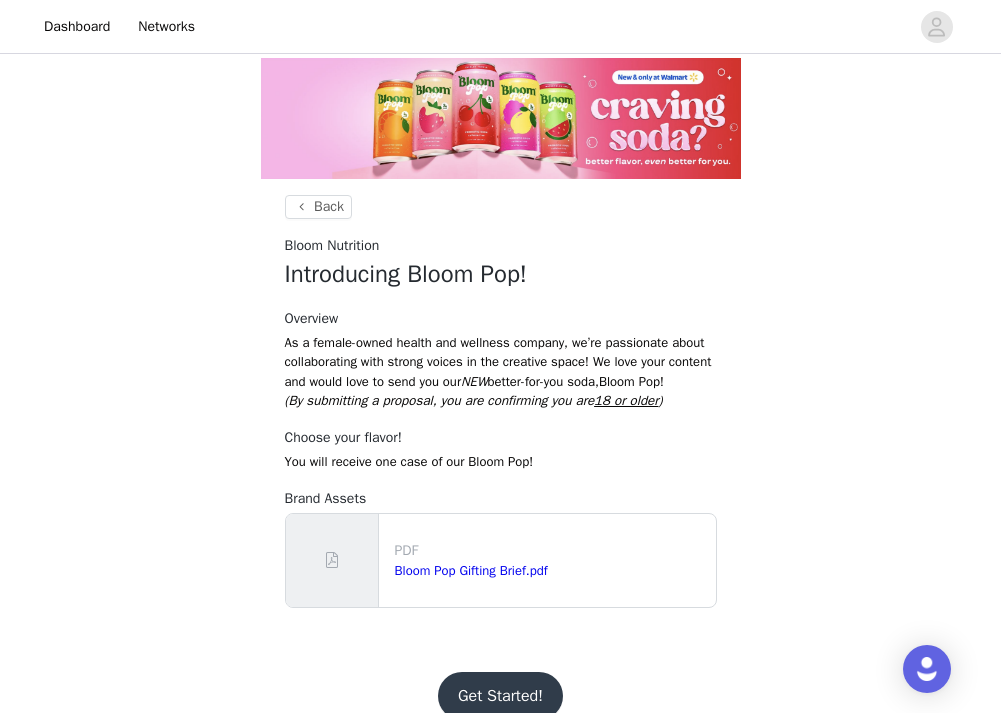 scroll, scrollTop: 50, scrollLeft: 0, axis: vertical 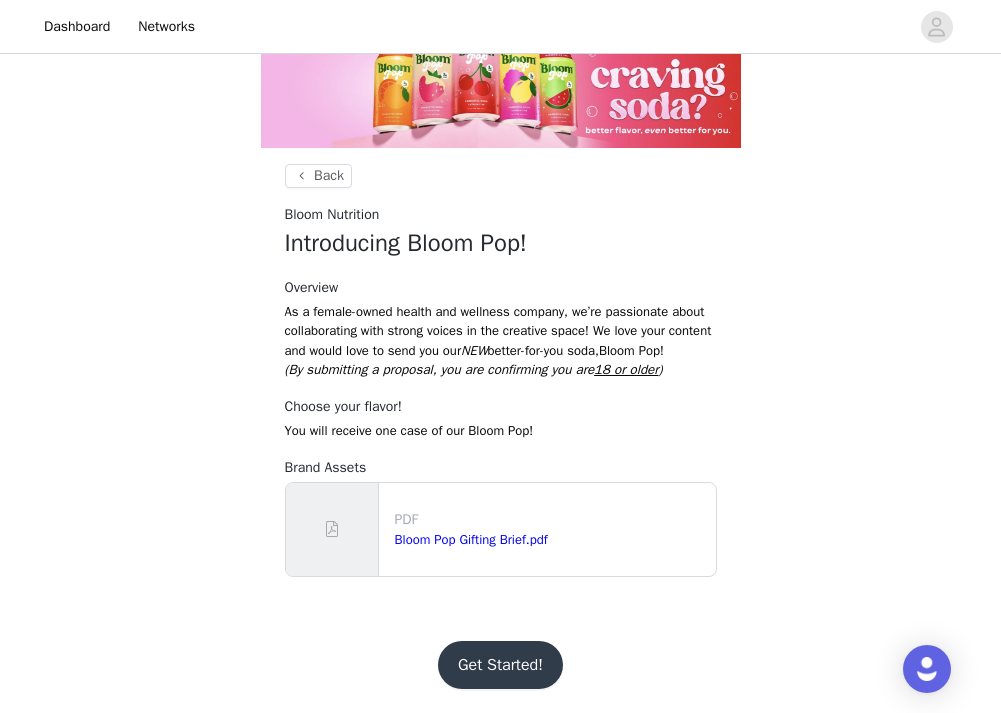 click on "Get Started!" at bounding box center (500, 665) 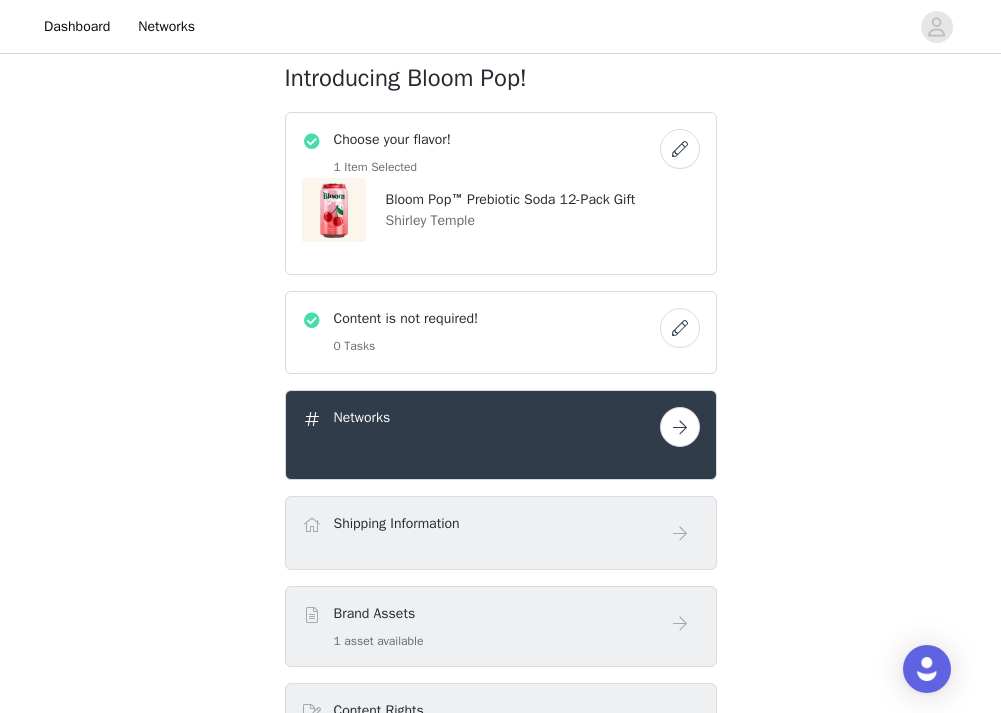 scroll, scrollTop: 136, scrollLeft: 0, axis: vertical 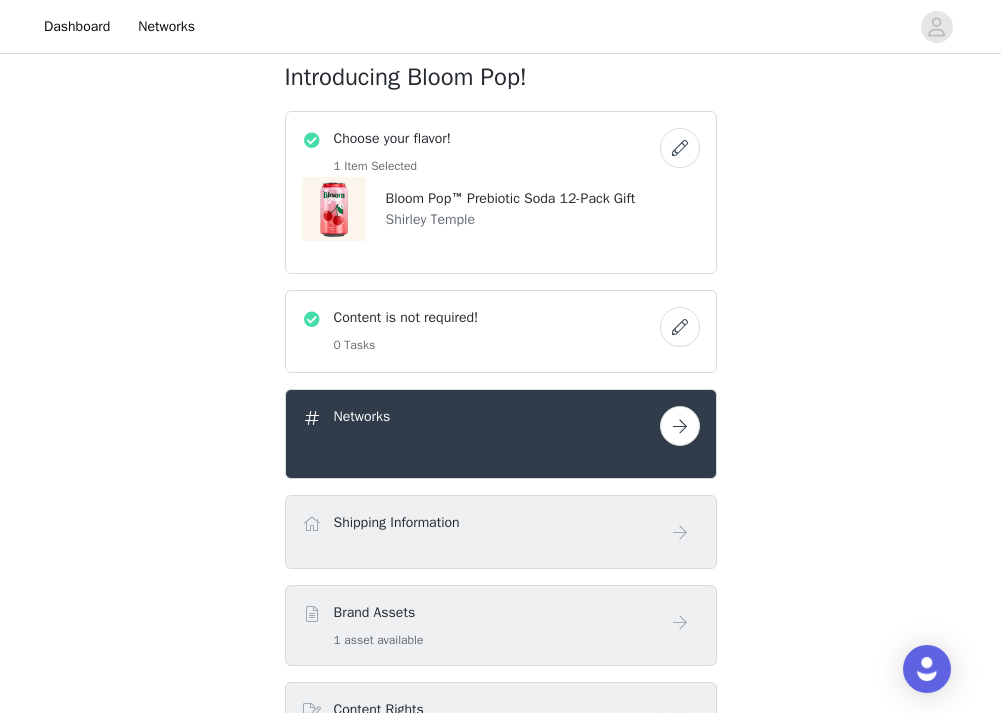 click at bounding box center (680, 426) 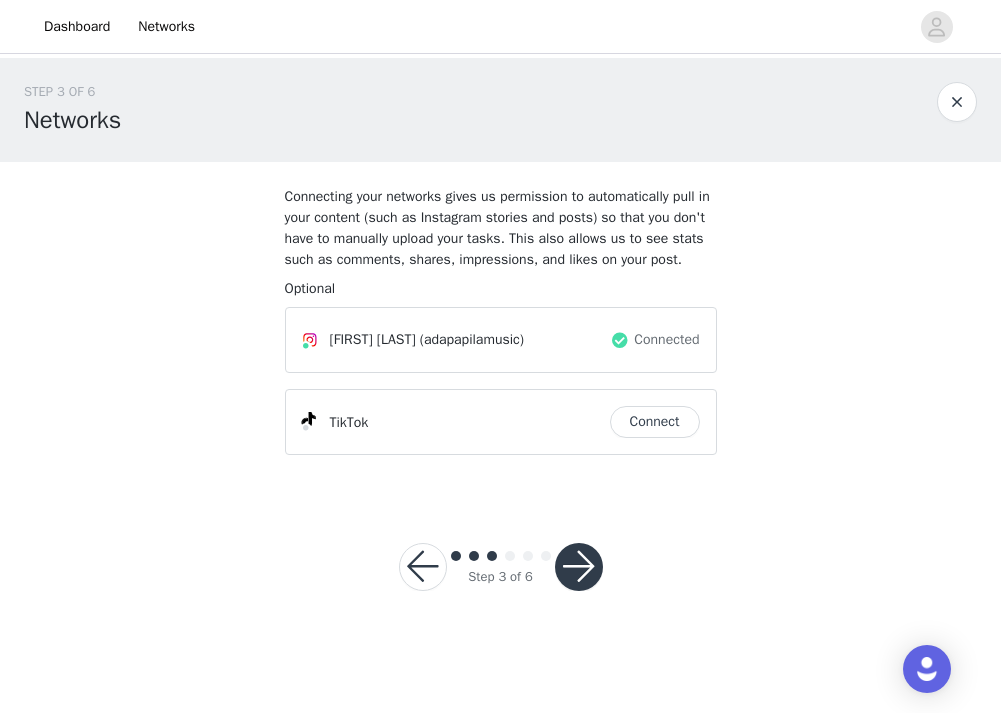 click on "TikTok" at bounding box center [456, 422] 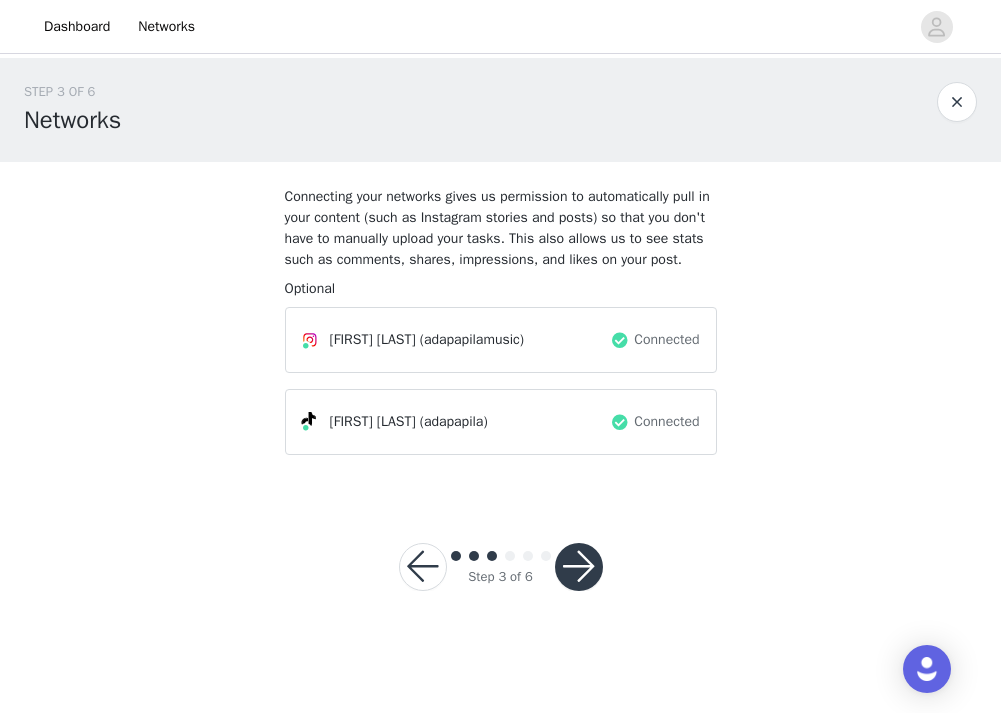 click at bounding box center [579, 567] 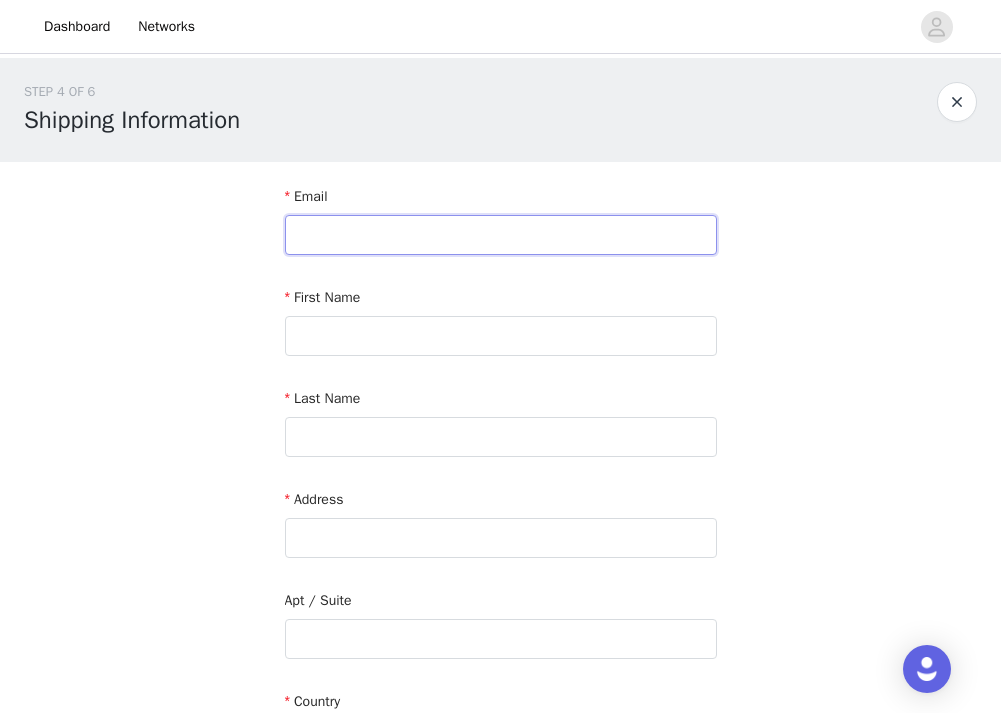 click at bounding box center (501, 235) 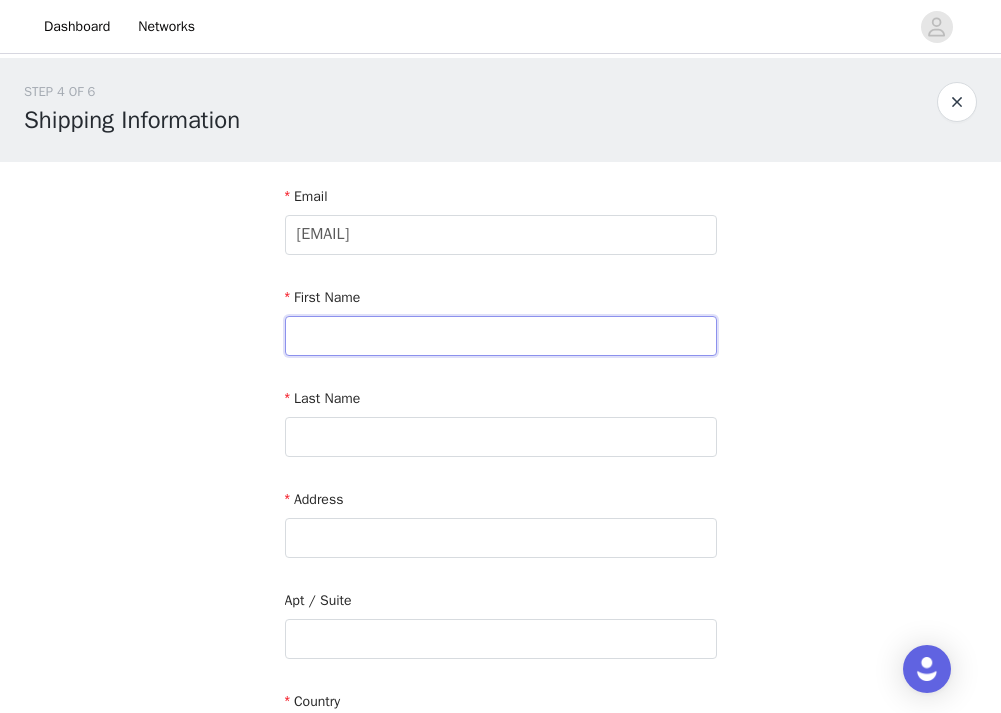 type on "Ada" 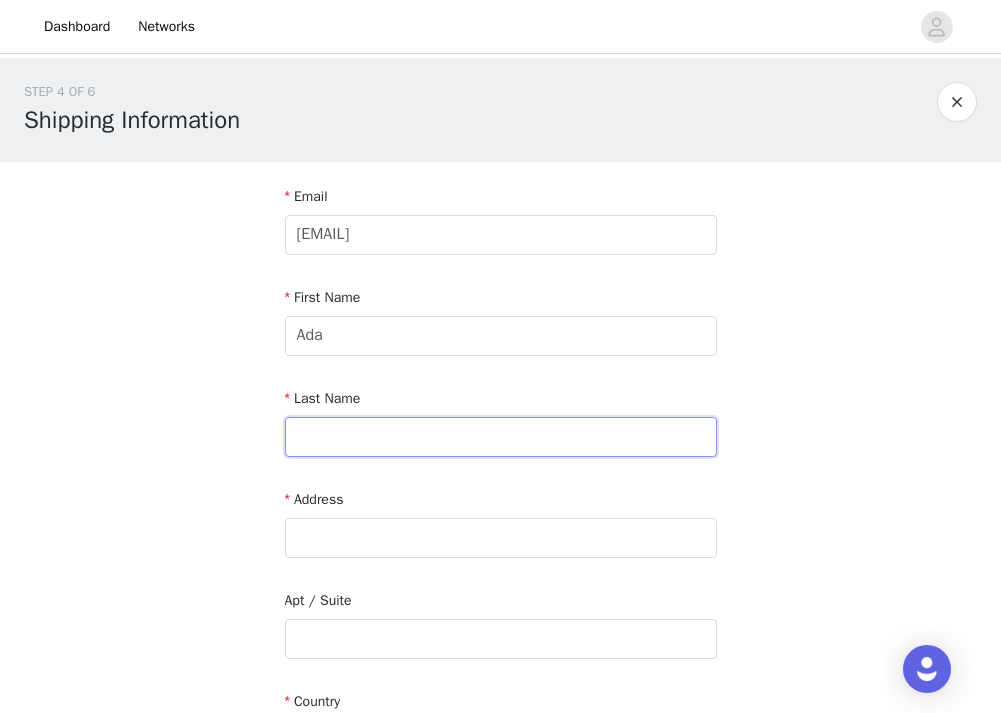 type on "Papila" 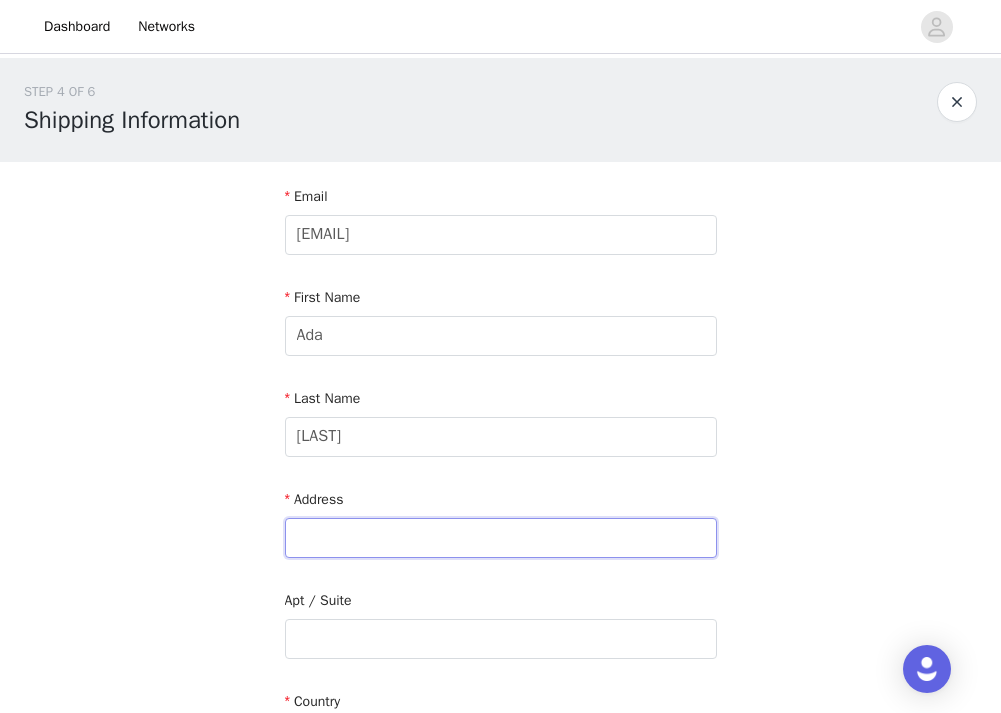 type on "[NUMBER] [STREET]" 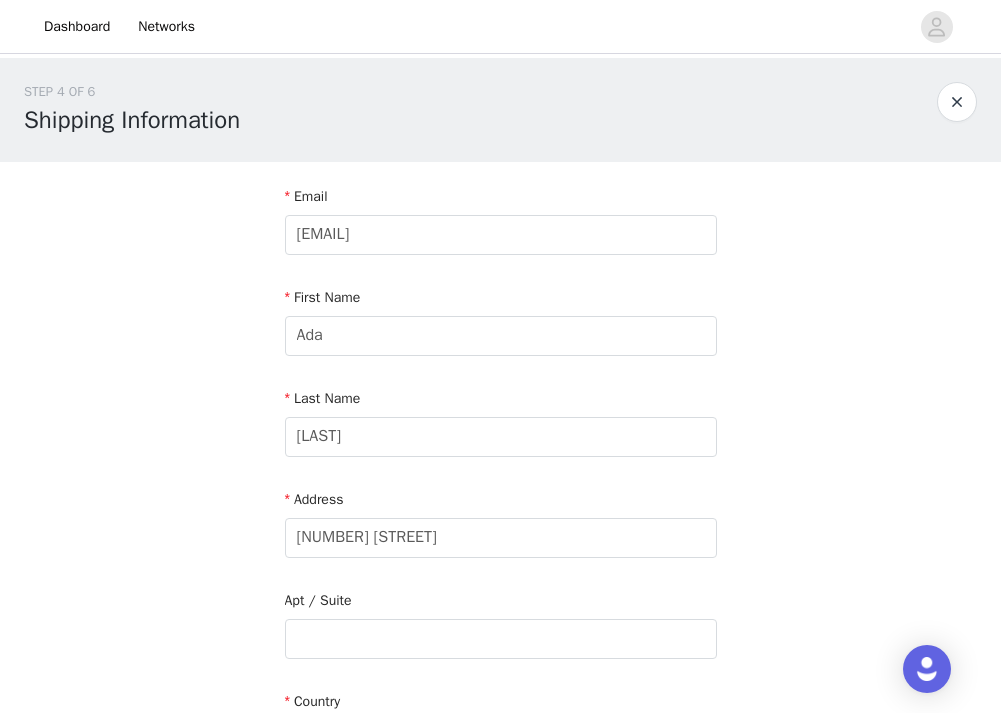 type on "Los Angeles" 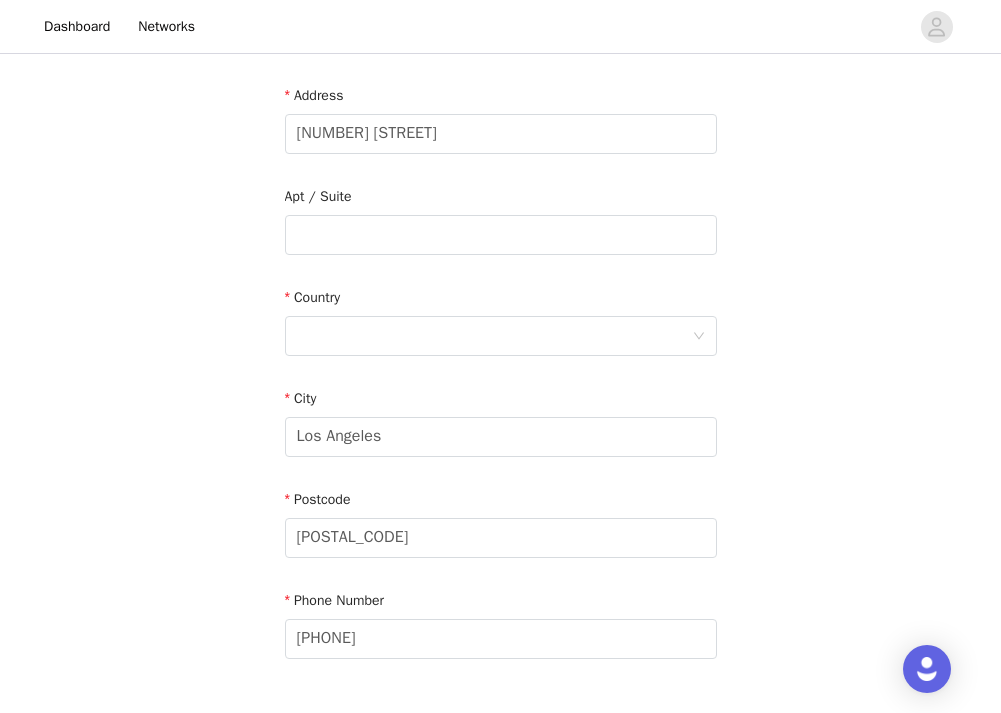 scroll, scrollTop: 413, scrollLeft: 0, axis: vertical 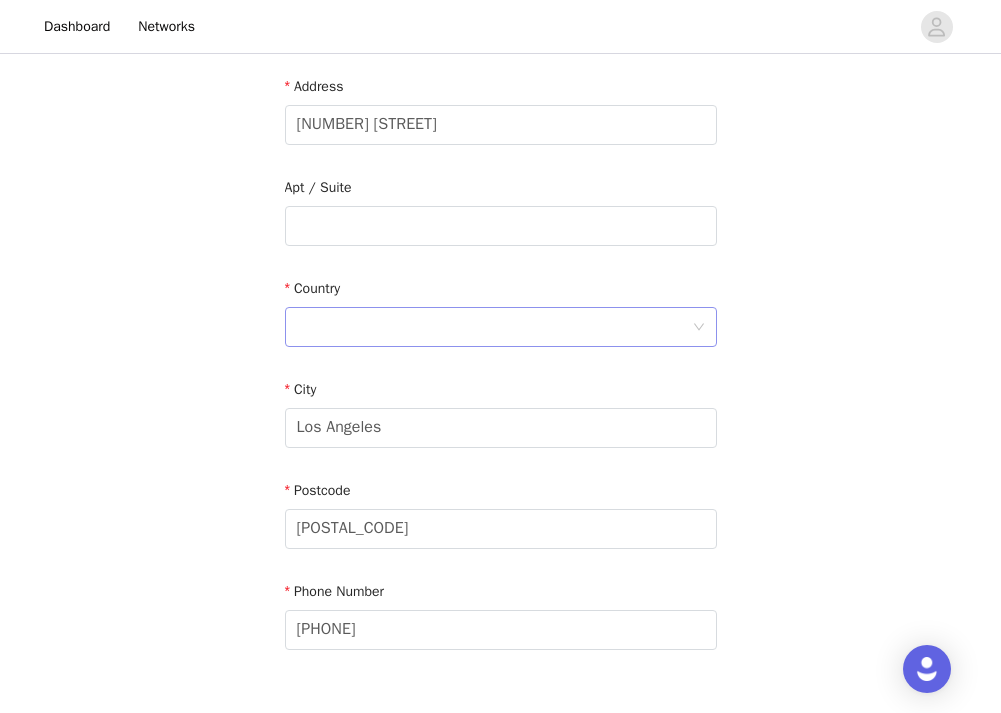 click at bounding box center (494, 327) 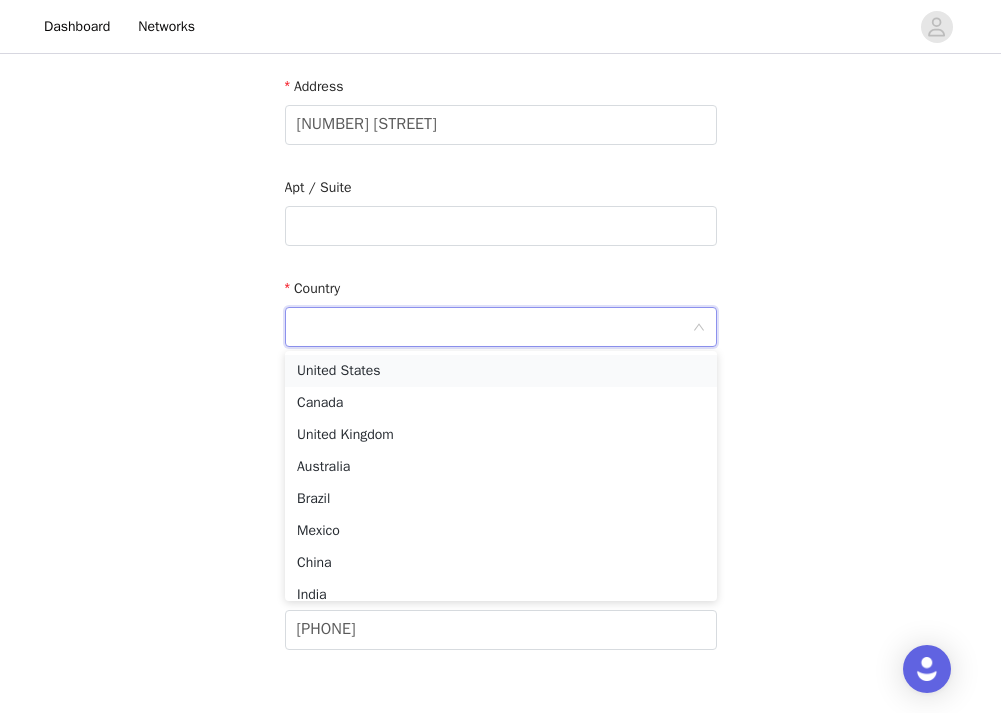 drag, startPoint x: 450, startPoint y: 388, endPoint x: 453, endPoint y: 367, distance: 21.213203 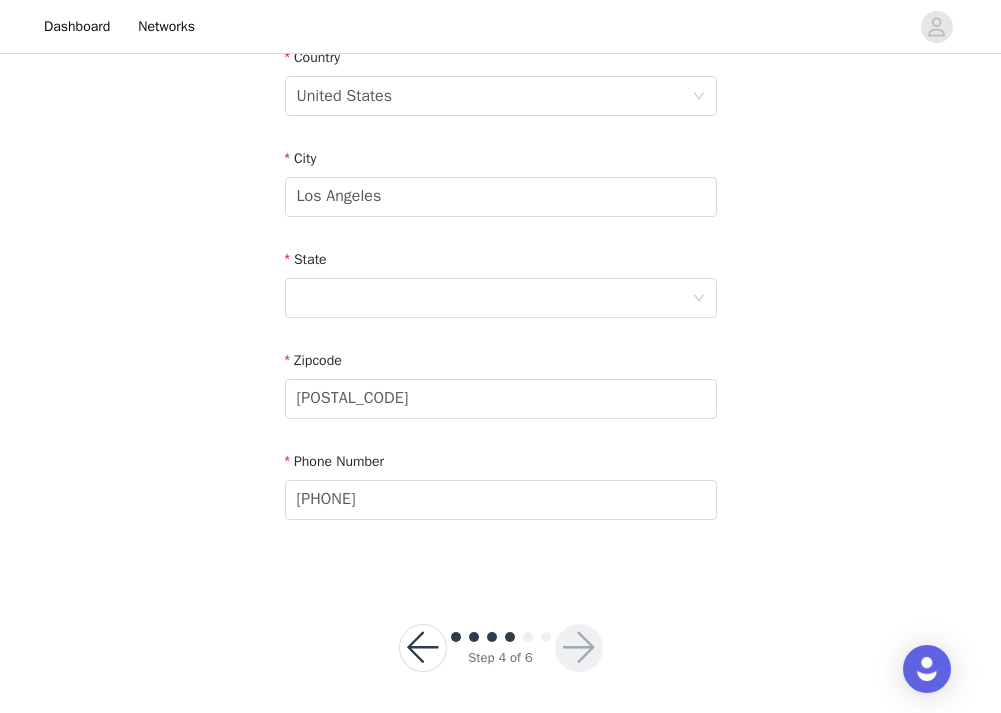 scroll, scrollTop: 650, scrollLeft: 0, axis: vertical 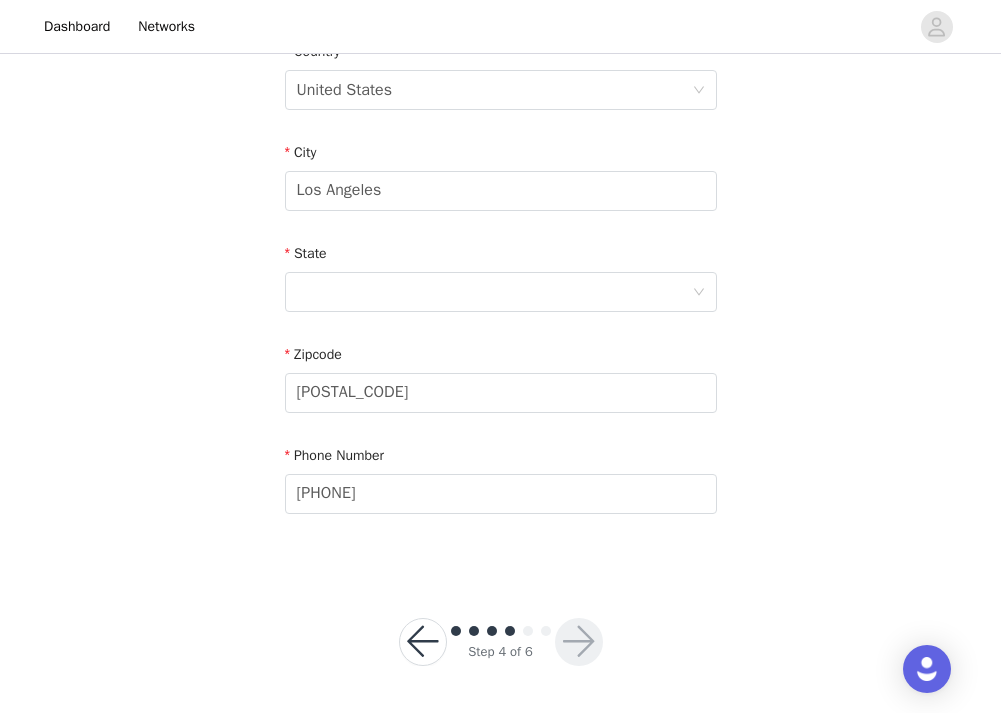 click on "State" at bounding box center [501, 257] 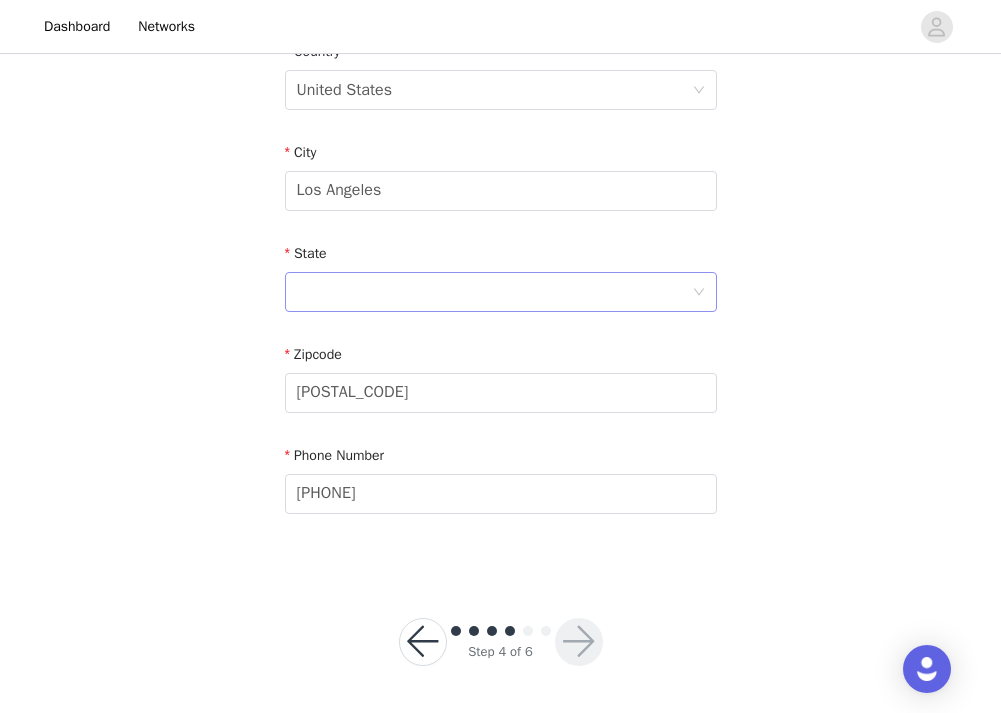 click at bounding box center (494, 292) 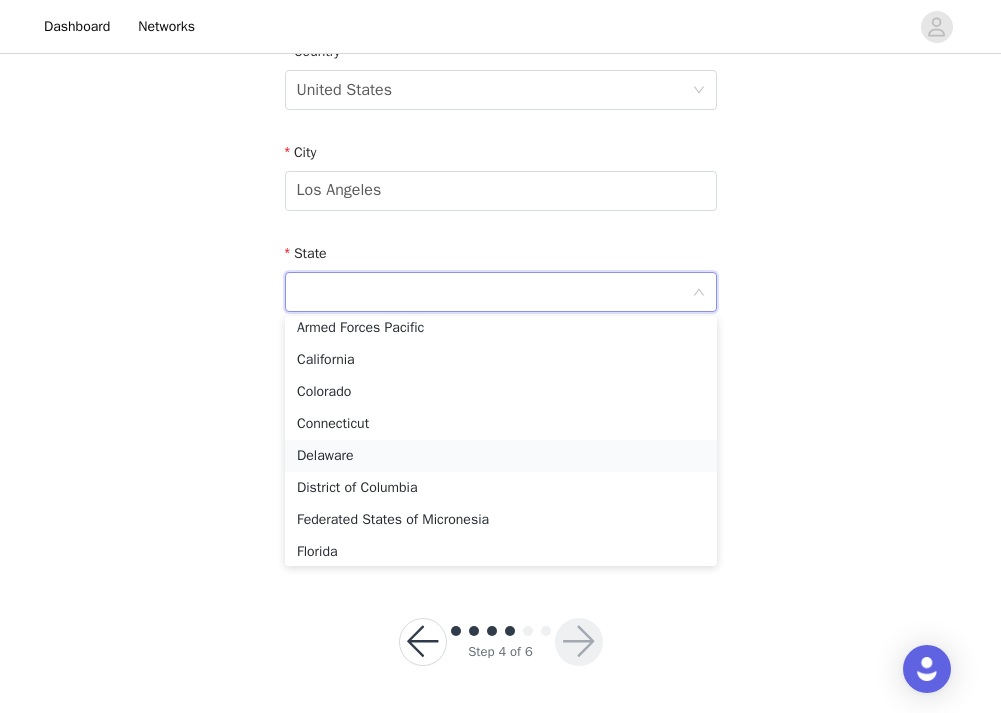 scroll, scrollTop: 217, scrollLeft: 0, axis: vertical 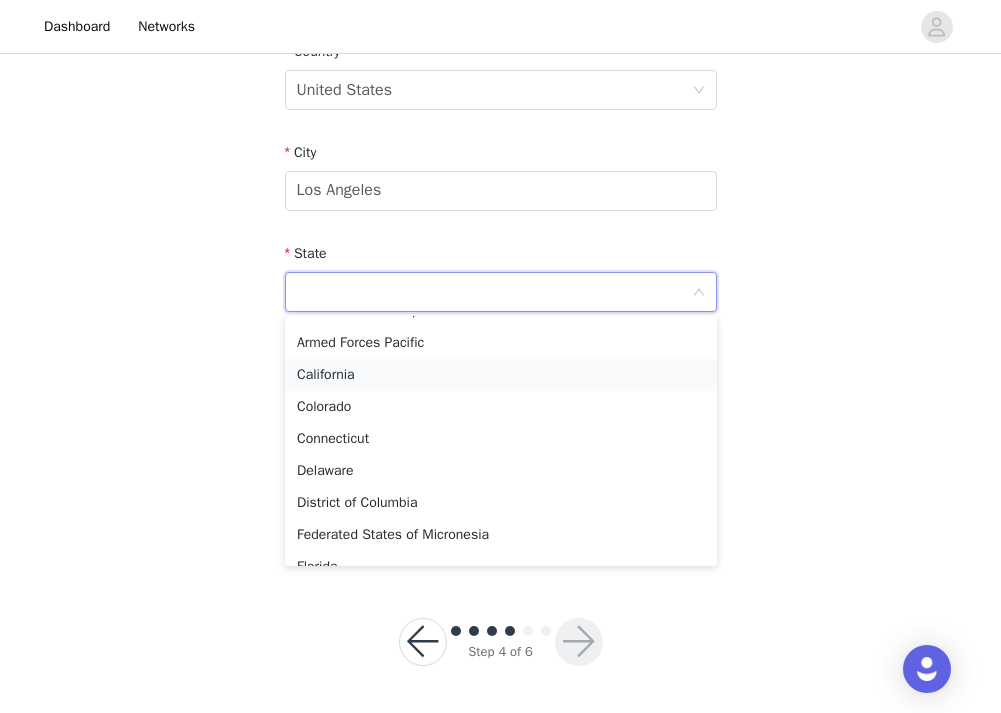 click on "California" at bounding box center [501, 375] 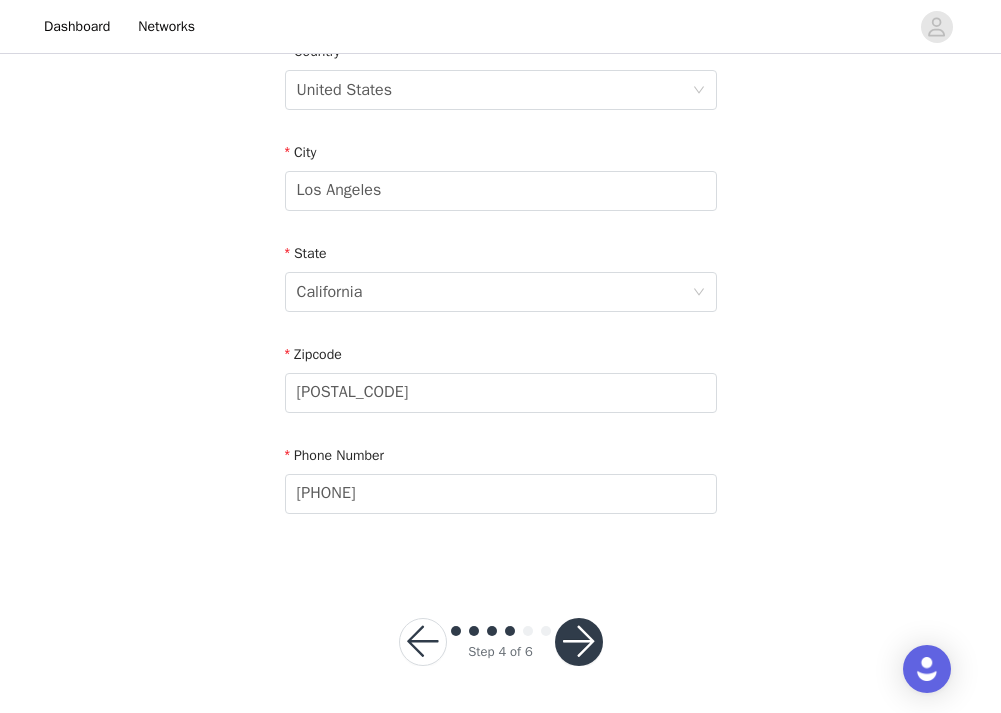 click at bounding box center [579, 642] 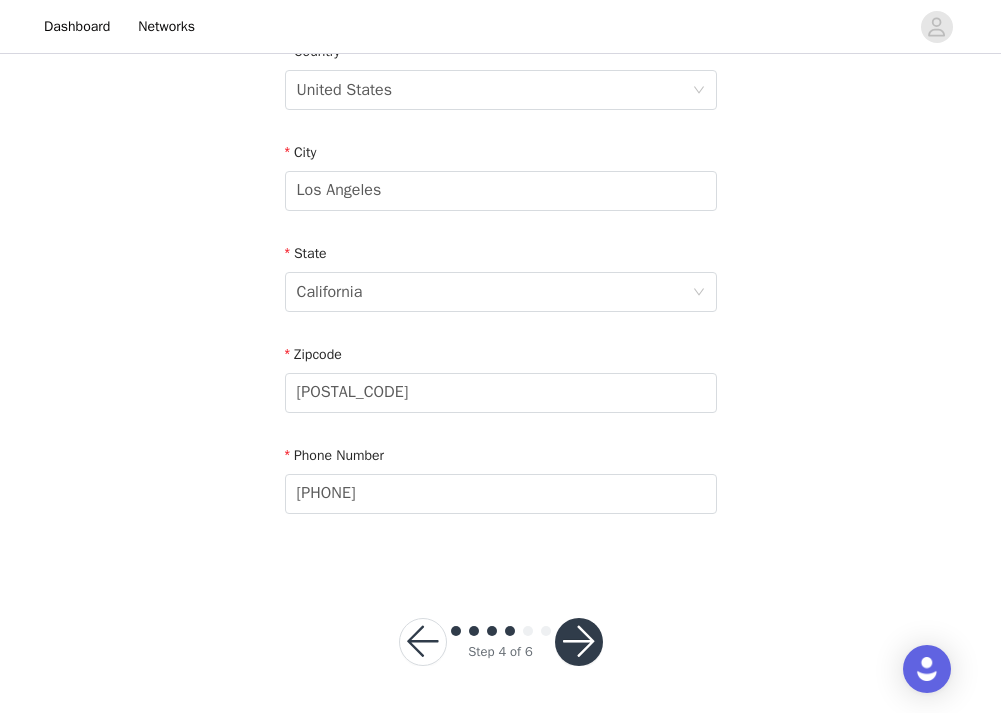 scroll, scrollTop: 0, scrollLeft: 0, axis: both 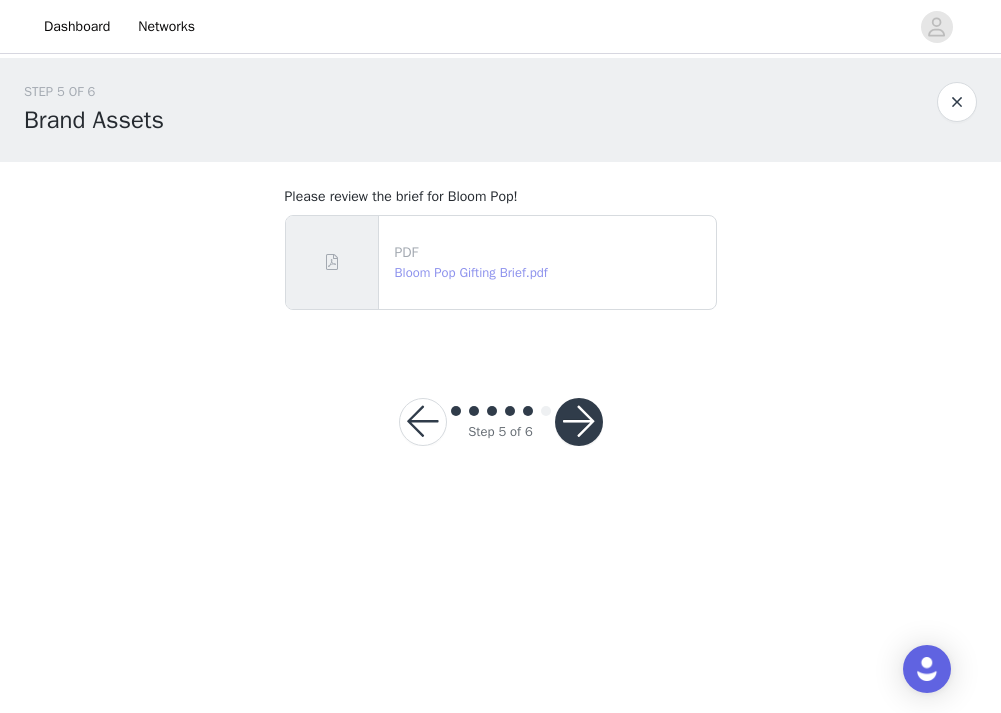 click on "Bloom Pop Gifting Brief.pdf" at bounding box center [471, 272] 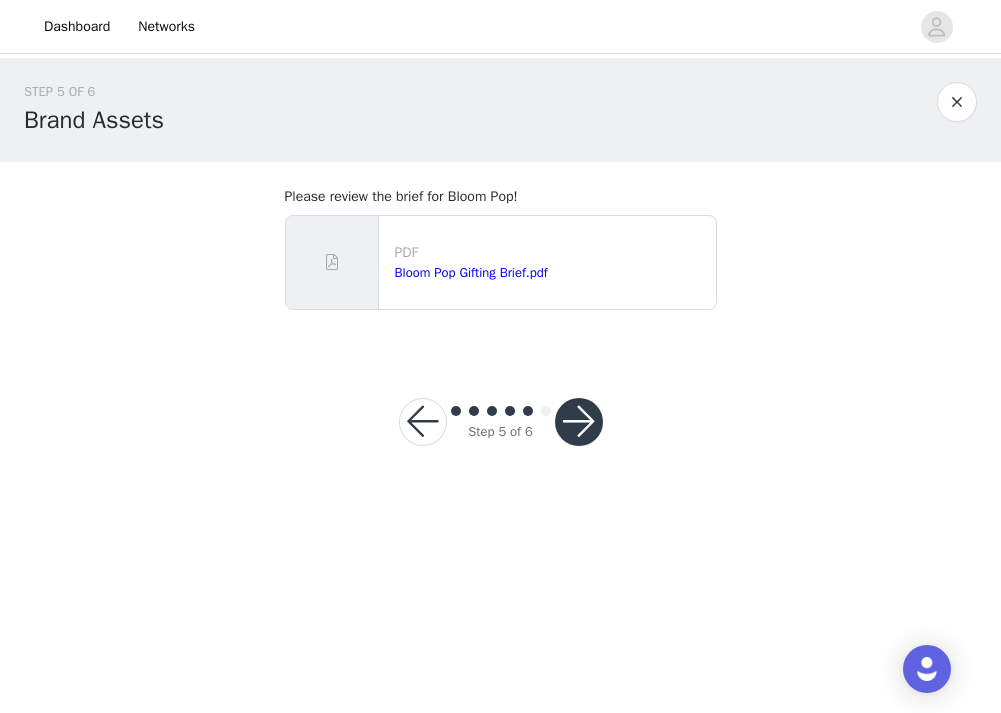 click at bounding box center (579, 422) 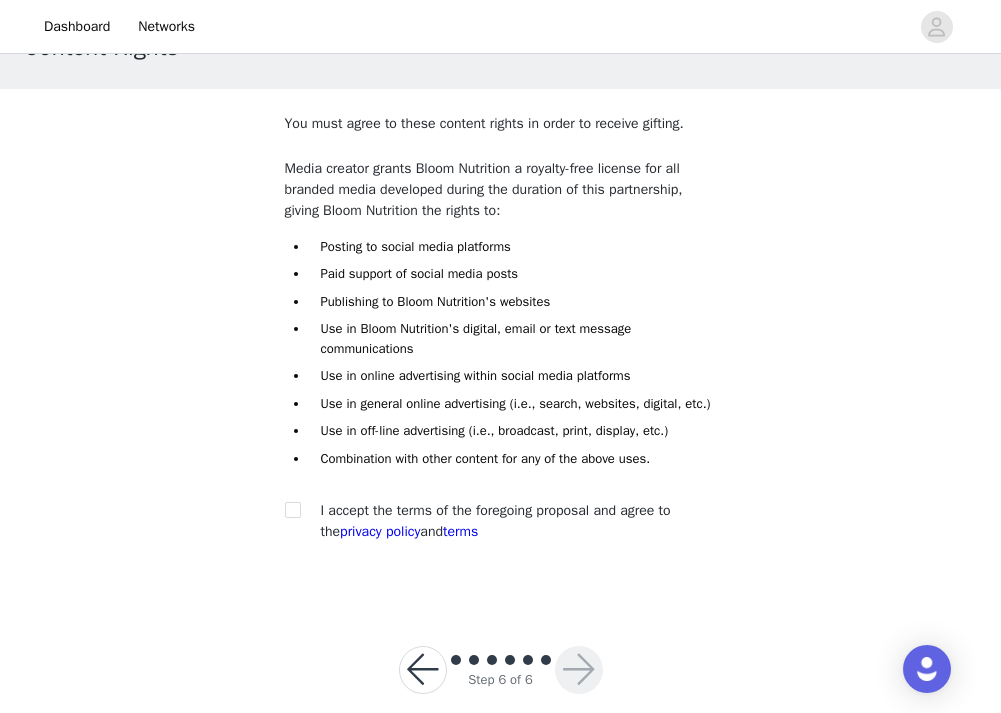 scroll, scrollTop: 121, scrollLeft: 0, axis: vertical 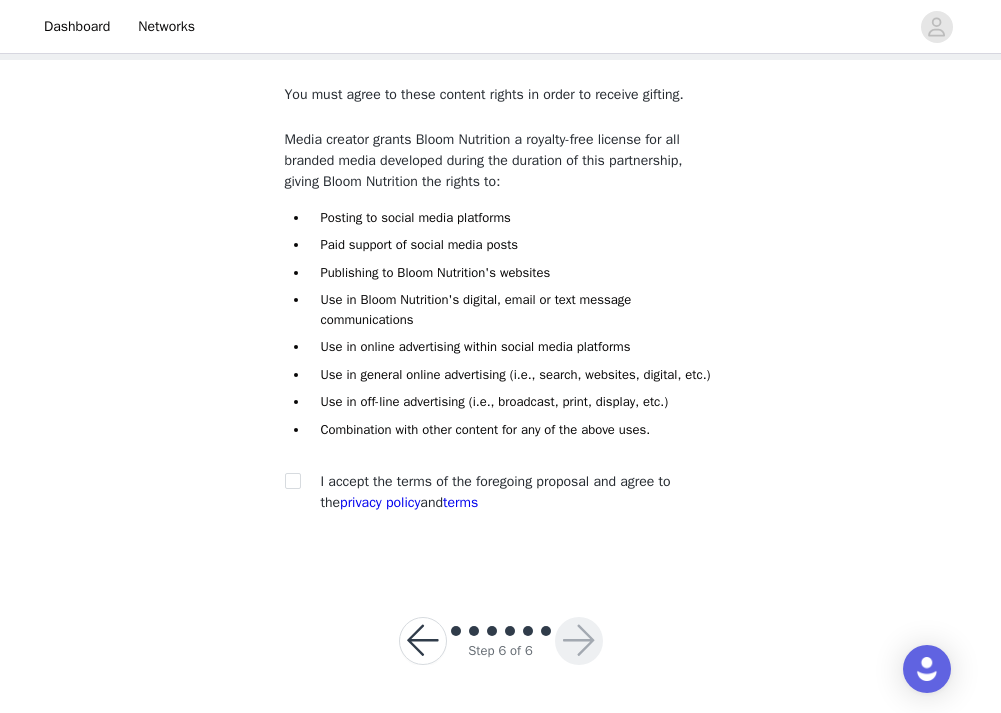 click at bounding box center (299, 481) 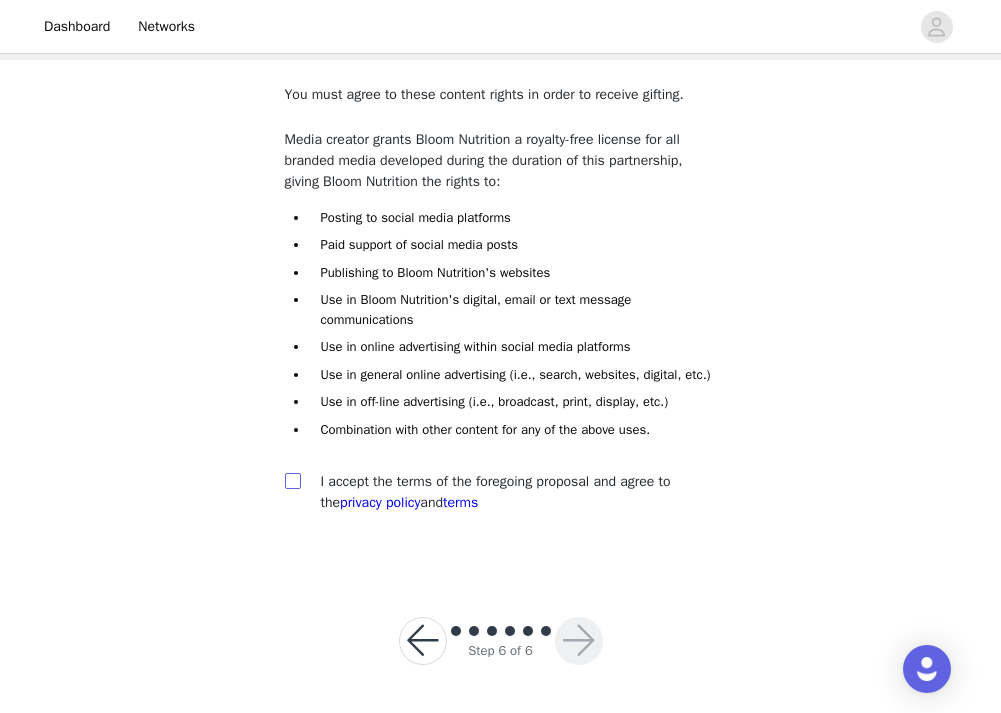 click at bounding box center [292, 480] 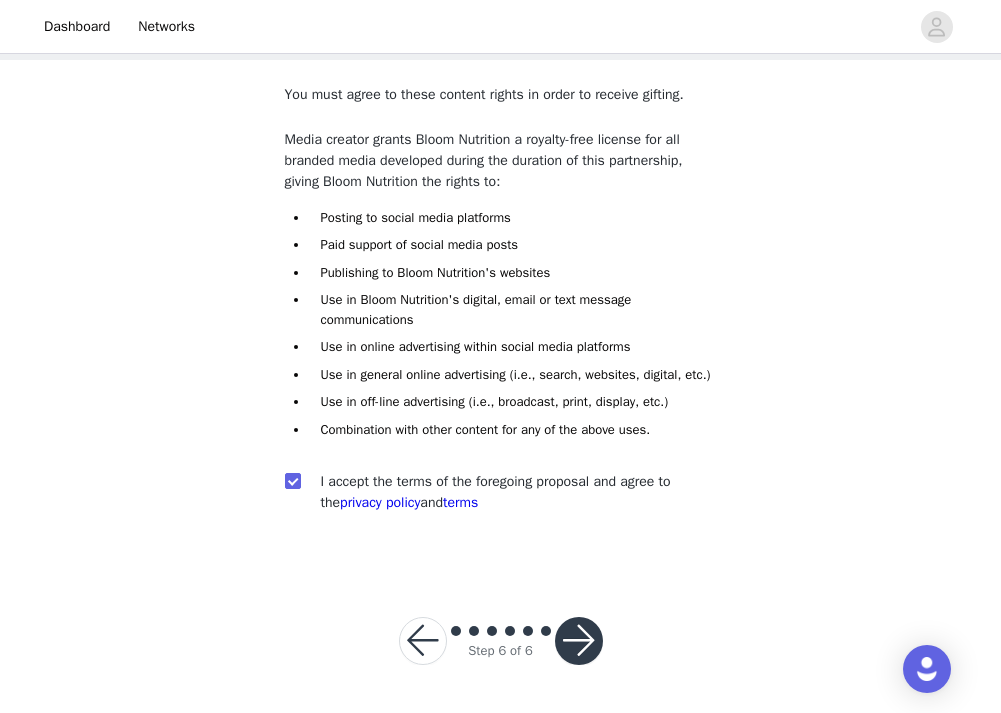 click at bounding box center [579, 641] 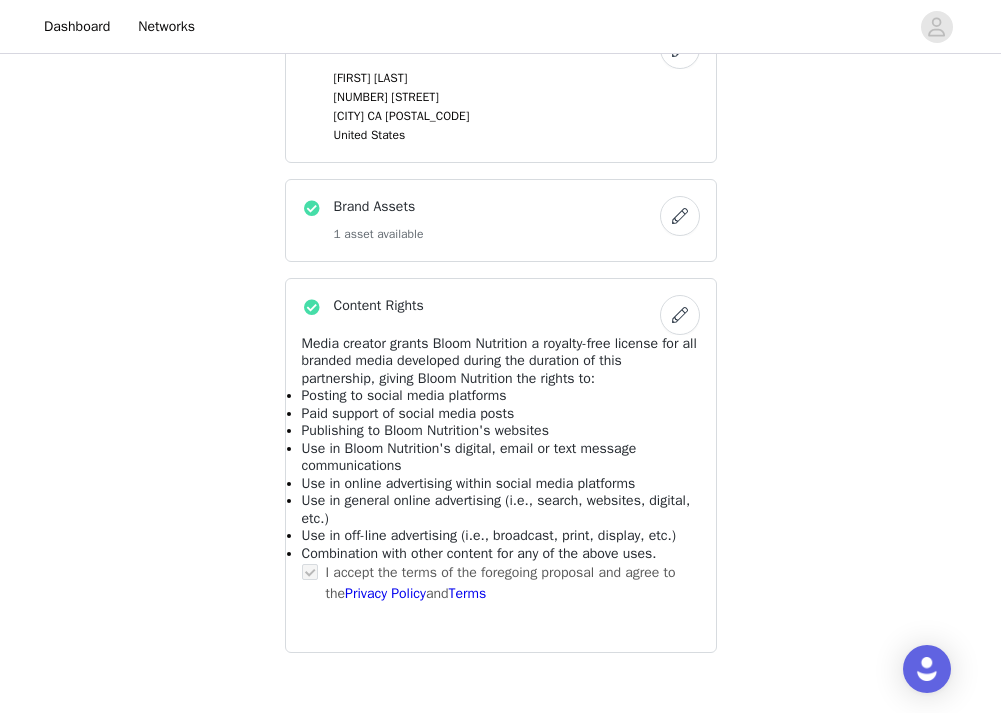 scroll, scrollTop: 821, scrollLeft: 0, axis: vertical 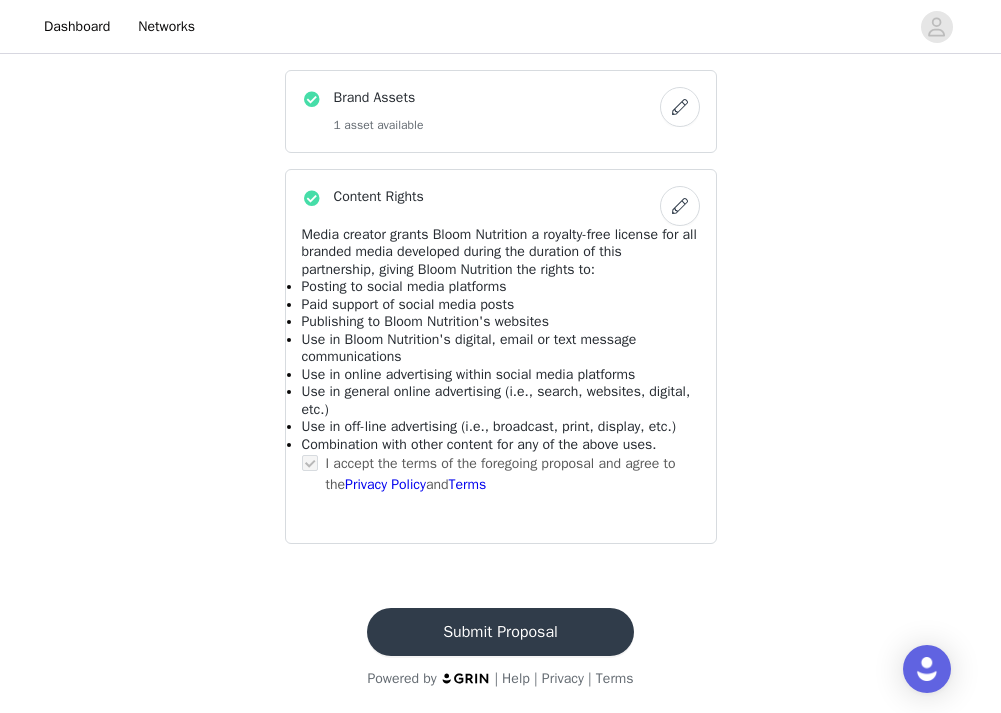 click on "Submit Proposal" at bounding box center (500, 632) 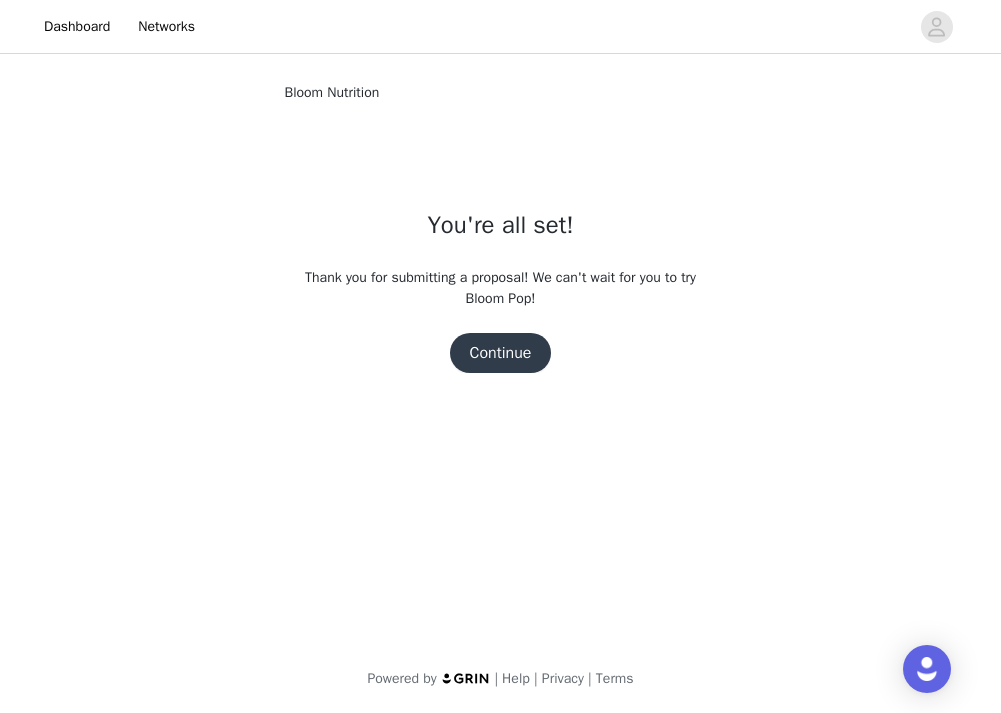 scroll, scrollTop: 0, scrollLeft: 0, axis: both 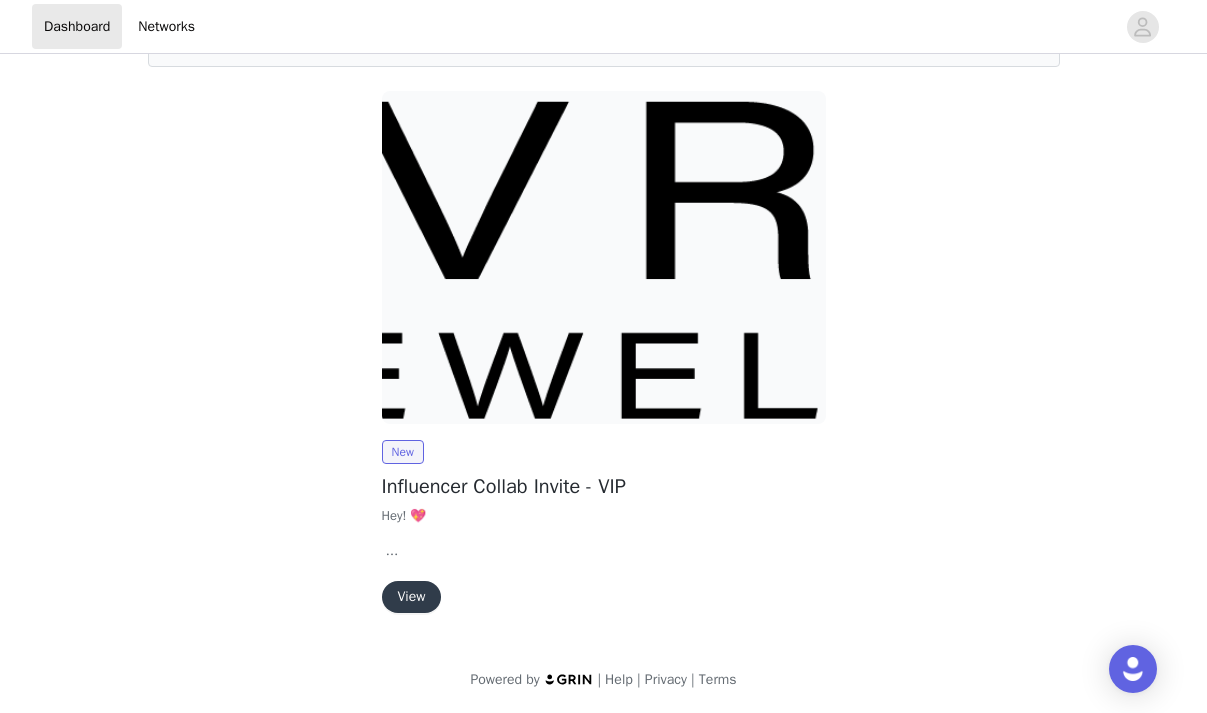 click on "View" at bounding box center (412, 597) 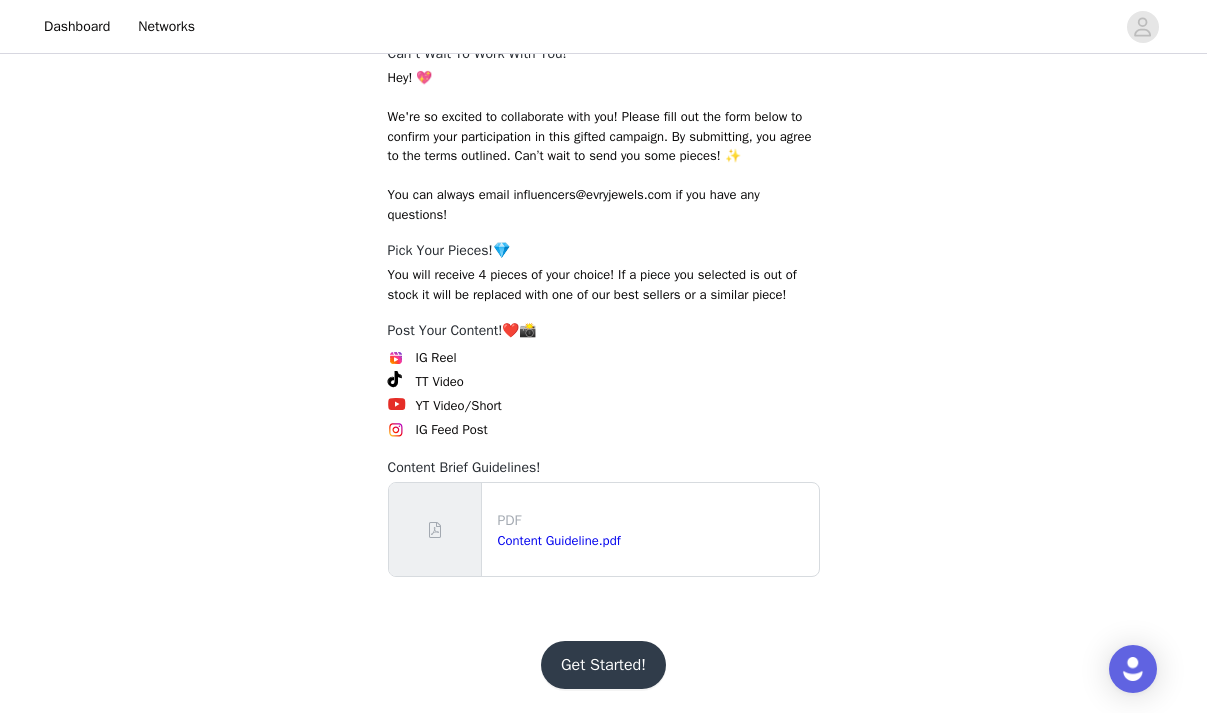 scroll, scrollTop: 350, scrollLeft: 0, axis: vertical 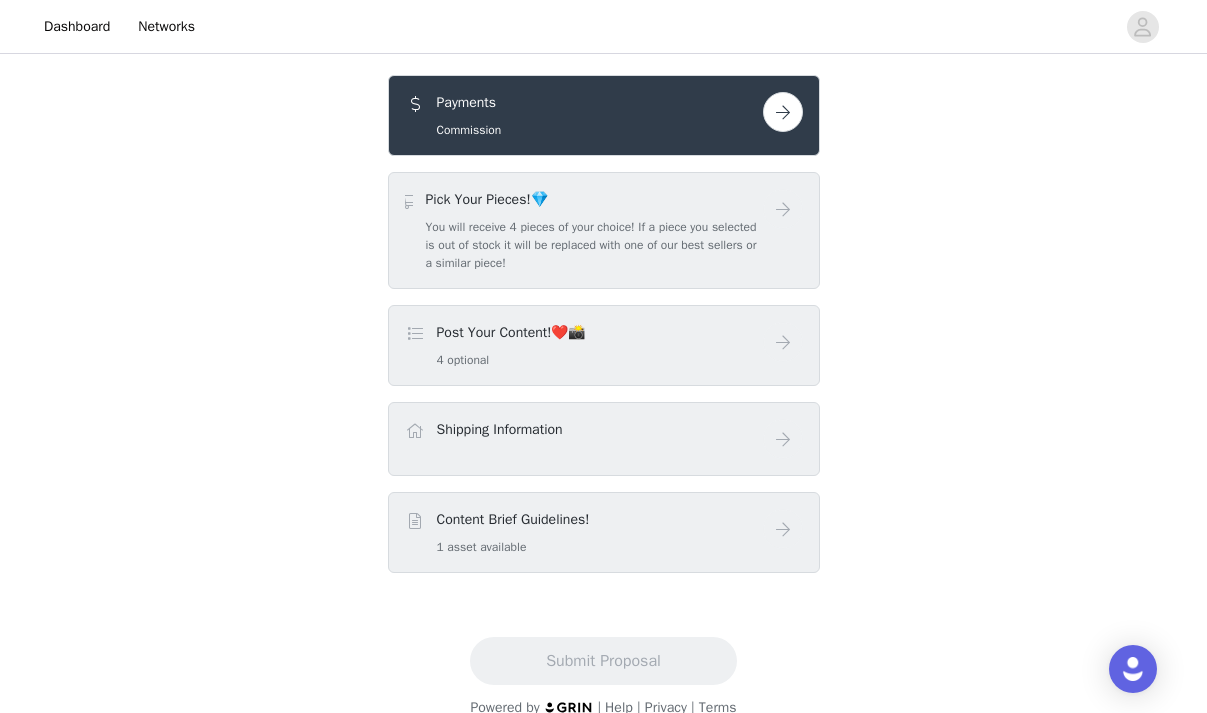 click on "You will receive 4 pieces of your choice! If a piece you selected is out of stock it will be replaced with one of our best sellers or a similar piece!" at bounding box center [593, 245] 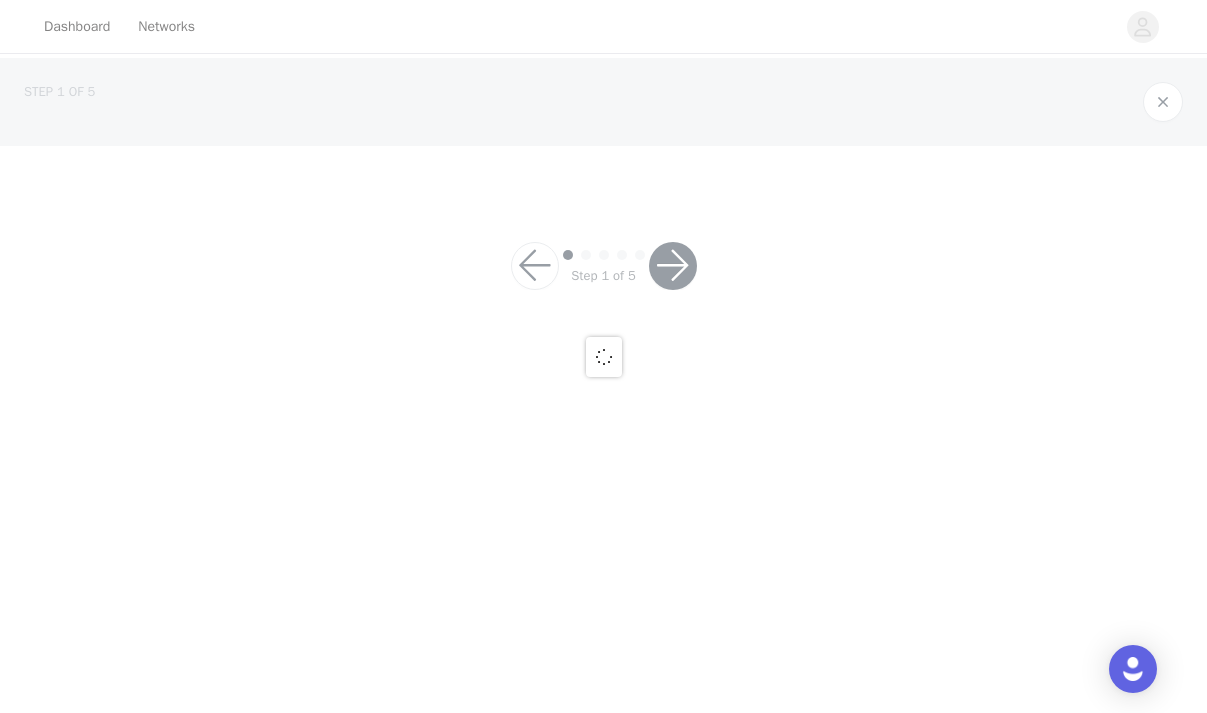 scroll, scrollTop: 0, scrollLeft: 0, axis: both 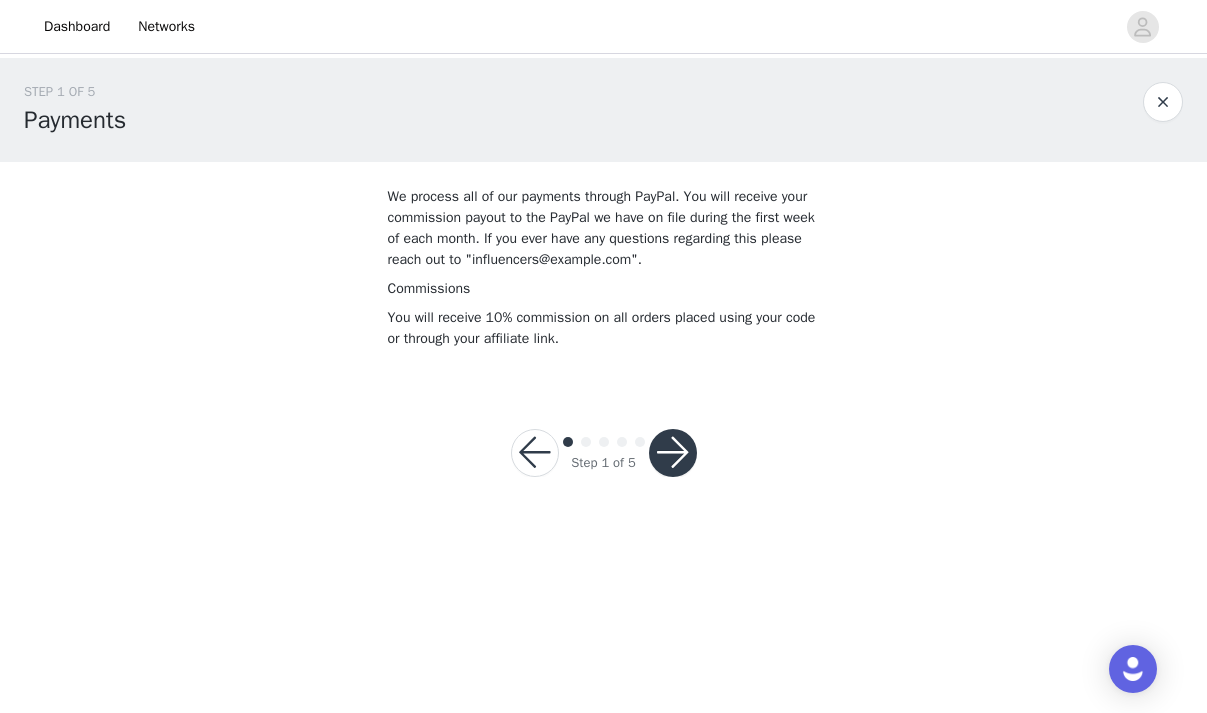 click at bounding box center (673, 453) 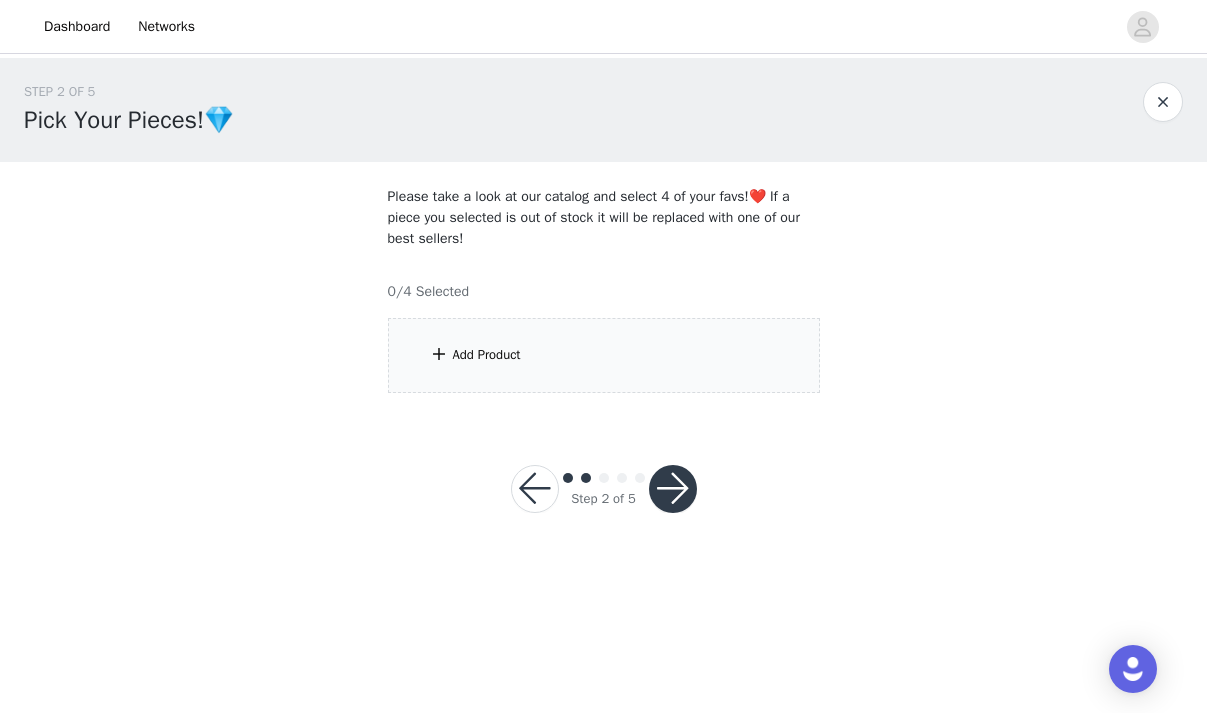 click on "Add Product" at bounding box center [604, 355] 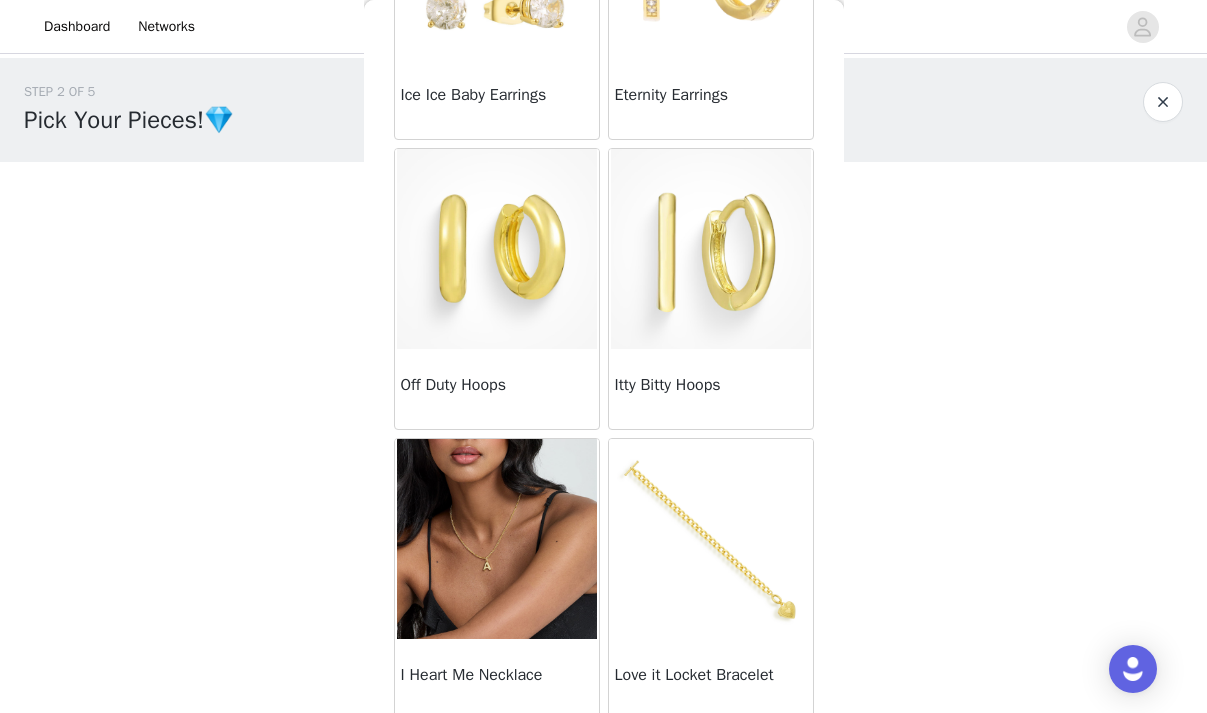 scroll, scrollTop: 1993, scrollLeft: 0, axis: vertical 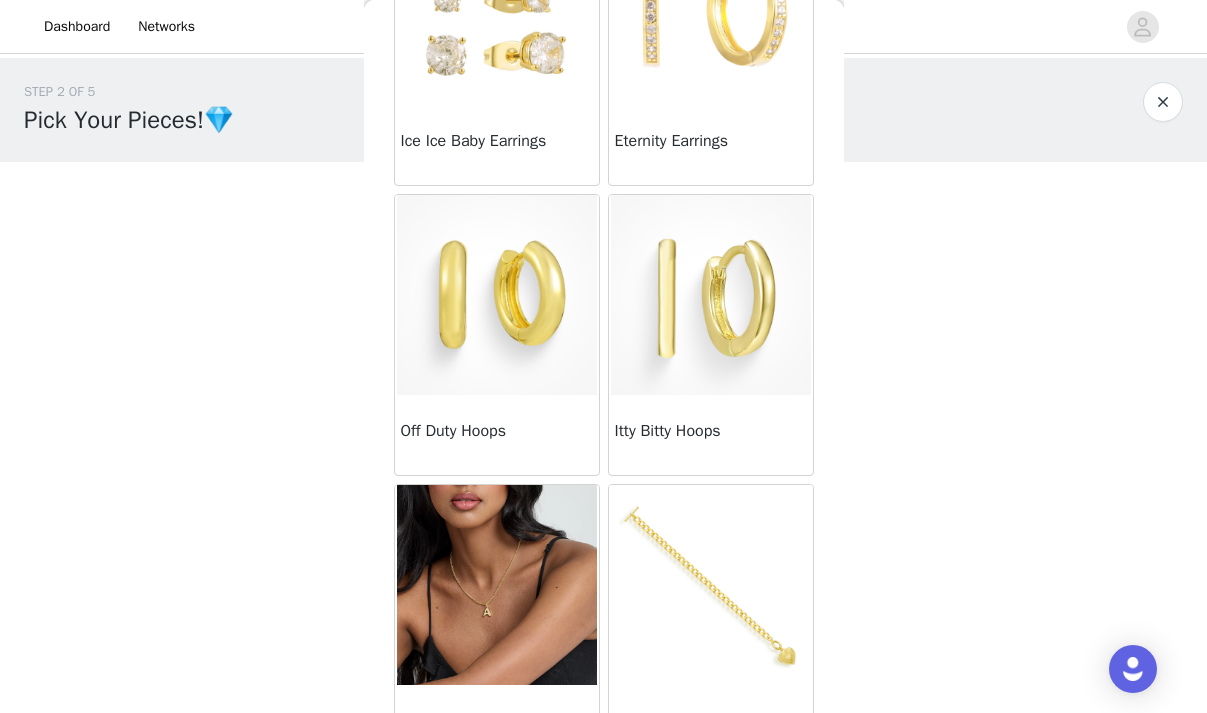 click at bounding box center (497, 585) 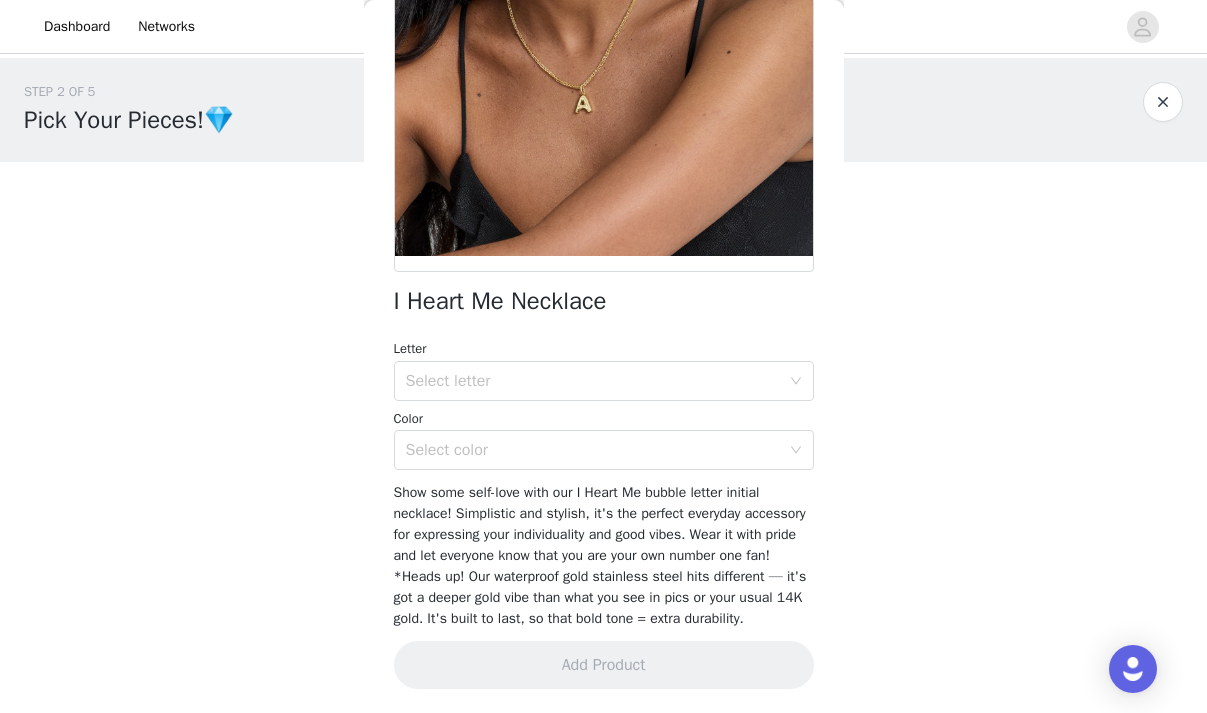 scroll, scrollTop: 299, scrollLeft: 0, axis: vertical 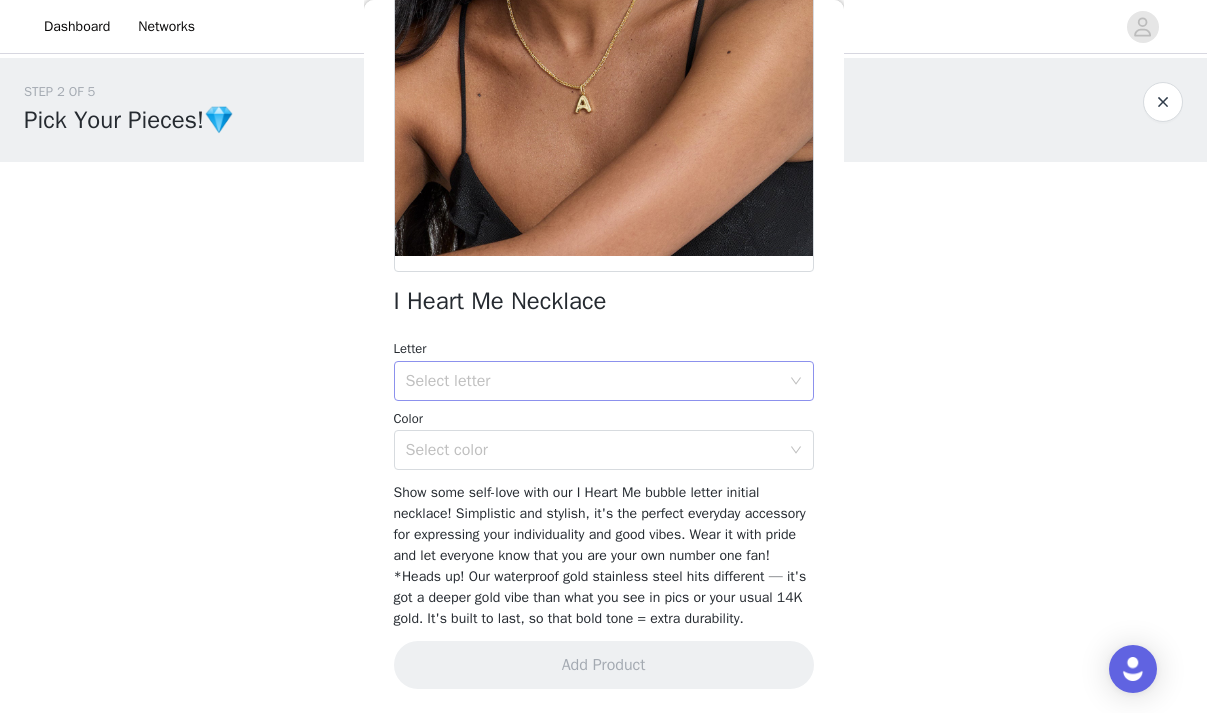 click on "Select letter" at bounding box center [593, 381] 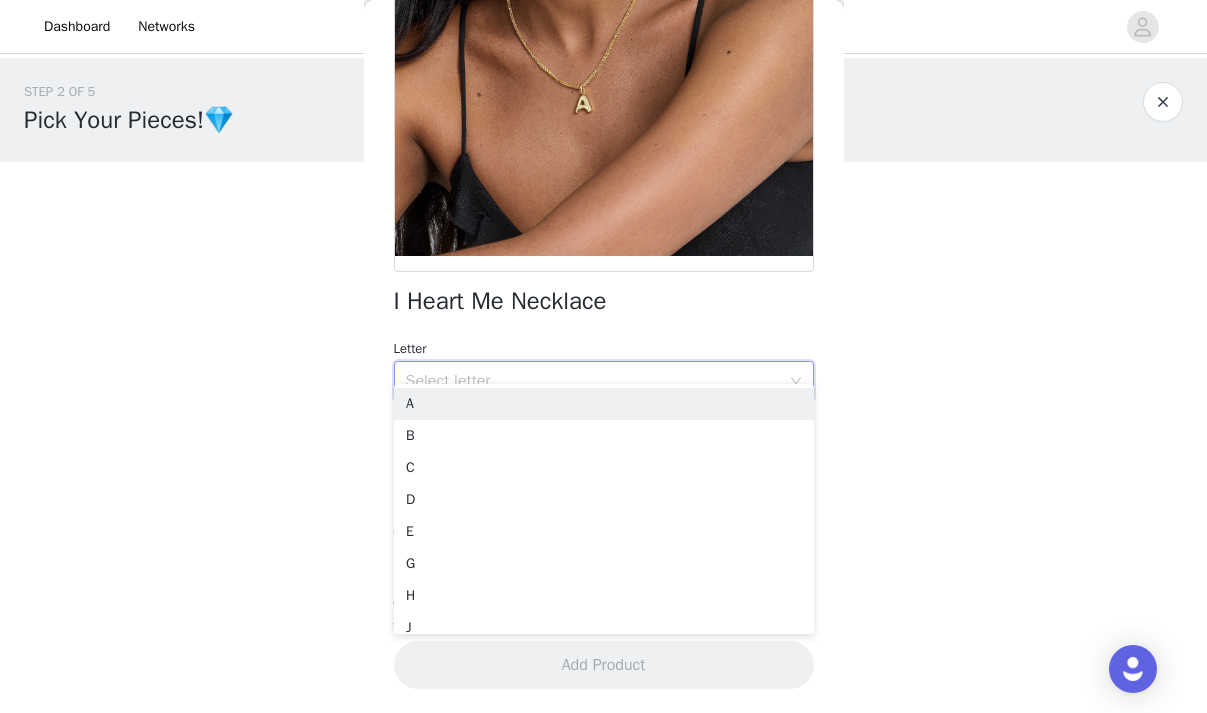click on "I Heart Me Necklace" at bounding box center (500, 301) 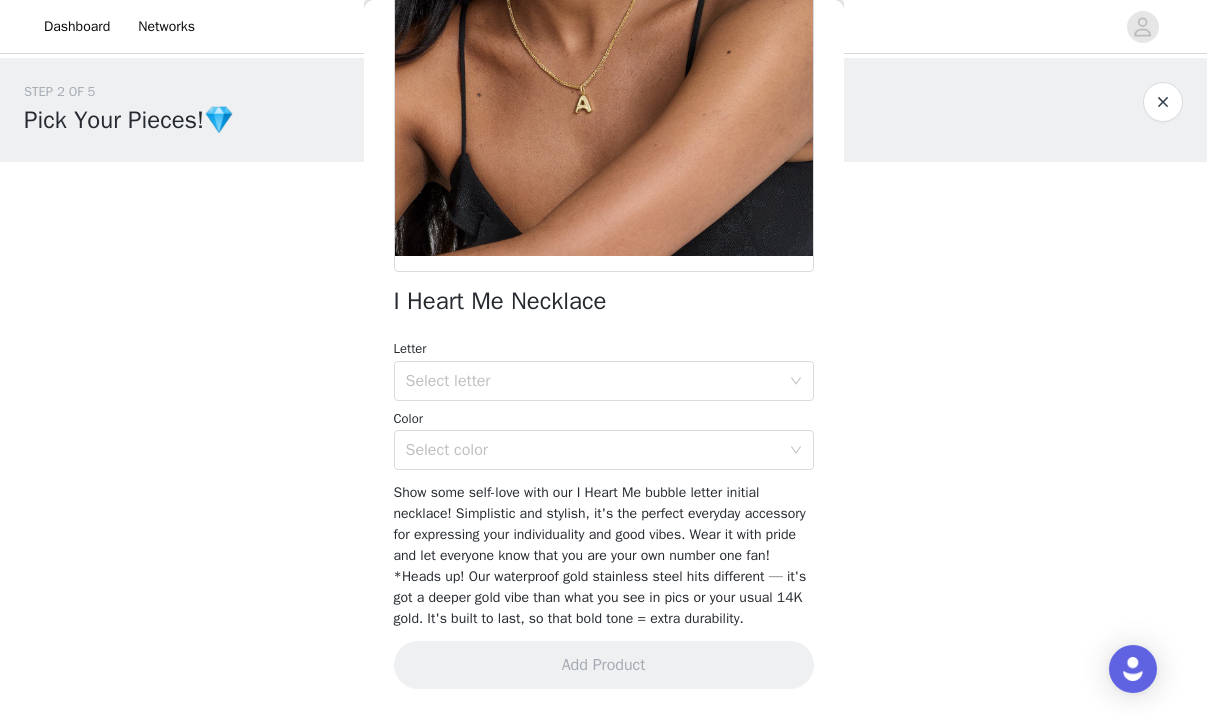 scroll, scrollTop: 0, scrollLeft: 0, axis: both 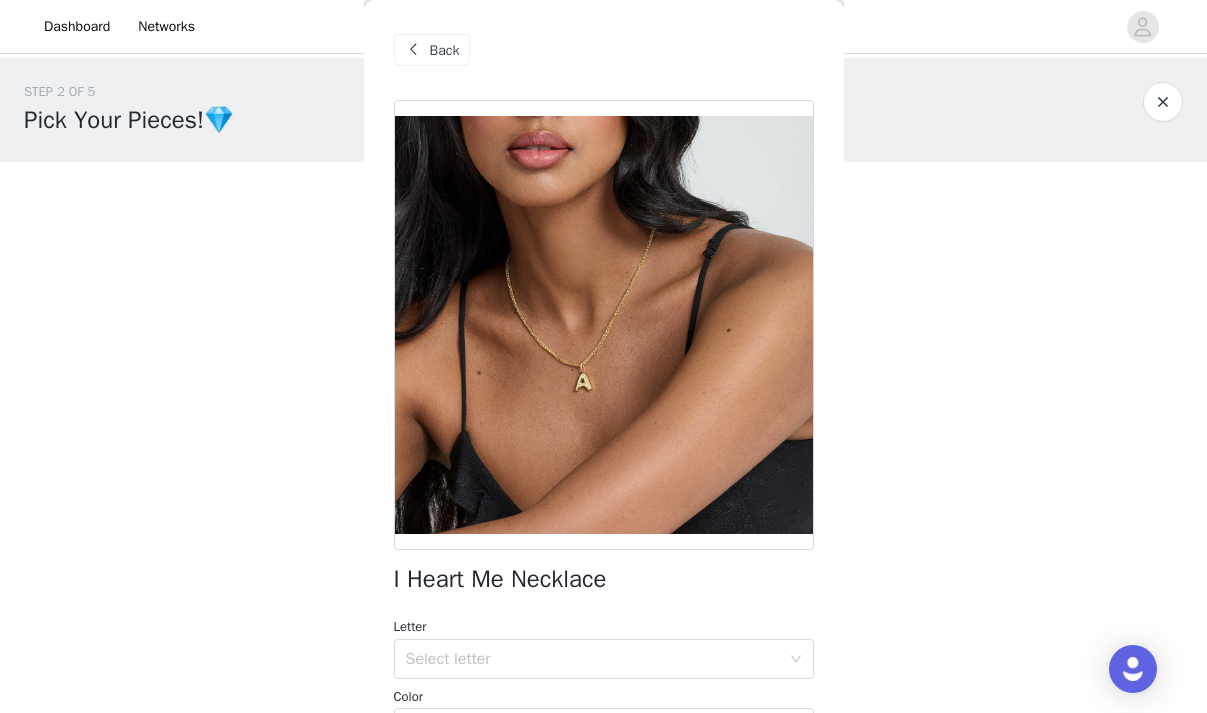 click at bounding box center (414, 50) 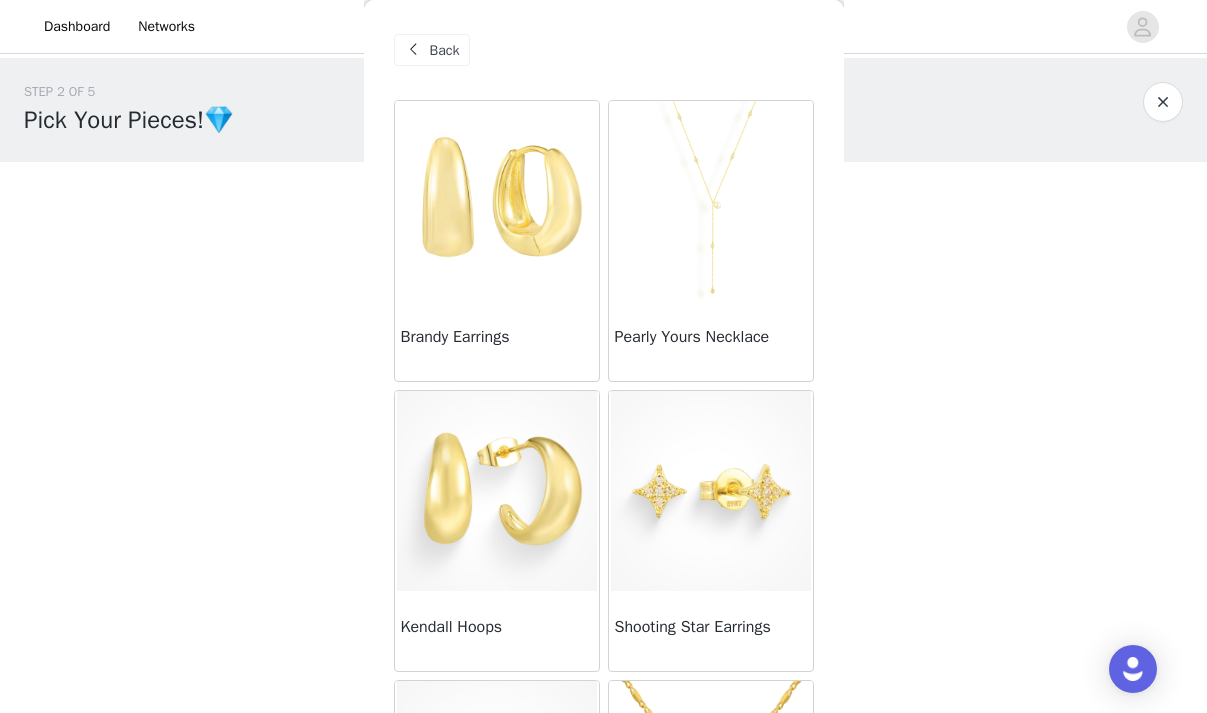 click at bounding box center (497, 201) 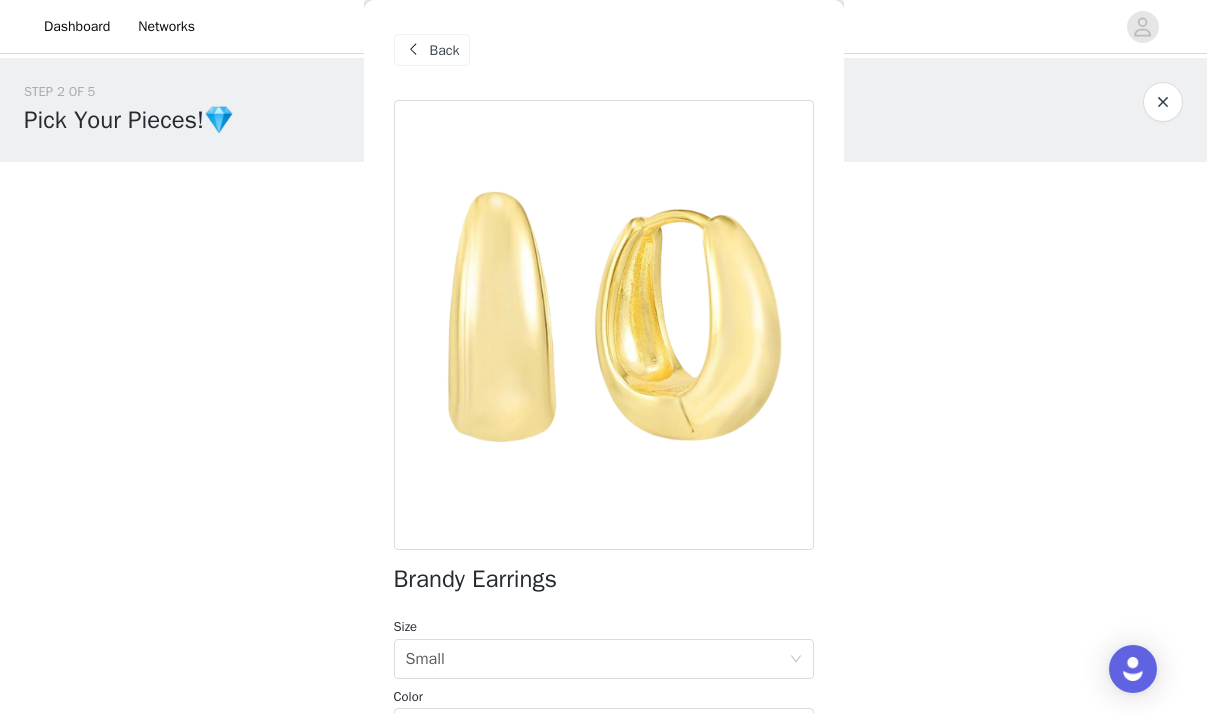 scroll, scrollTop: 215, scrollLeft: 0, axis: vertical 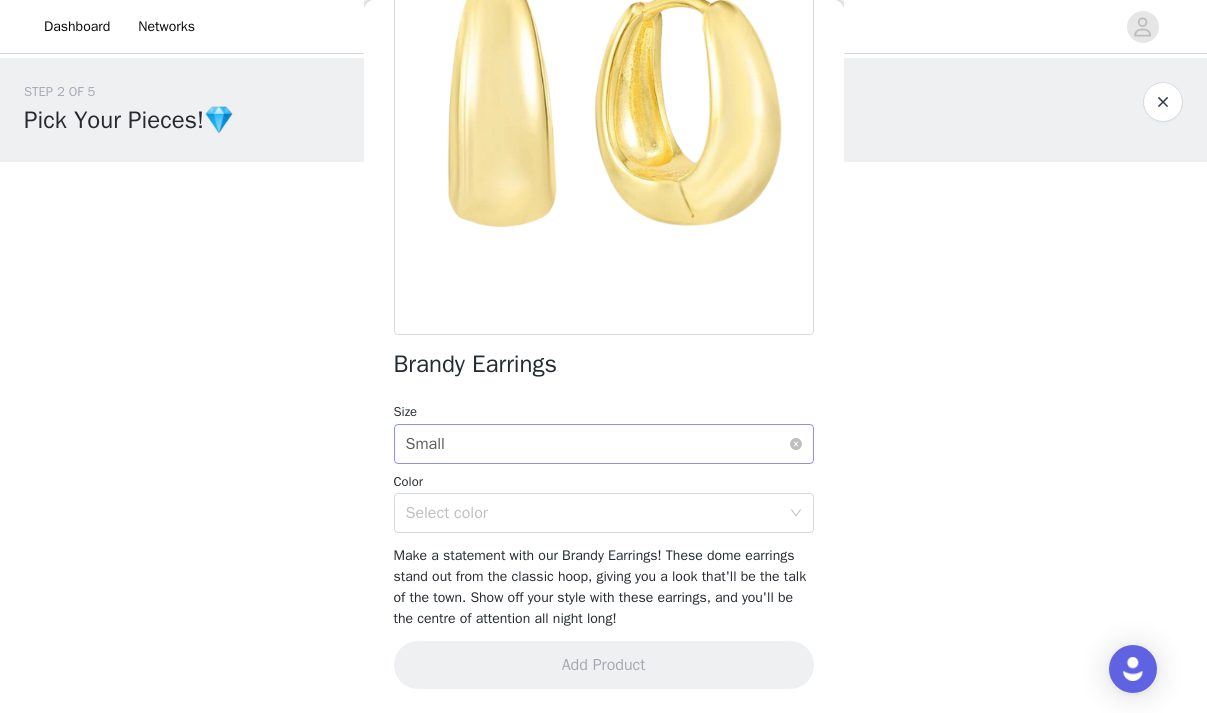 click on "Select size Small" at bounding box center (597, 444) 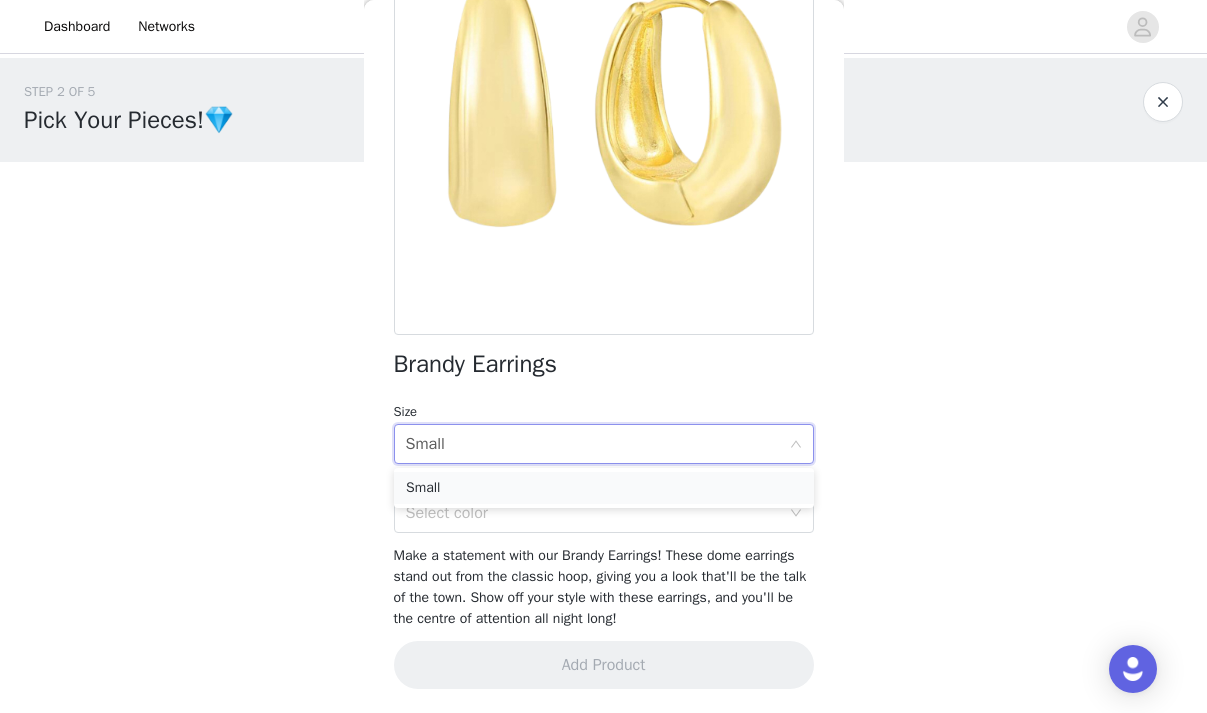 click on "Small" at bounding box center [604, 488] 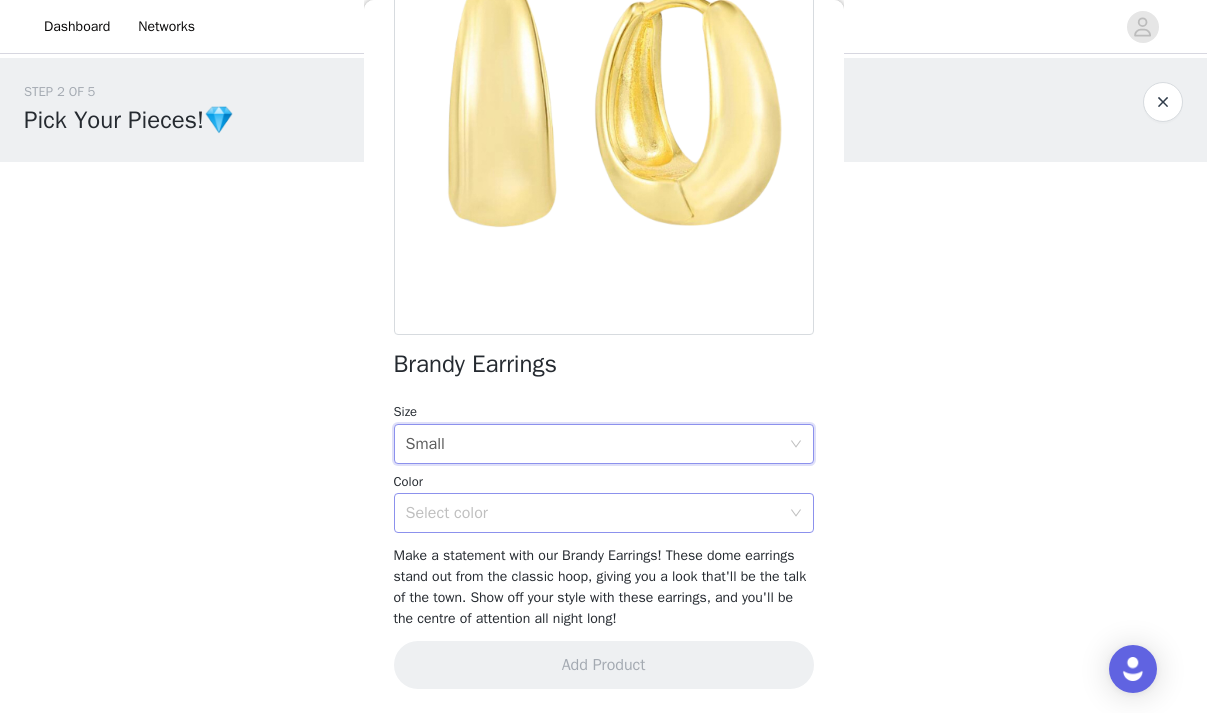 click on "Select color" at bounding box center [597, 513] 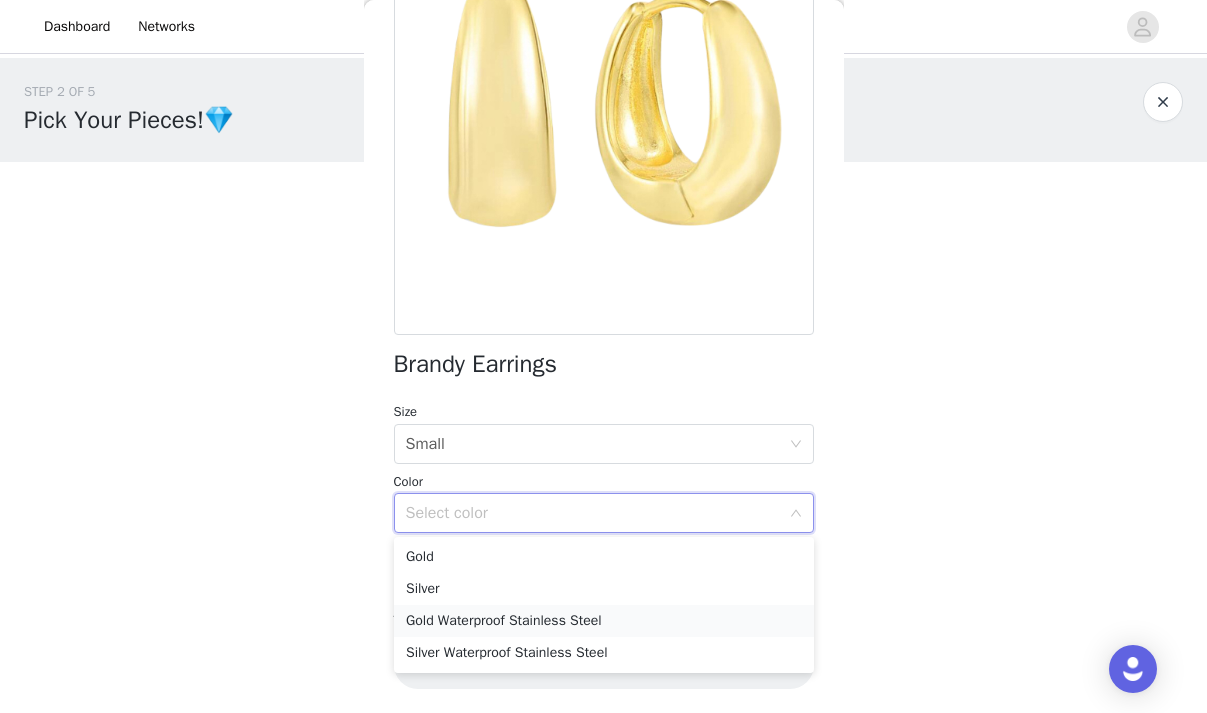 click on "Gold Waterproof Stainless Steel" at bounding box center (604, 621) 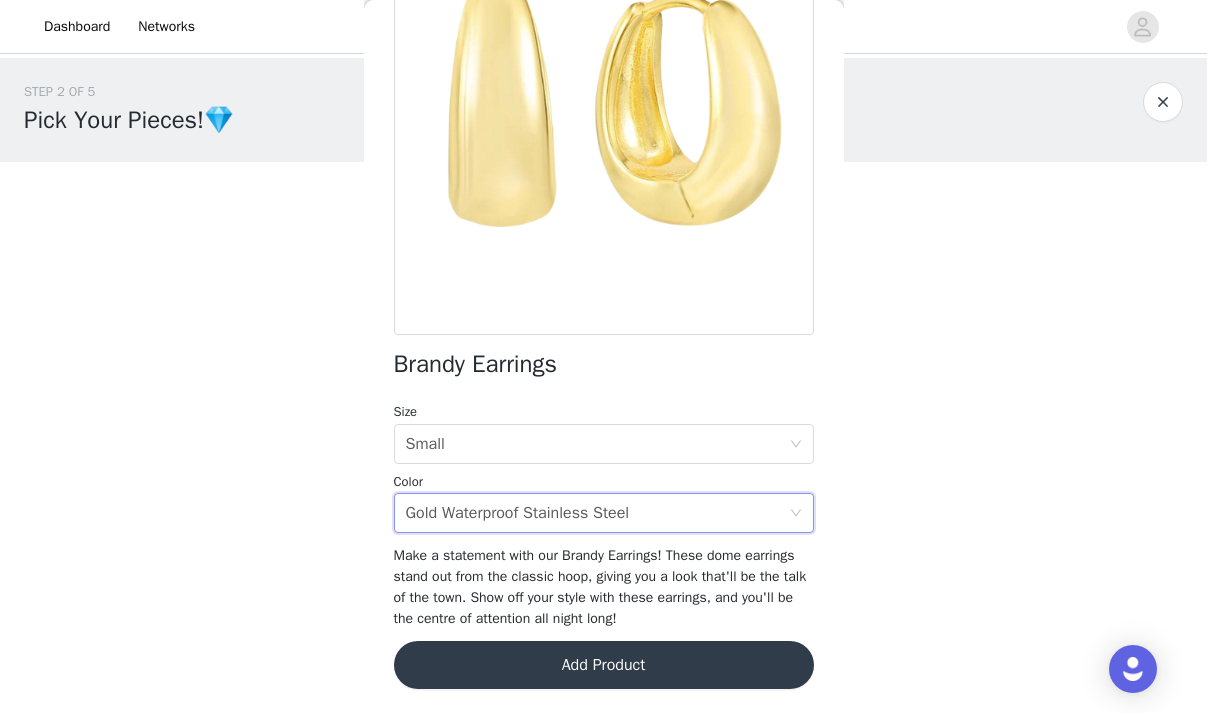 click on "Add Product" at bounding box center [604, 665] 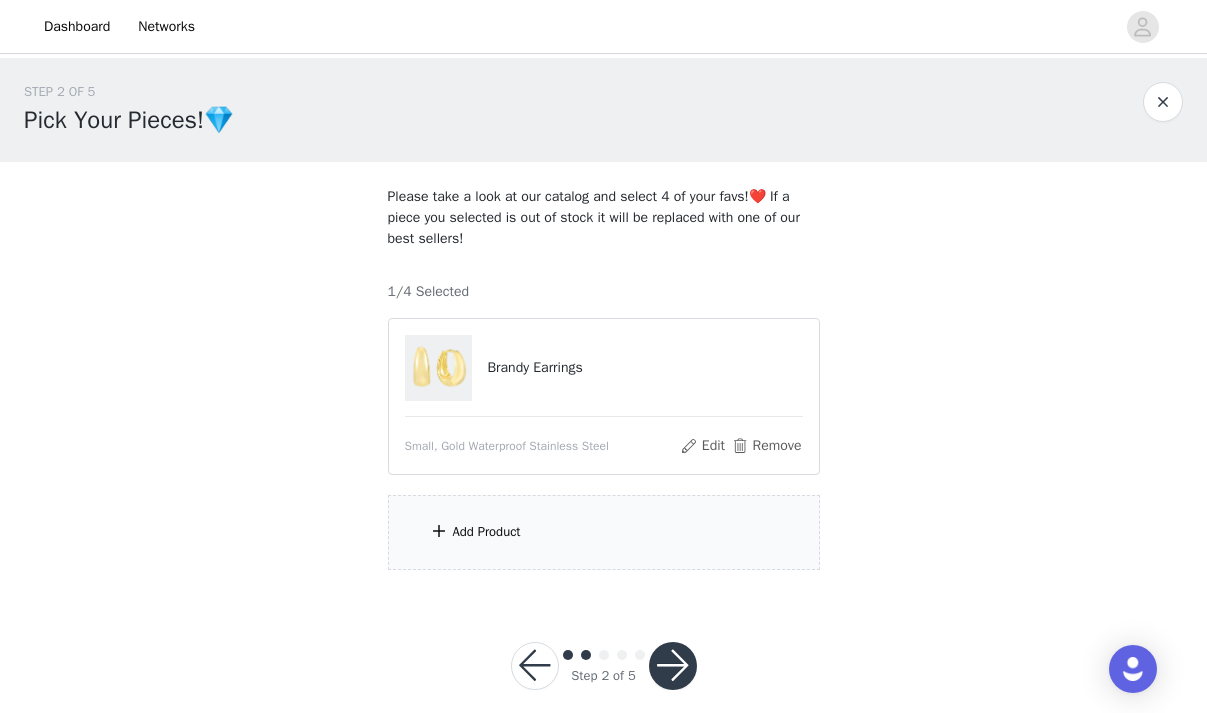 click on "Add Product" at bounding box center [604, 532] 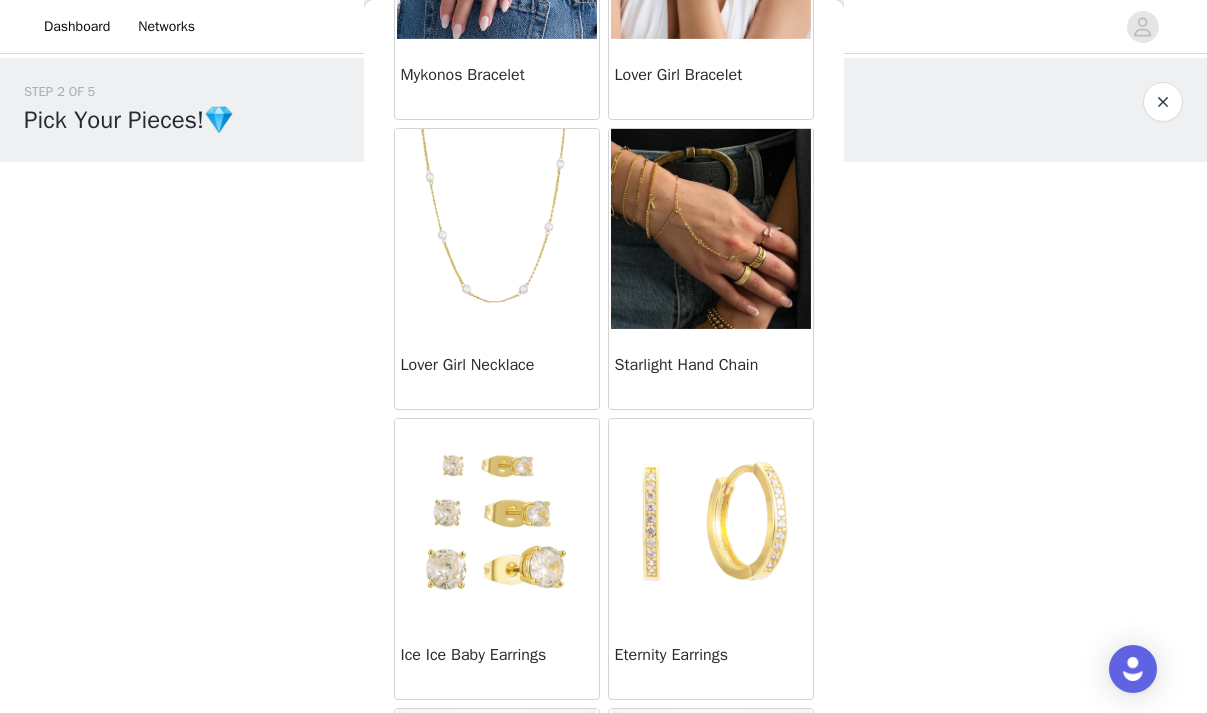 scroll, scrollTop: 1428, scrollLeft: 0, axis: vertical 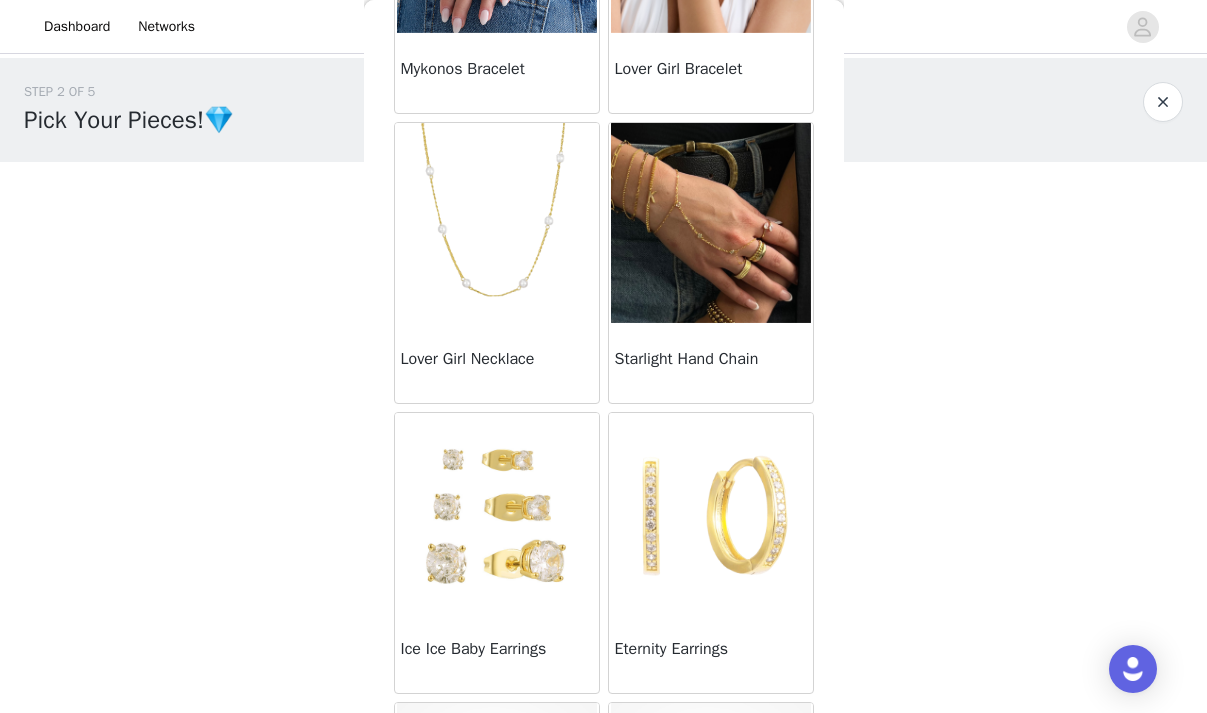 click at bounding box center (711, 223) 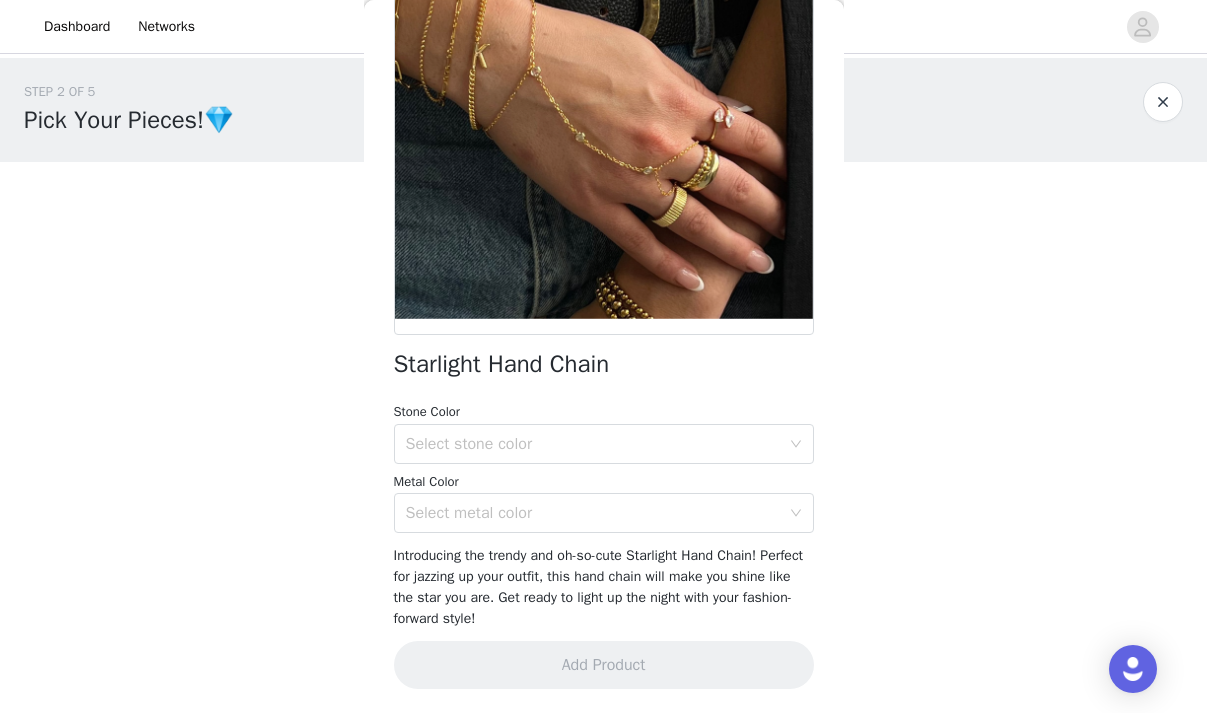 scroll, scrollTop: 215, scrollLeft: 0, axis: vertical 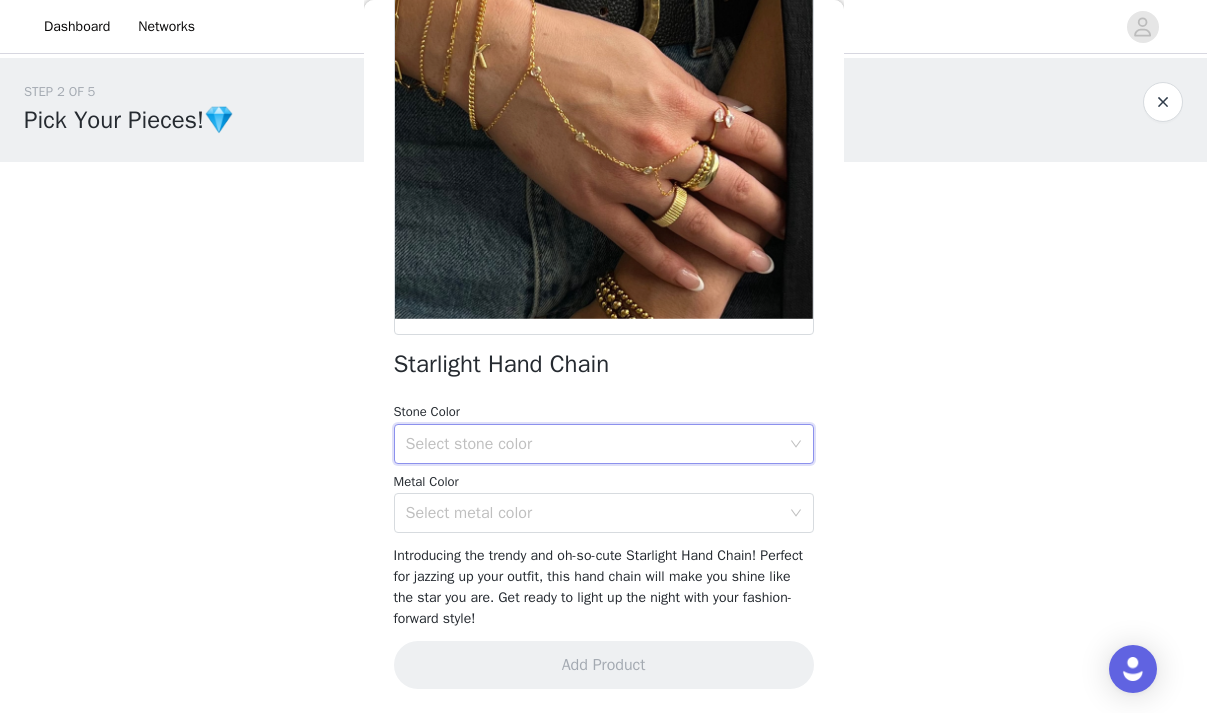 click on "Select stone color" at bounding box center (597, 444) 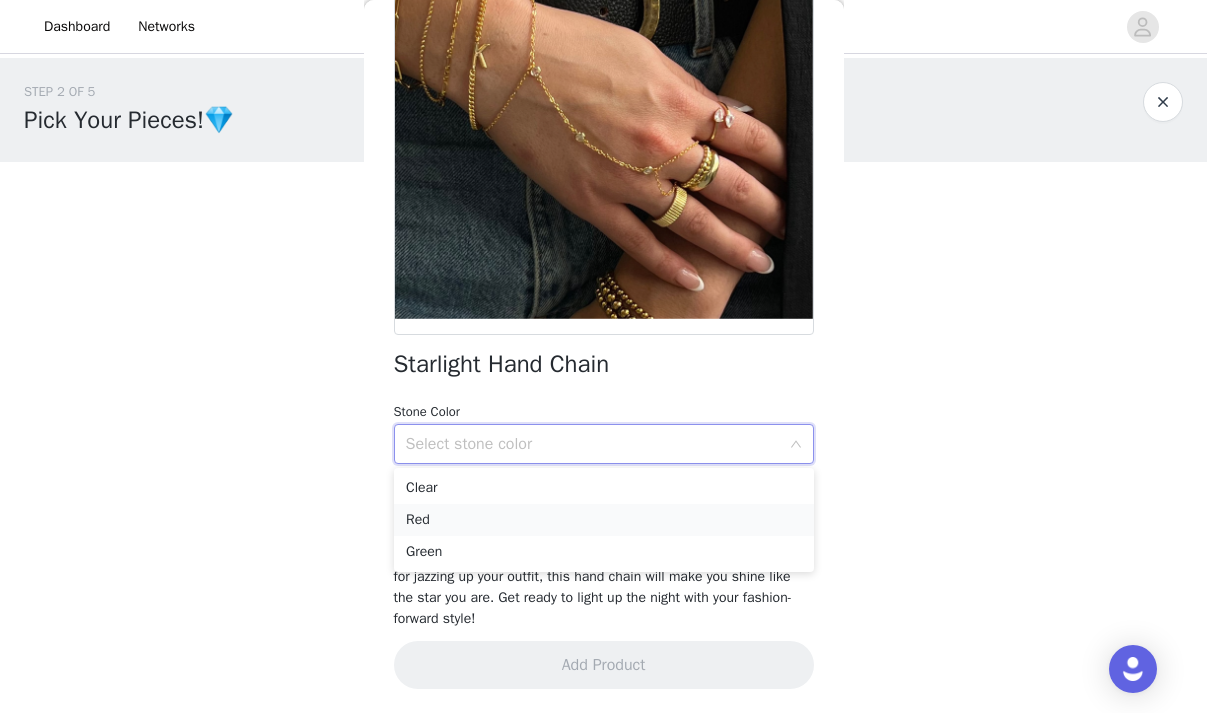 click on "Red" at bounding box center [604, 520] 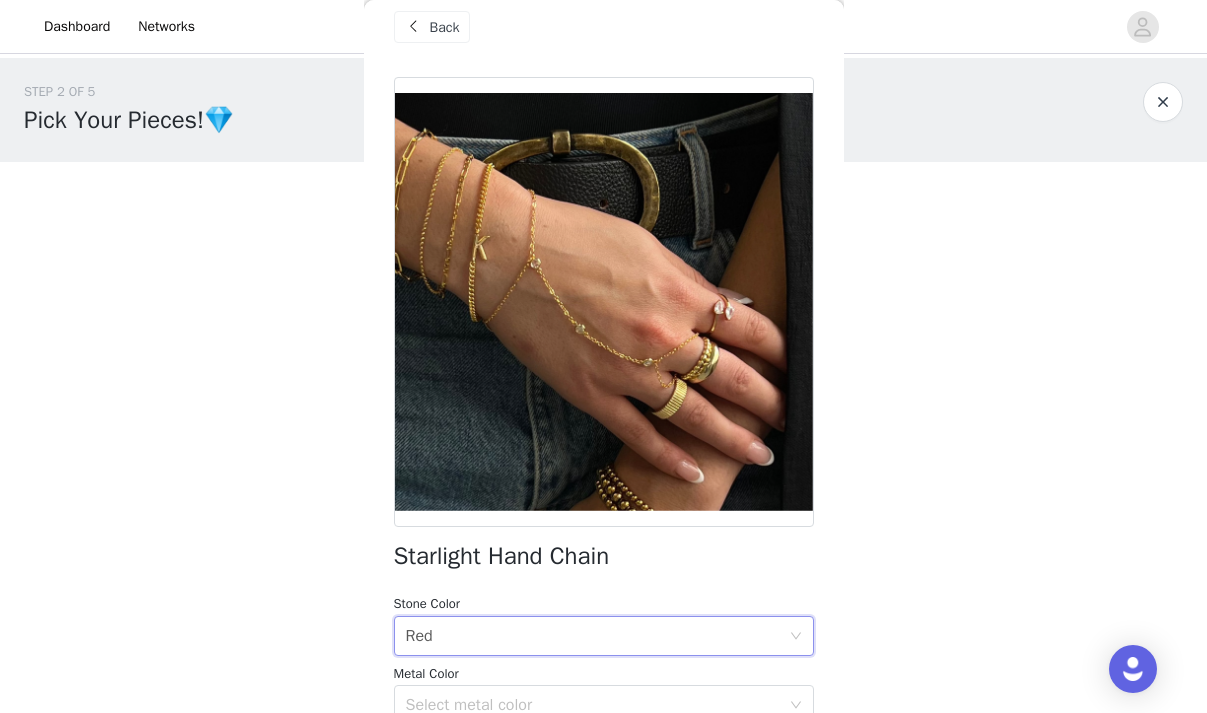 scroll, scrollTop: 0, scrollLeft: 0, axis: both 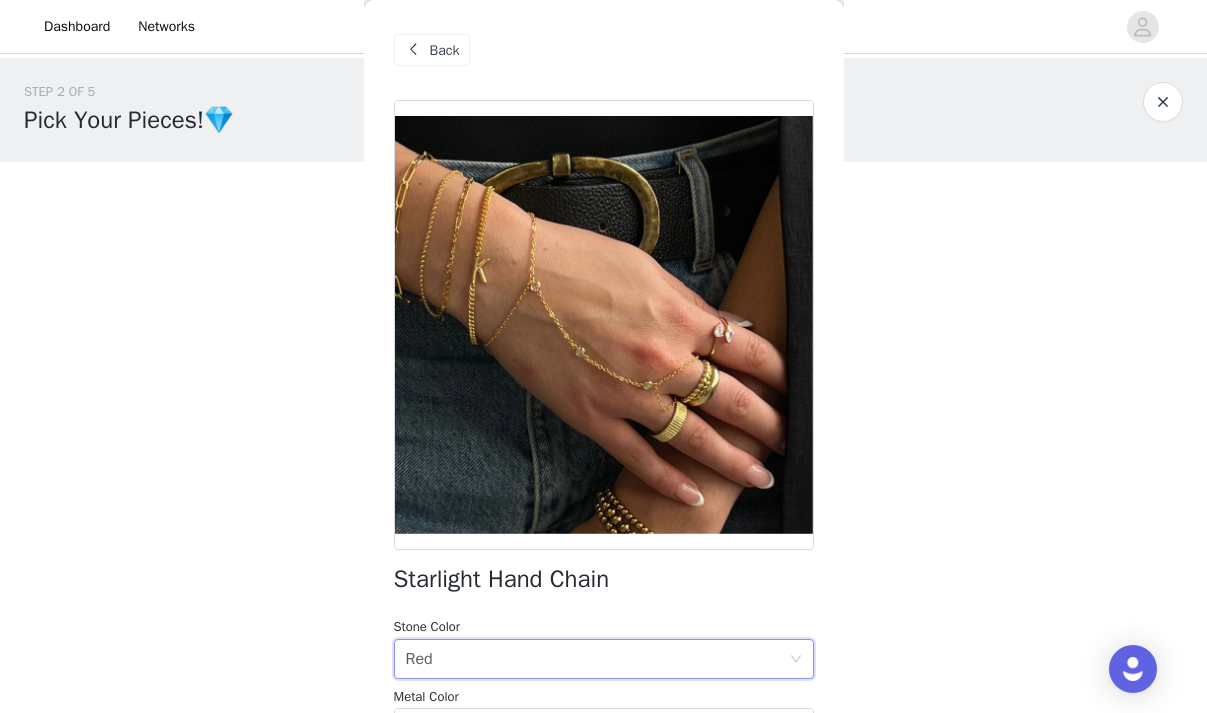 click at bounding box center [414, 50] 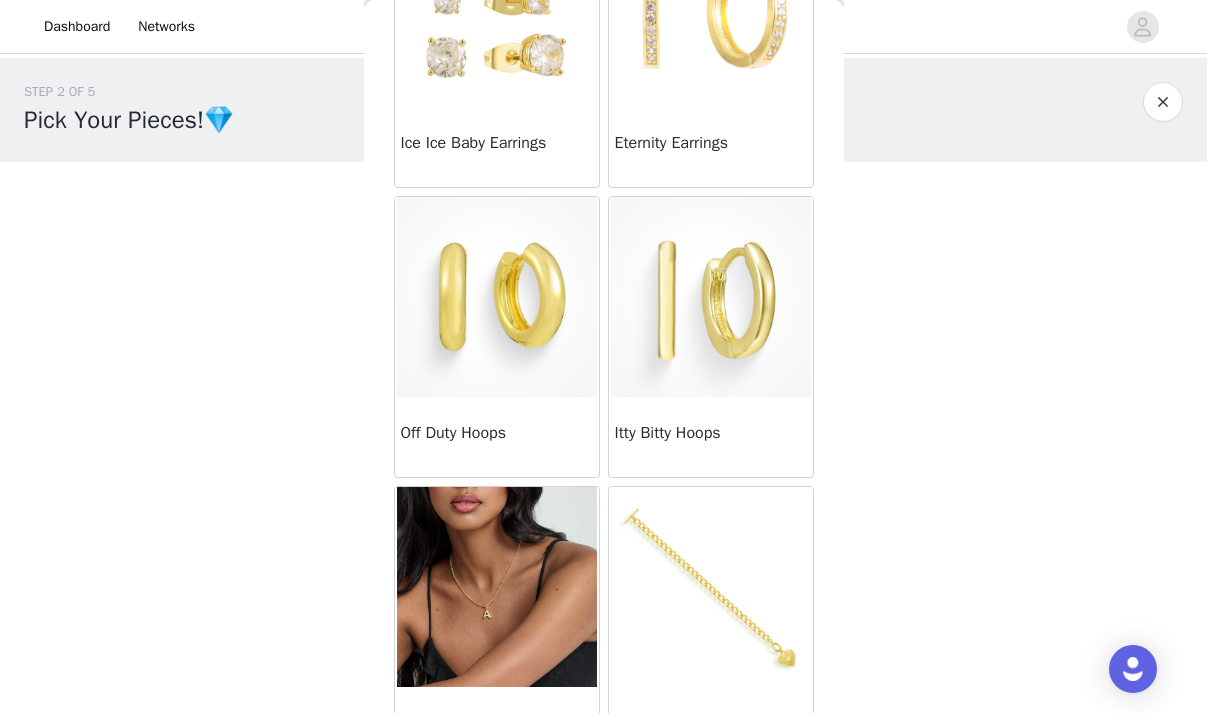 scroll, scrollTop: 1993, scrollLeft: 0, axis: vertical 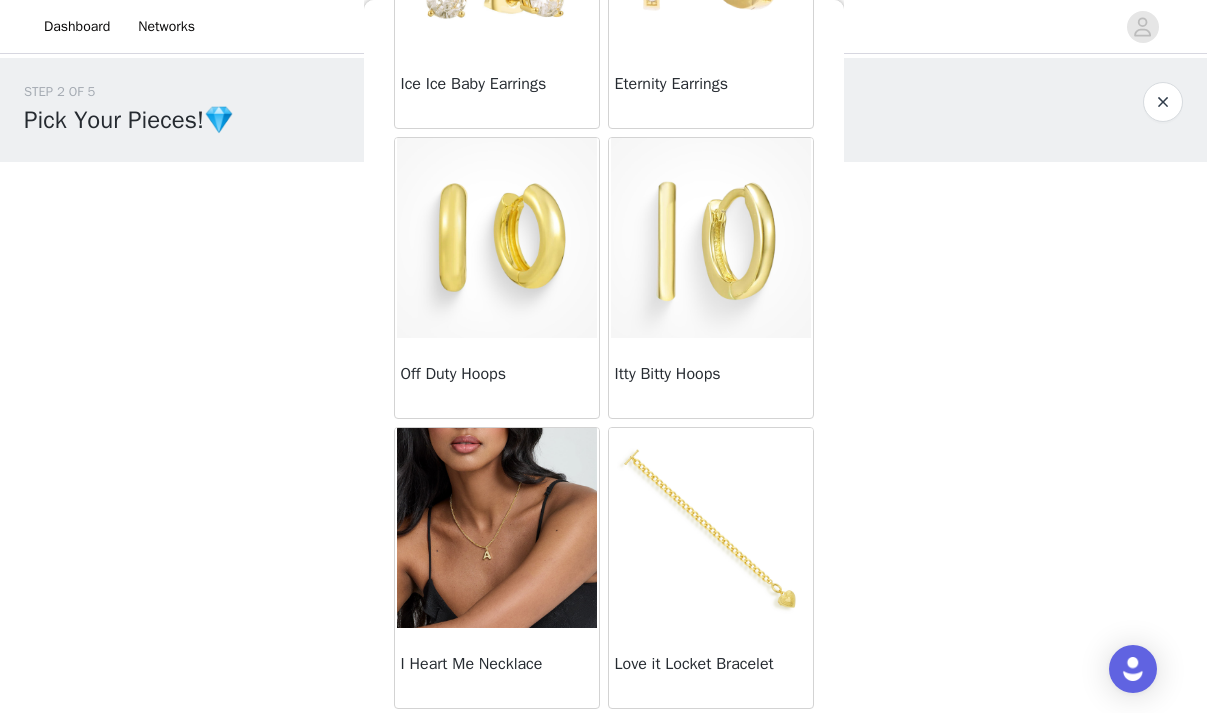 click at bounding box center (711, 528) 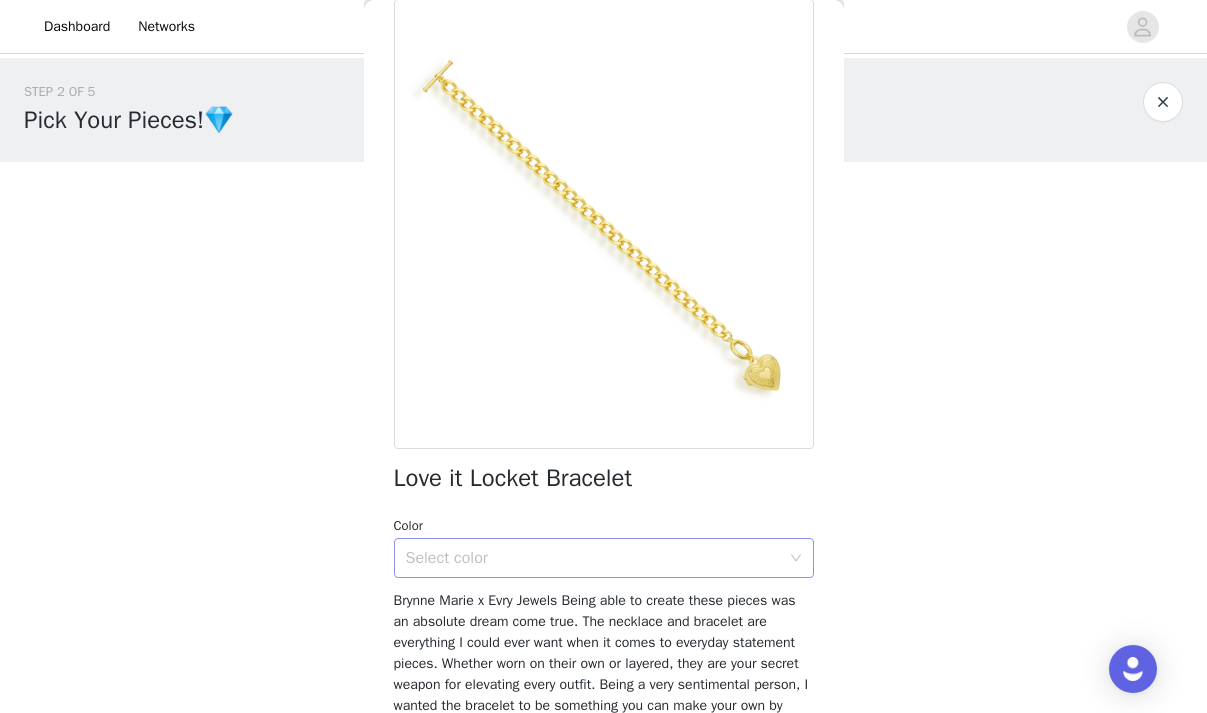 scroll, scrollTop: 0, scrollLeft: 0, axis: both 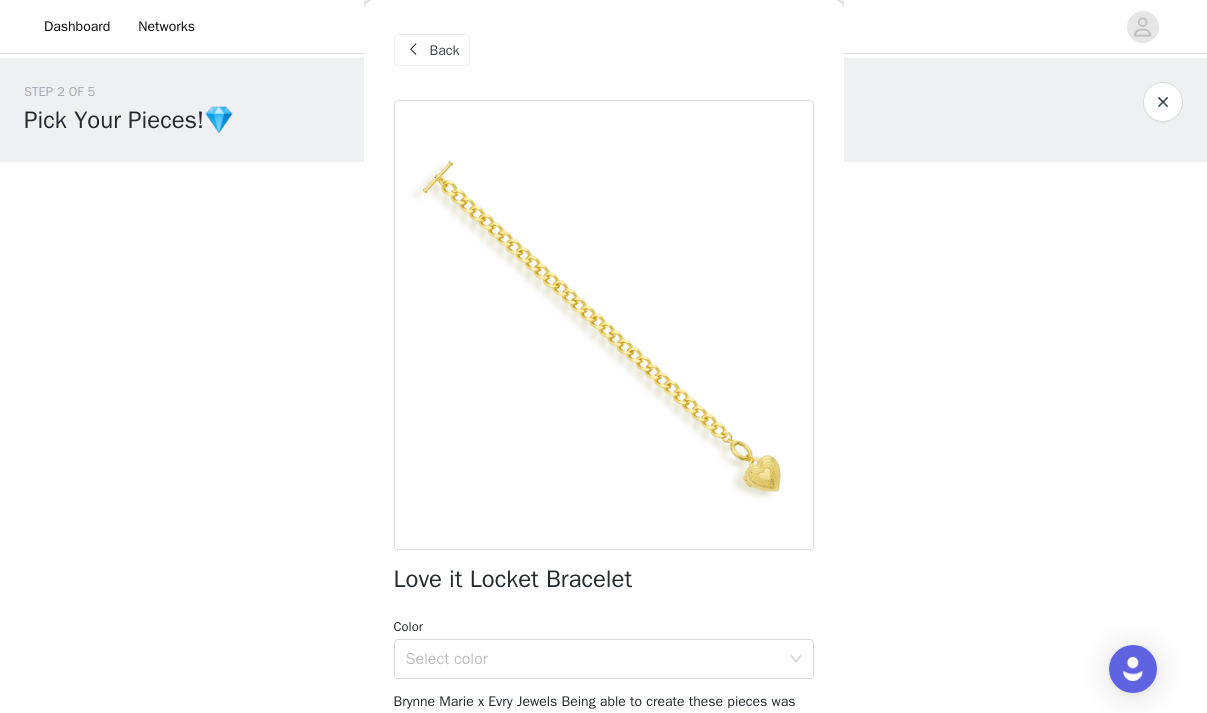 click on "Back" at bounding box center (445, 50) 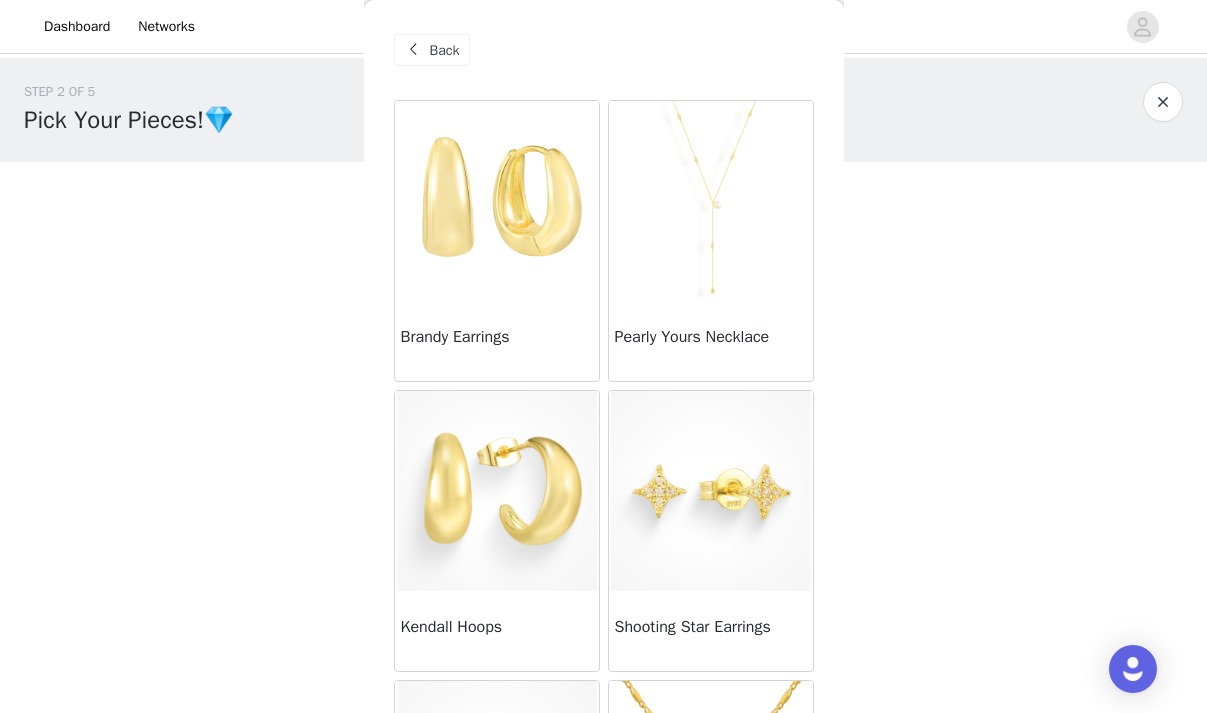 click at bounding box center (711, 201) 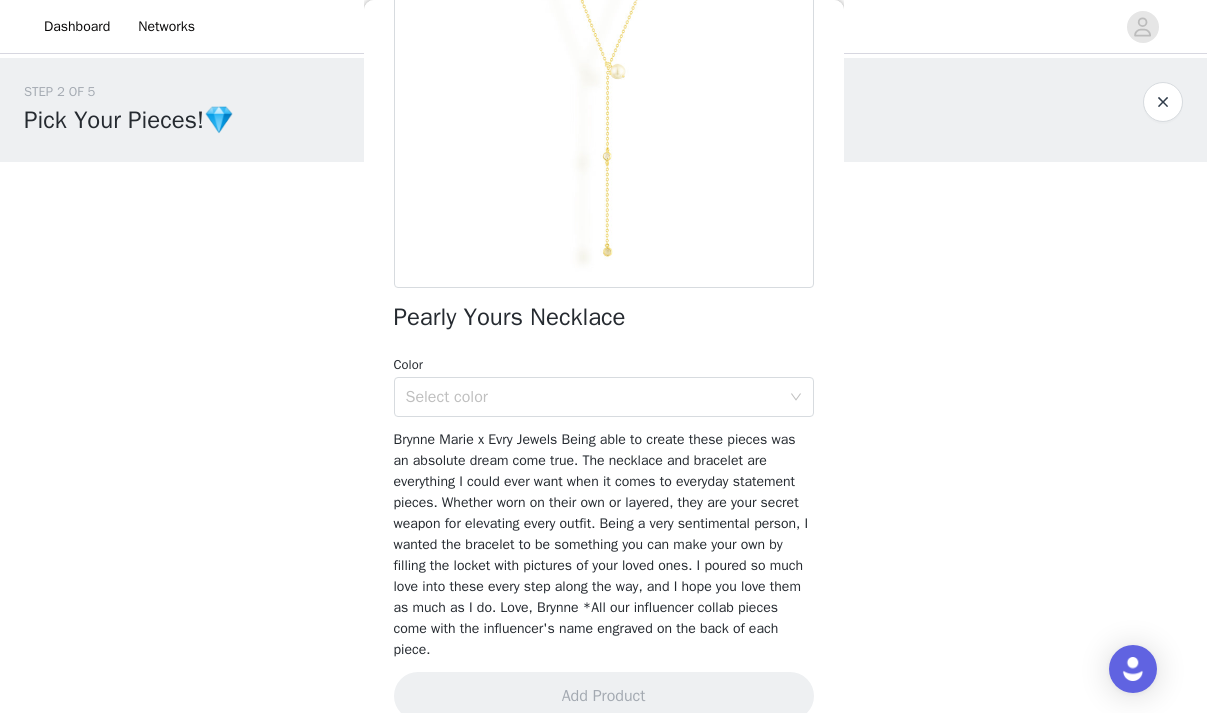 scroll, scrollTop: 286, scrollLeft: 0, axis: vertical 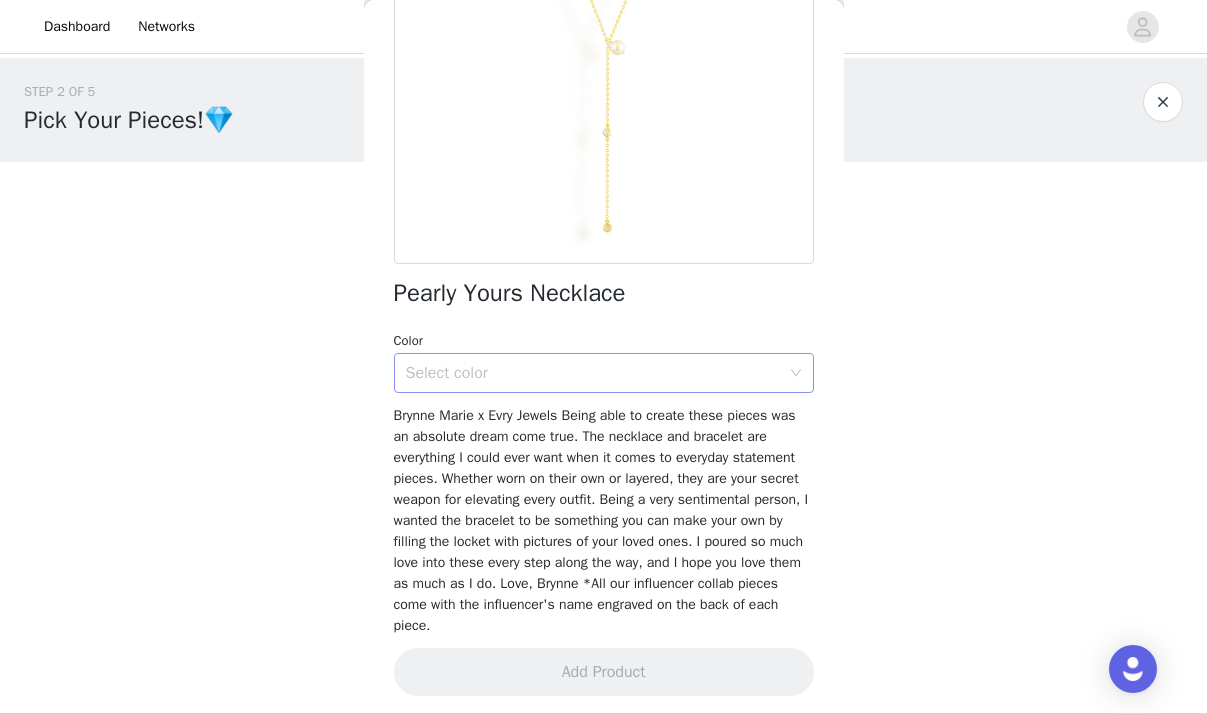 click on "Select color" at bounding box center [593, 373] 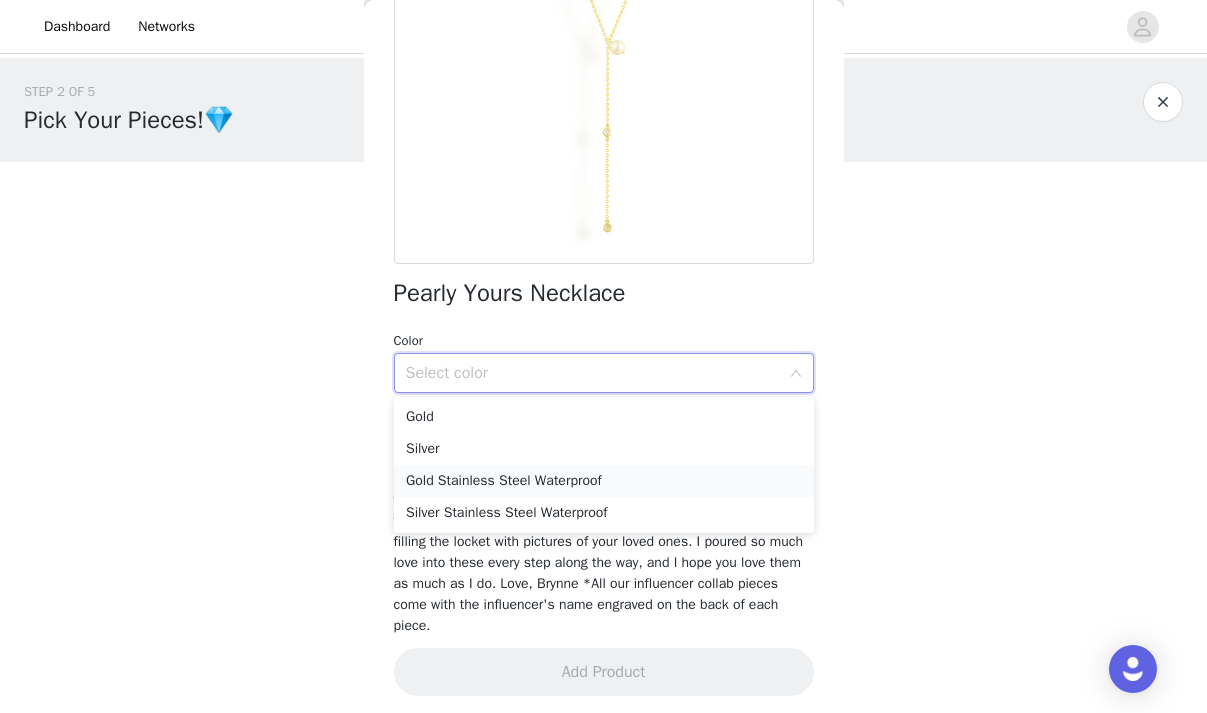 click on "Gold Stainless Steel Waterproof" at bounding box center [604, 481] 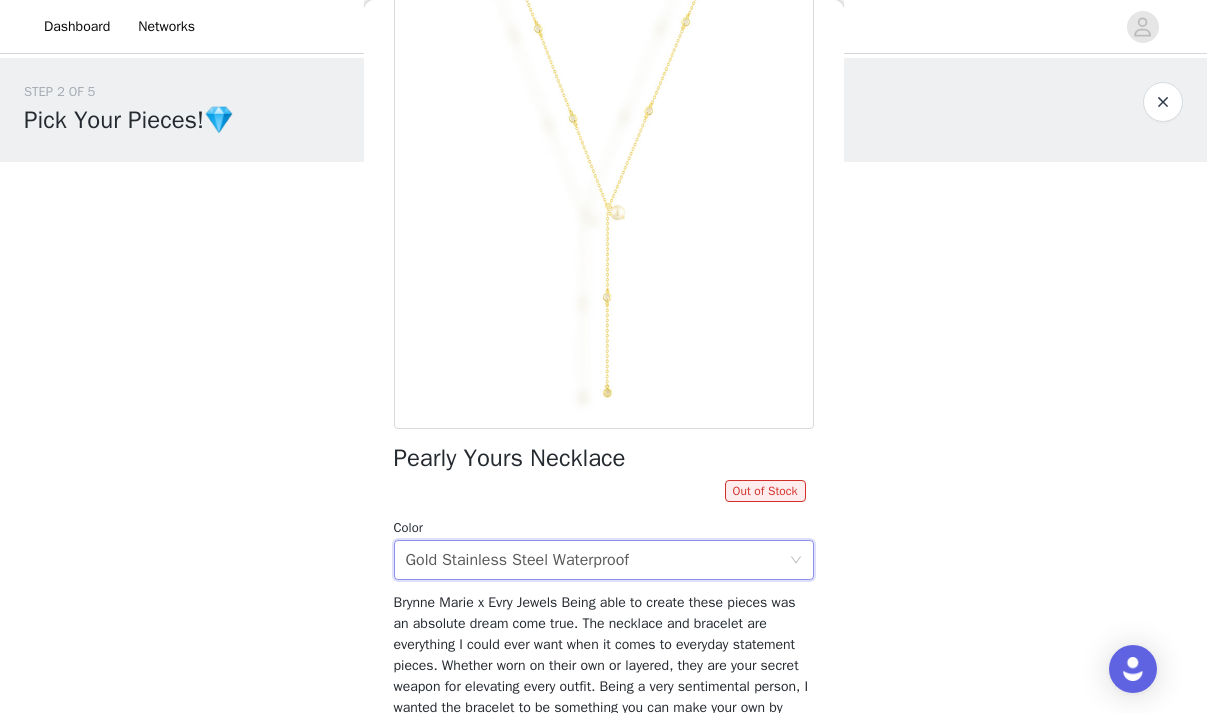 scroll, scrollTop: 162, scrollLeft: 0, axis: vertical 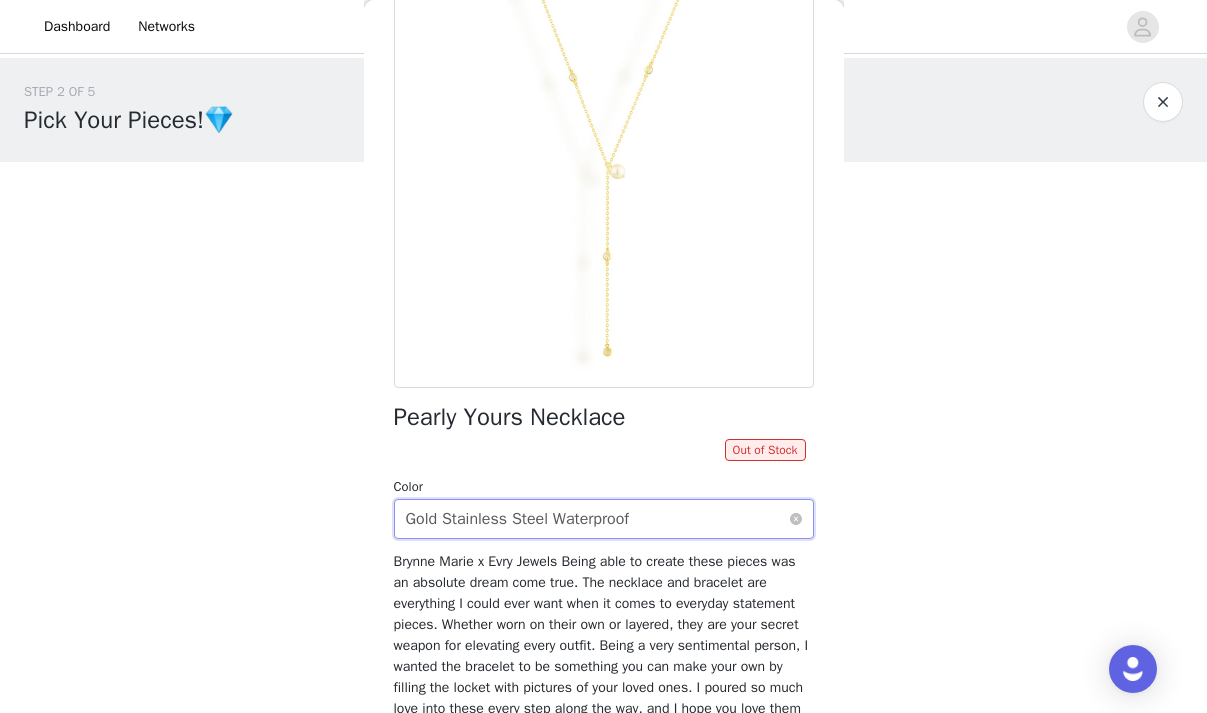 click on "Gold Stainless Steel Waterproof" at bounding box center (518, 519) 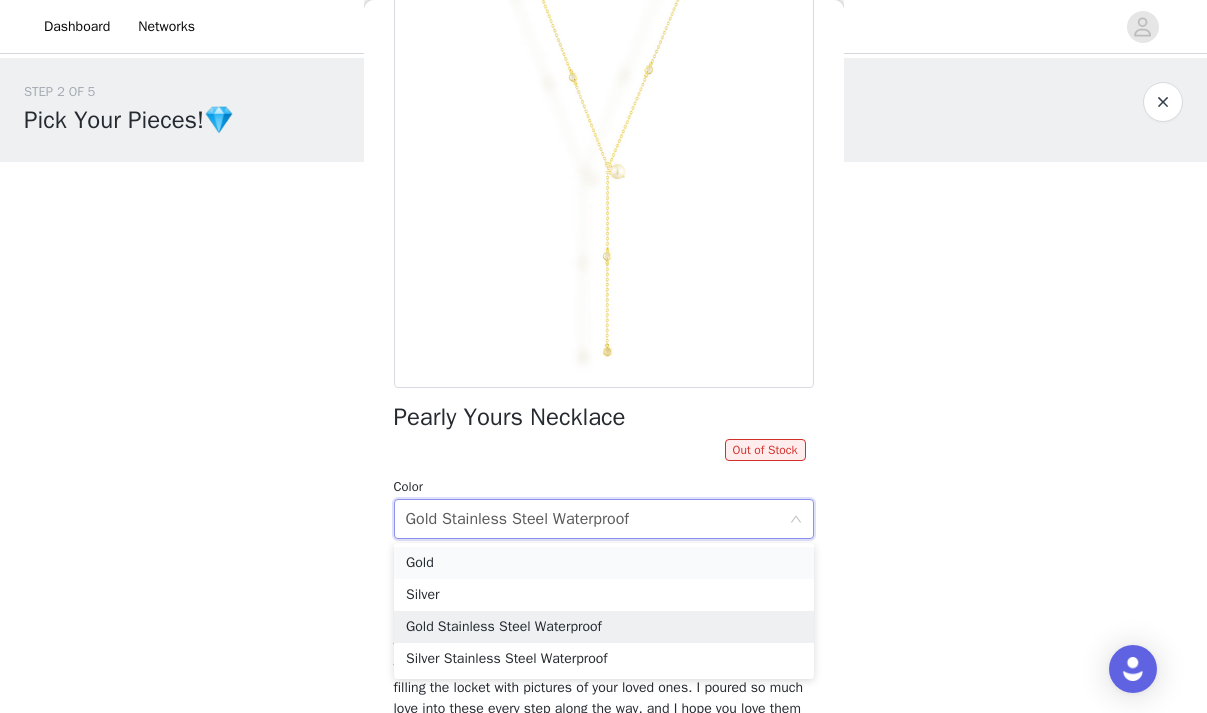 click on "Gold" at bounding box center (604, 563) 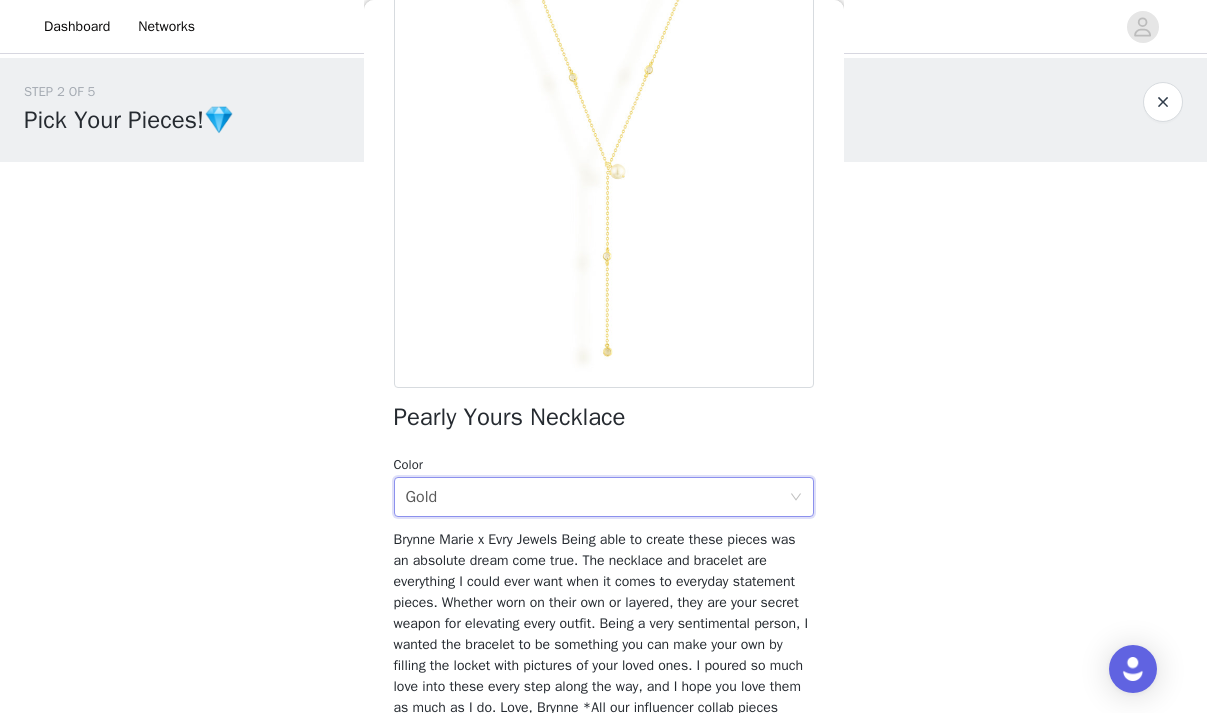 scroll, scrollTop: 292, scrollLeft: 0, axis: vertical 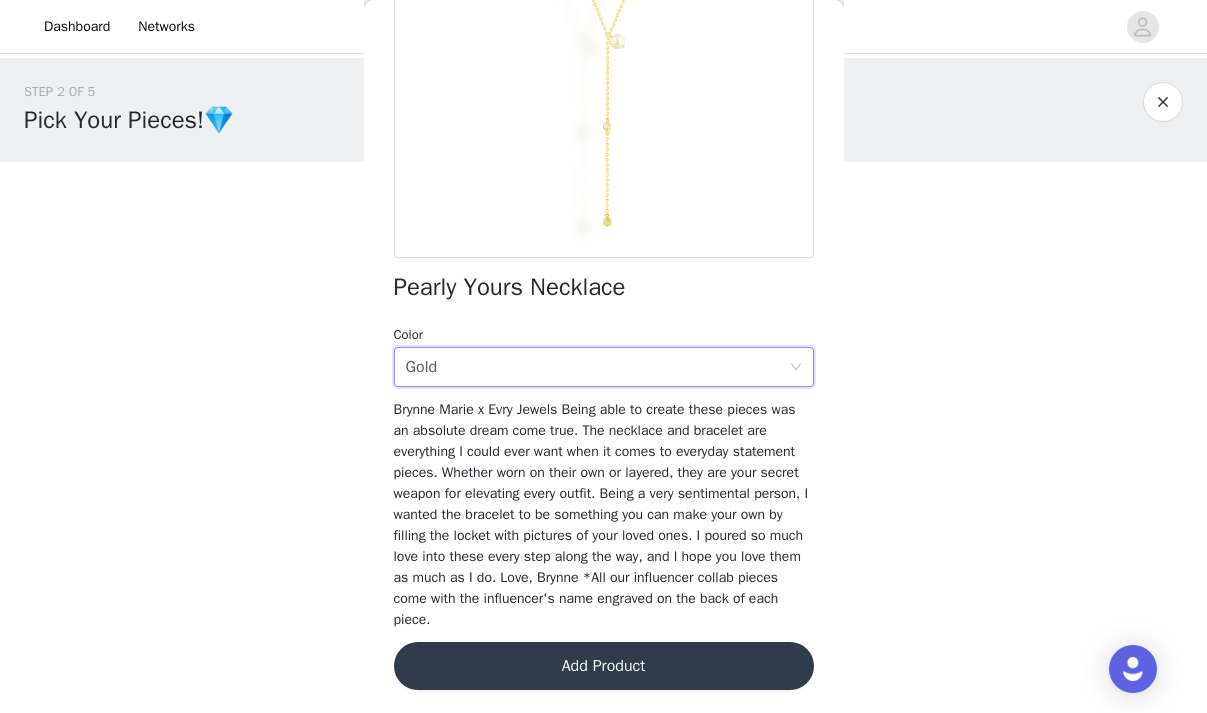 click on "Add Product" at bounding box center [604, 666] 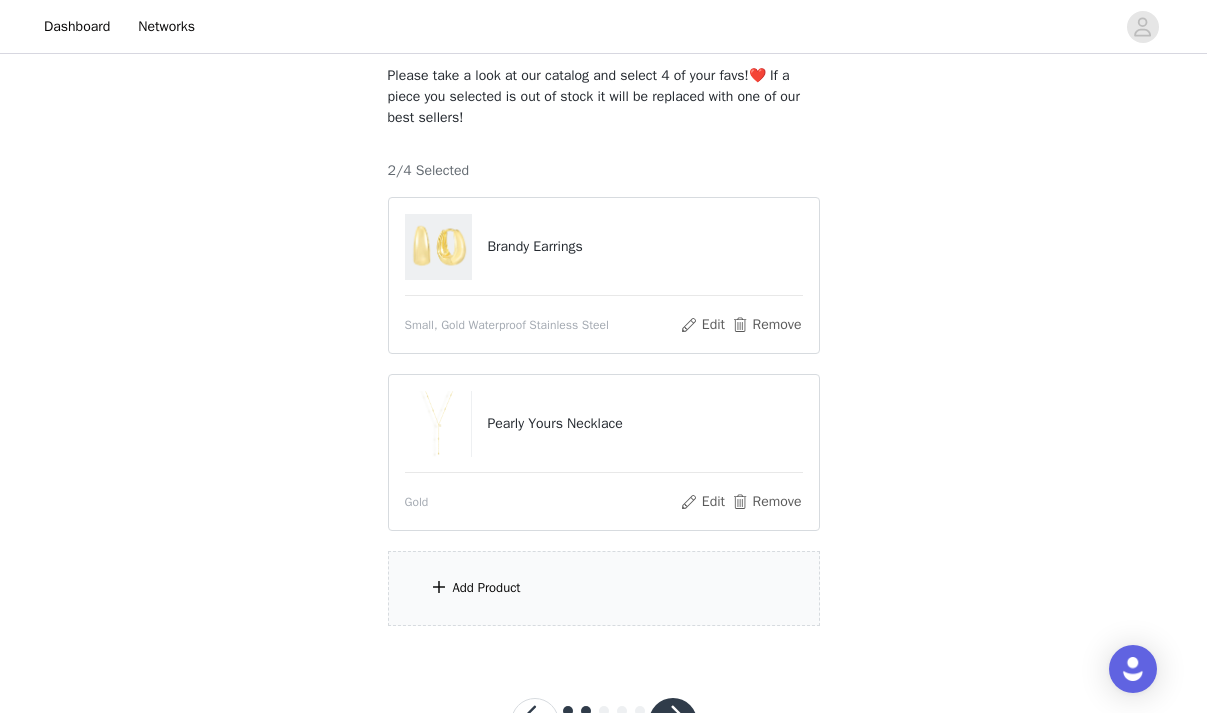 scroll, scrollTop: 201, scrollLeft: 0, axis: vertical 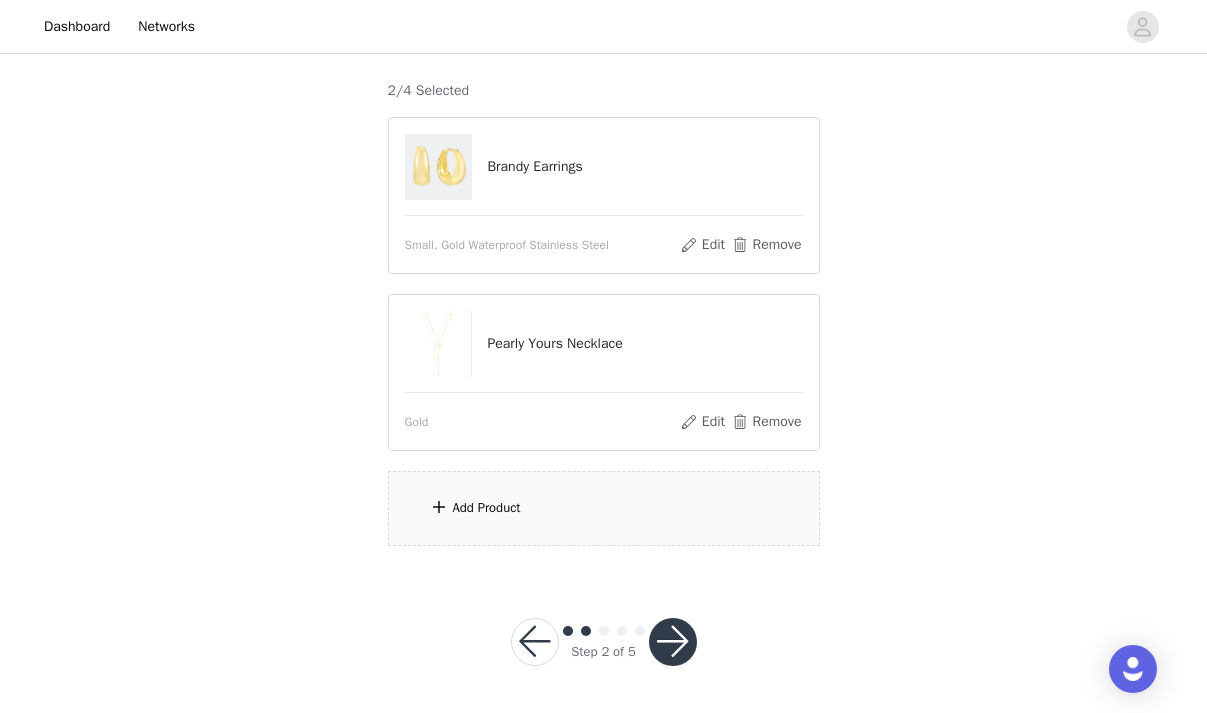 click on "Add Product" at bounding box center (487, 508) 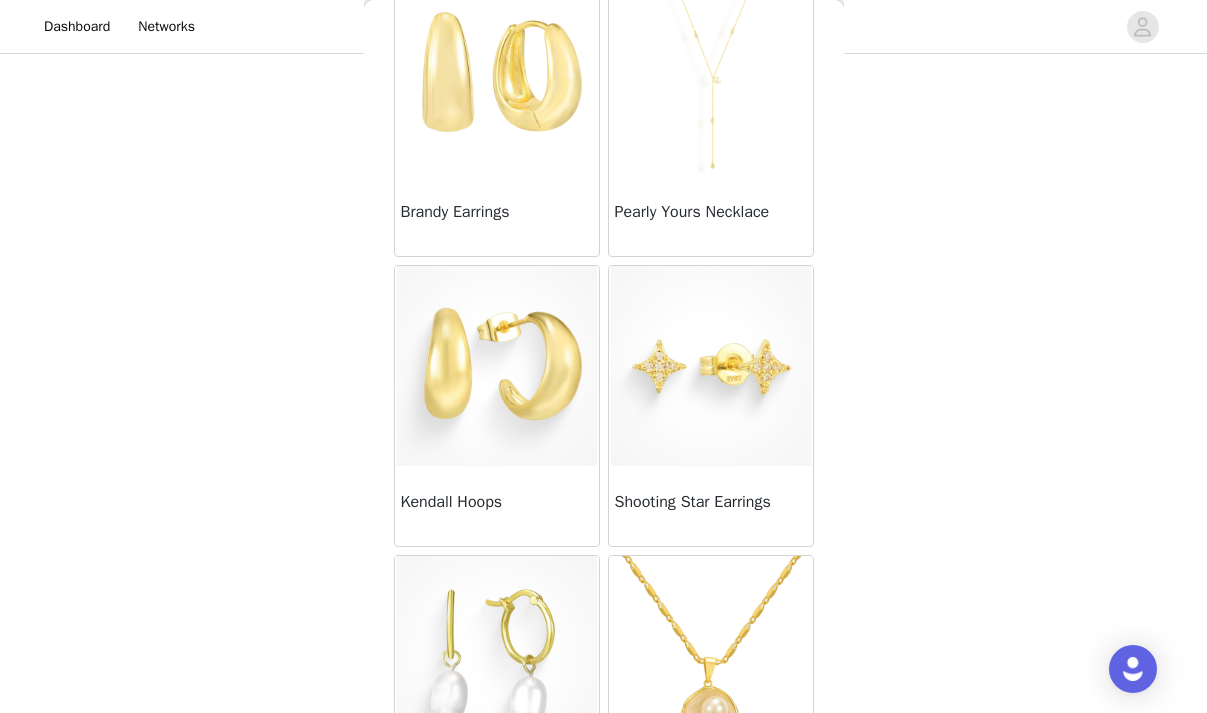 scroll, scrollTop: 127, scrollLeft: 0, axis: vertical 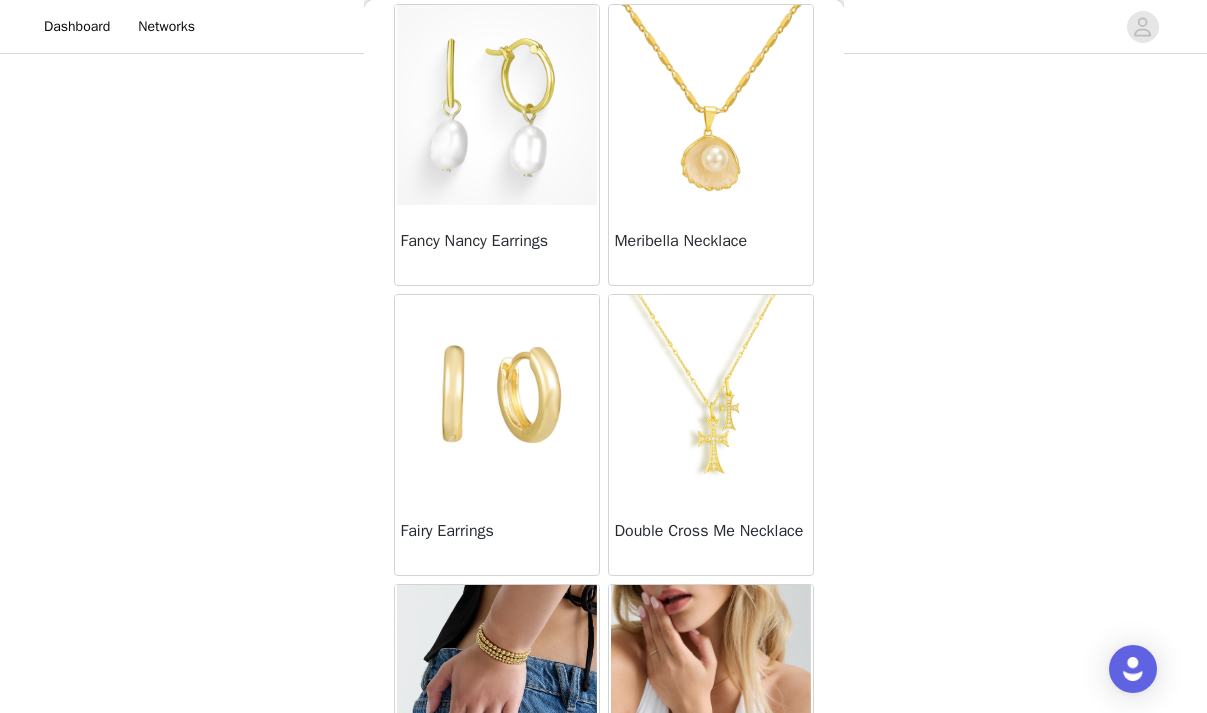 click on "Fairy Earrings" at bounding box center (497, 535) 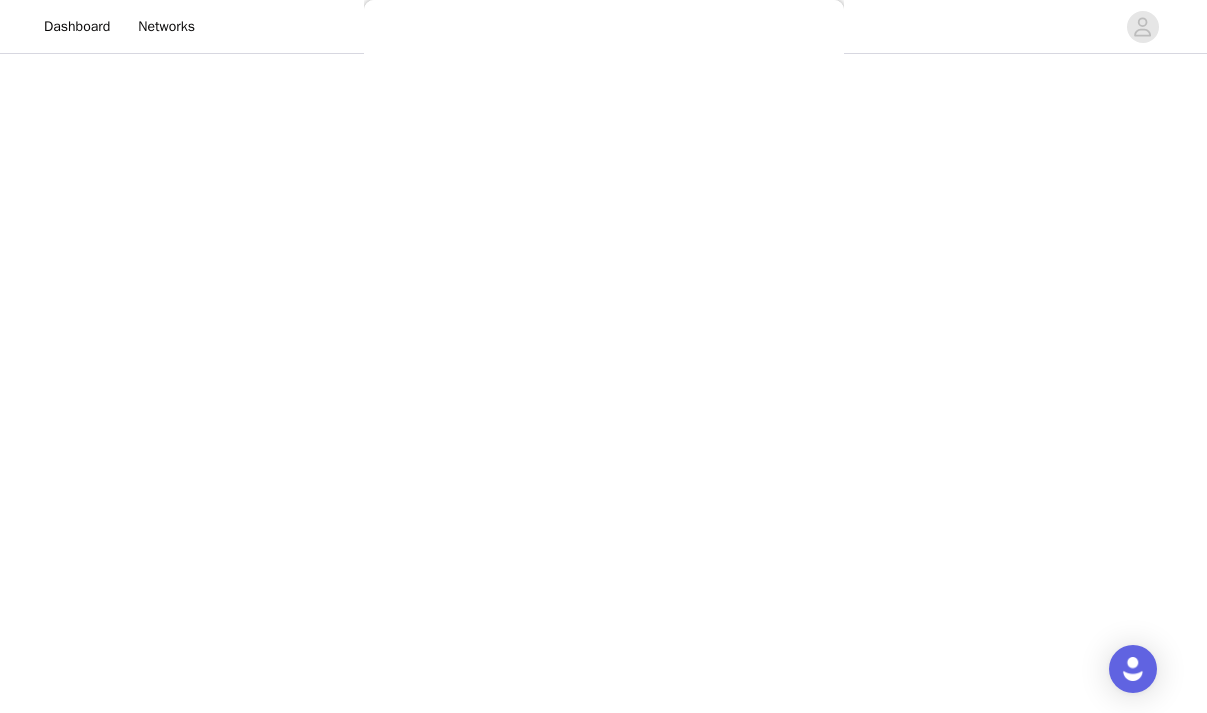 scroll, scrollTop: 187, scrollLeft: 0, axis: vertical 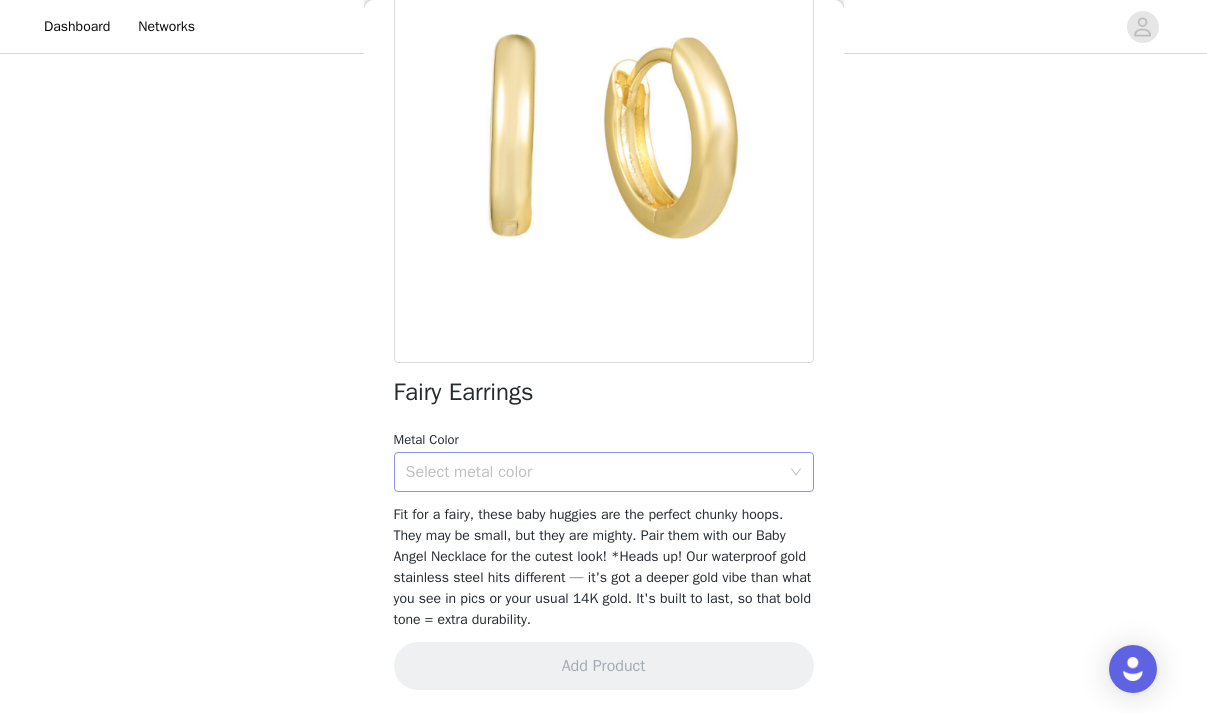 click on "Select metal color" at bounding box center [597, 472] 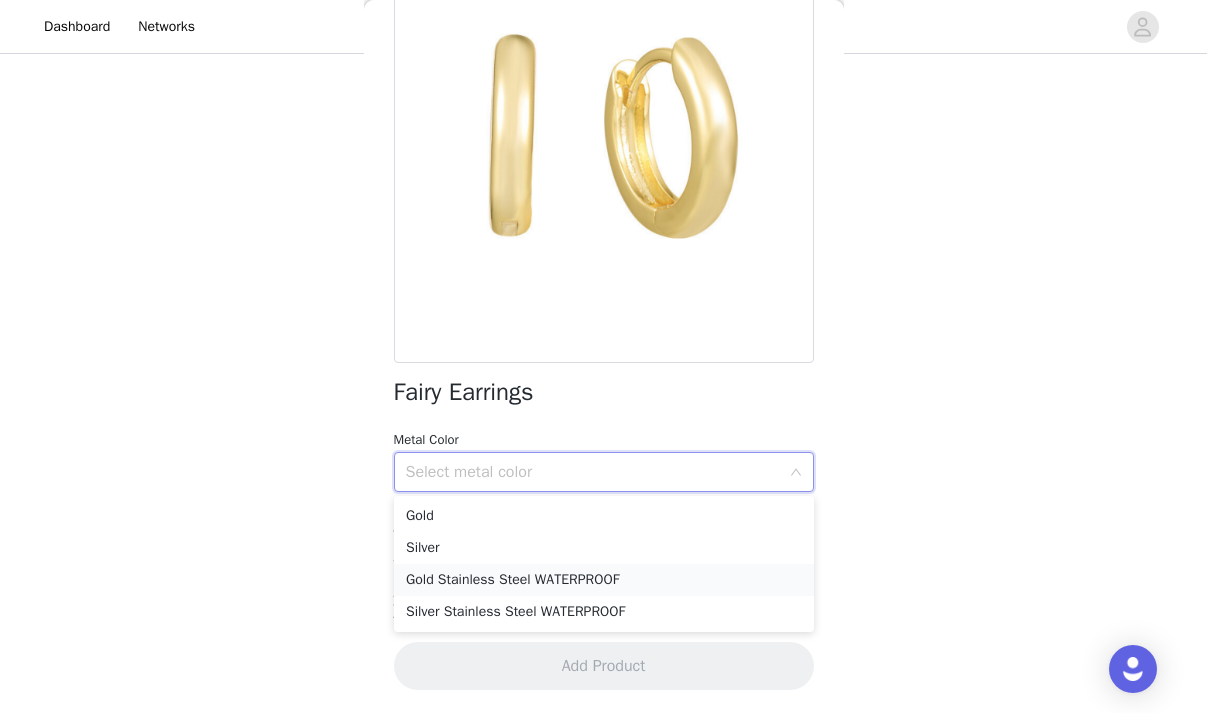 click on "Gold Stainless Steel WATERPROOF" at bounding box center (604, 580) 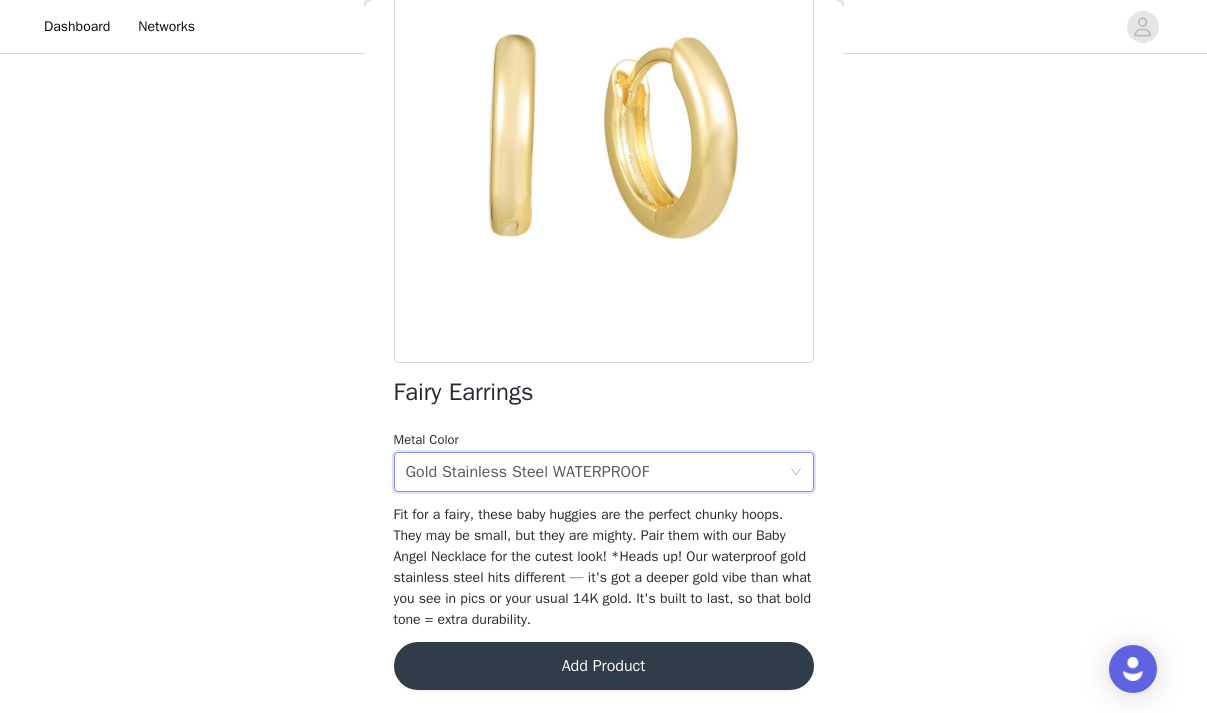 click on "Add Product" at bounding box center (604, 666) 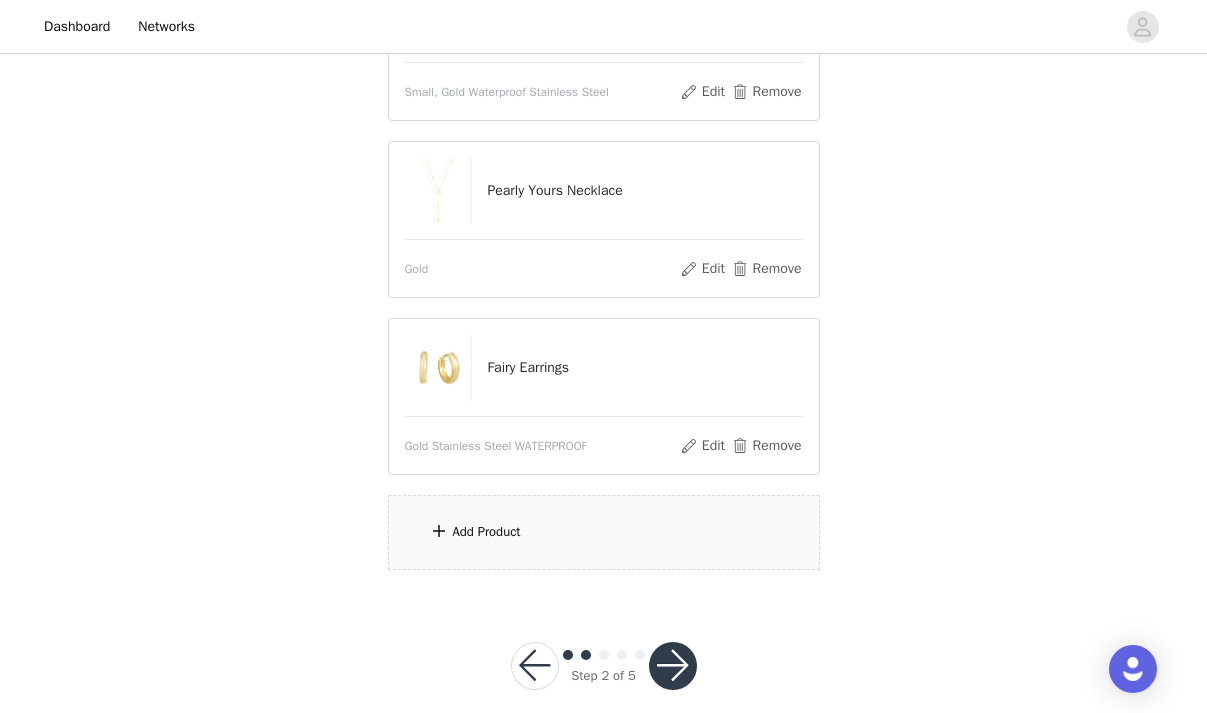 scroll, scrollTop: 378, scrollLeft: 0, axis: vertical 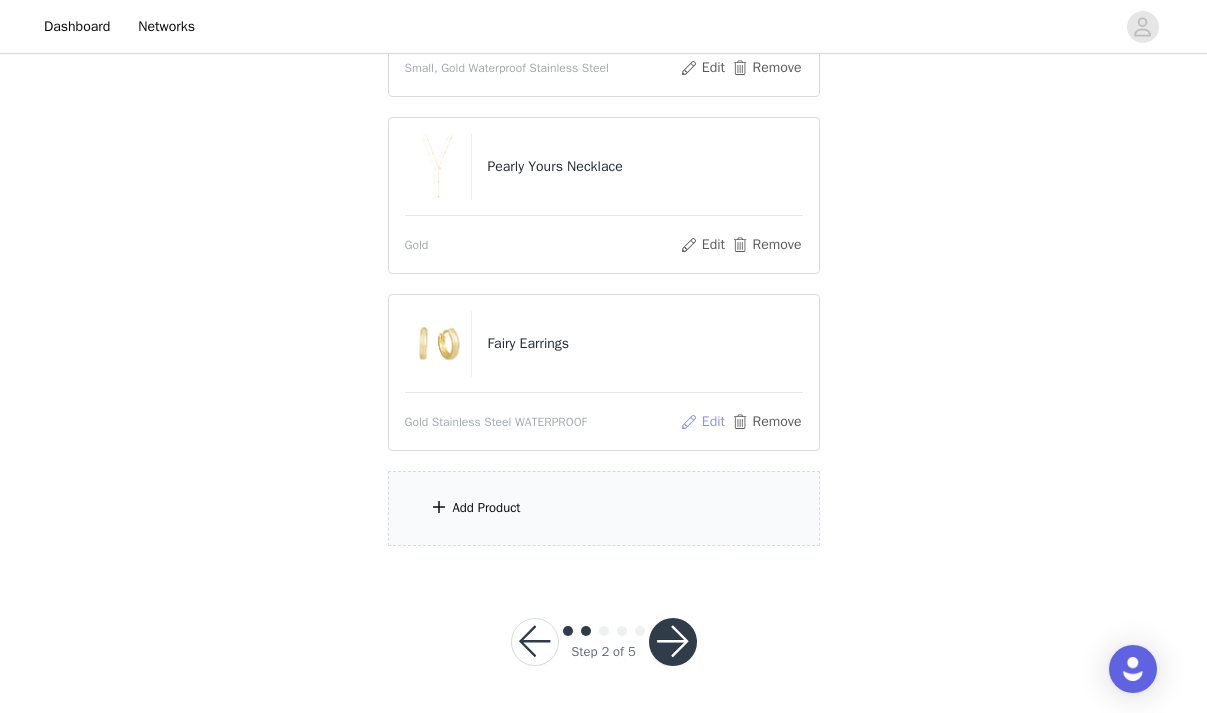 click on "Edit" at bounding box center [702, 422] 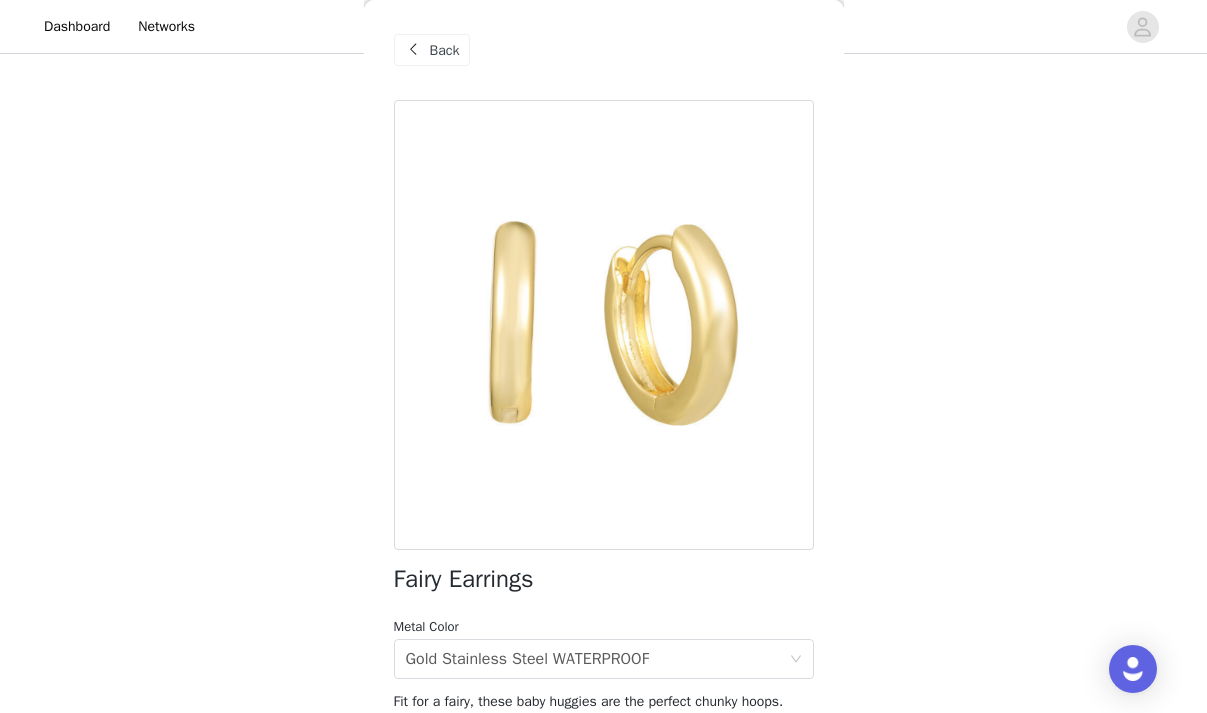 scroll, scrollTop: 187, scrollLeft: 0, axis: vertical 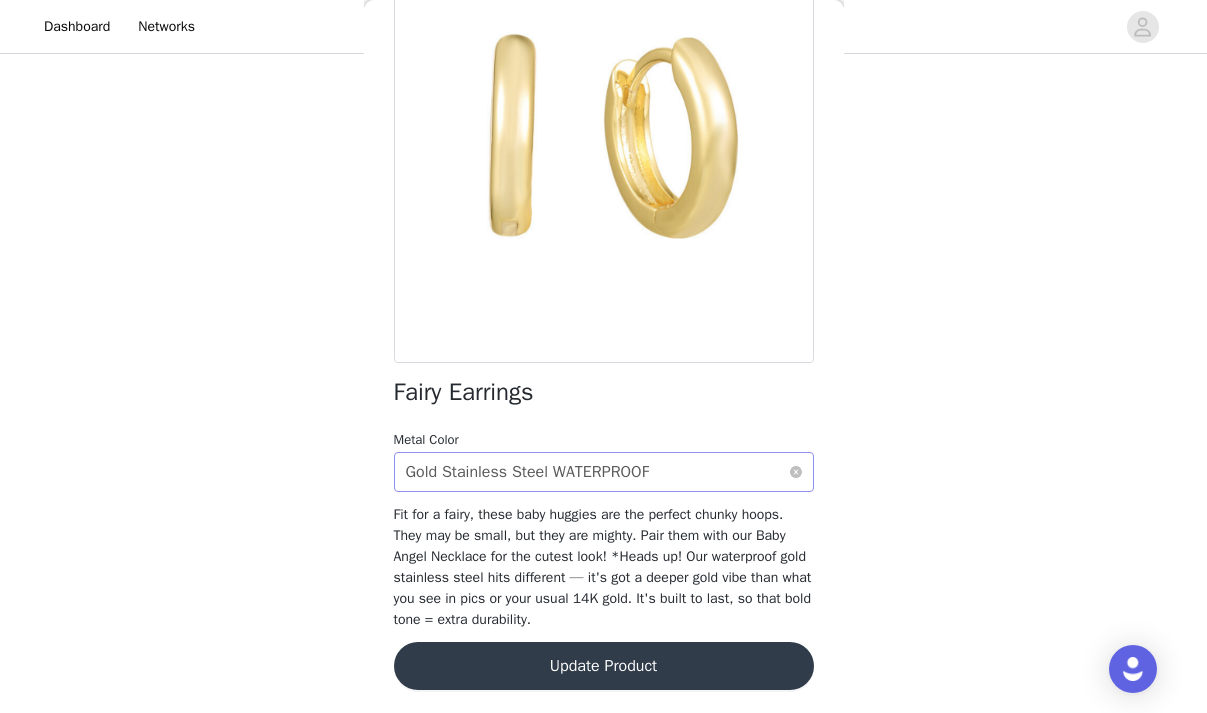 click on "Gold Stainless Steel WATERPROOF" at bounding box center (528, 472) 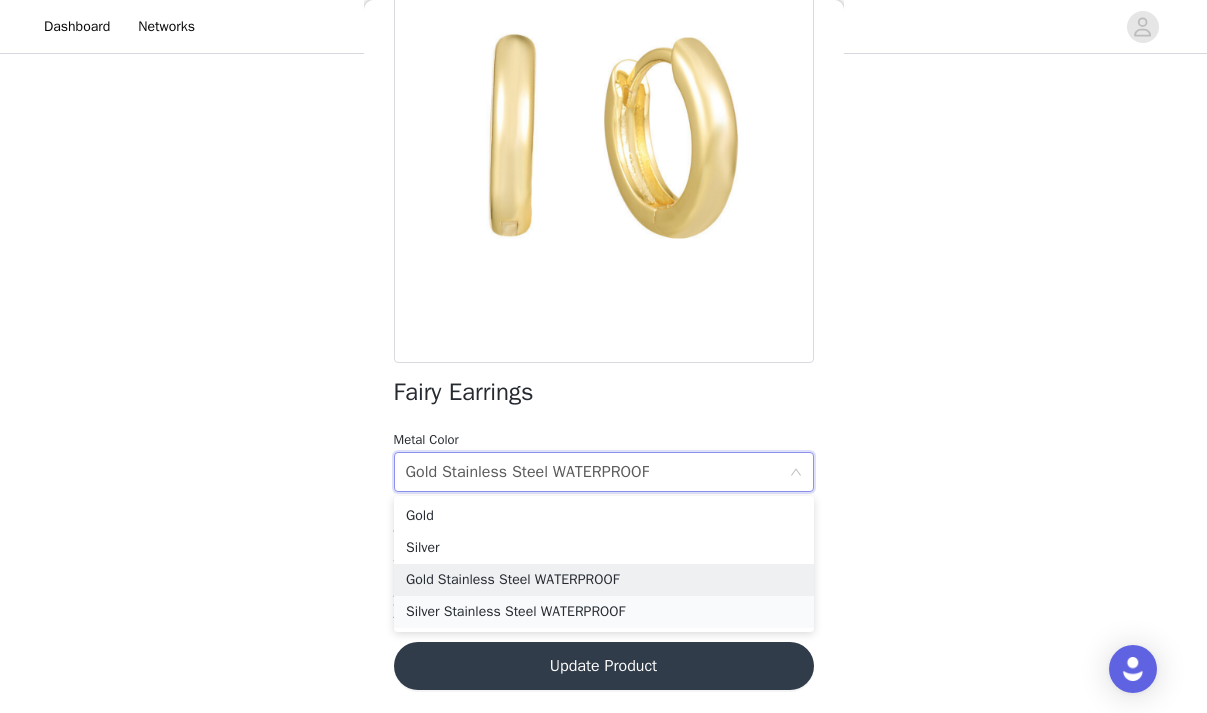click on "Silver Stainless Steel WATERPROOF" at bounding box center (604, 612) 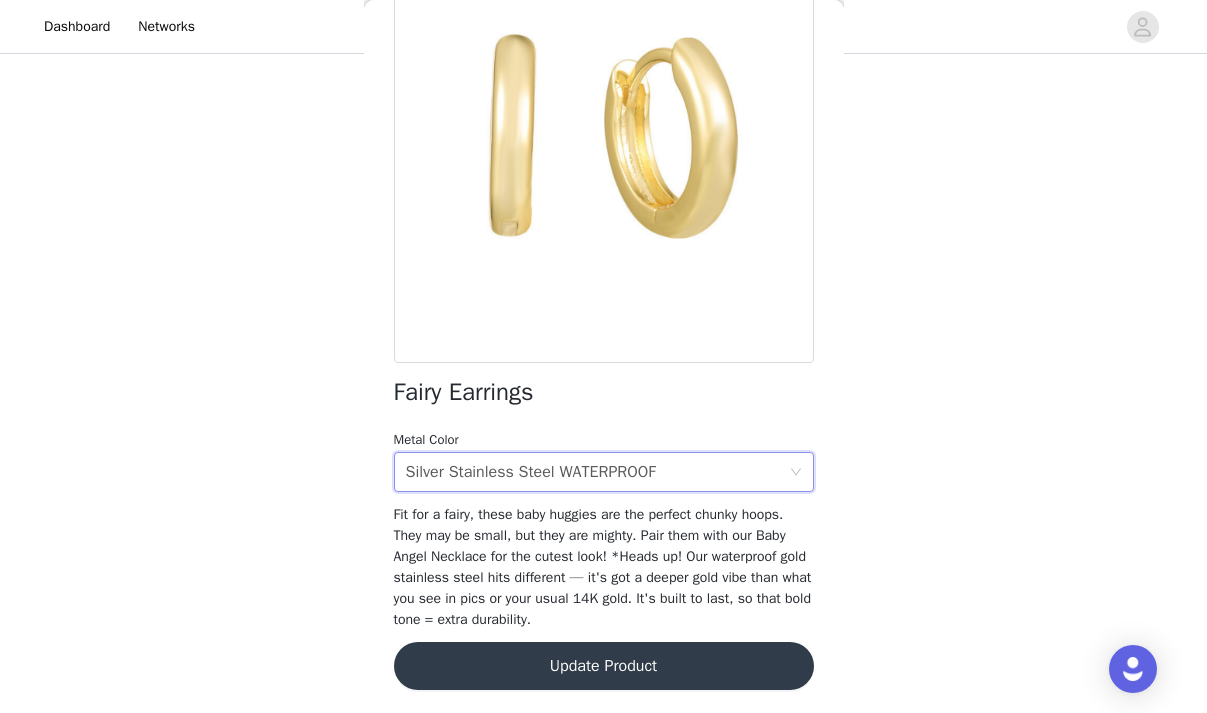 click on "Update Product" at bounding box center (604, 666) 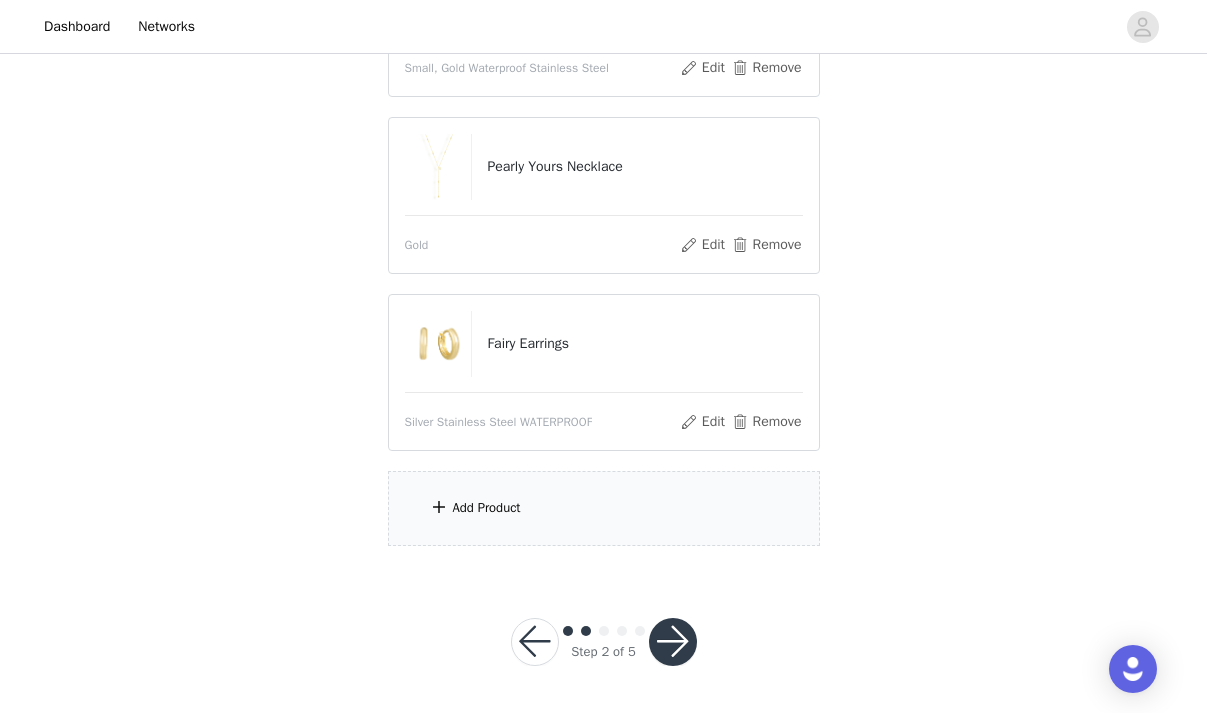 click on "Add Product" at bounding box center (604, 508) 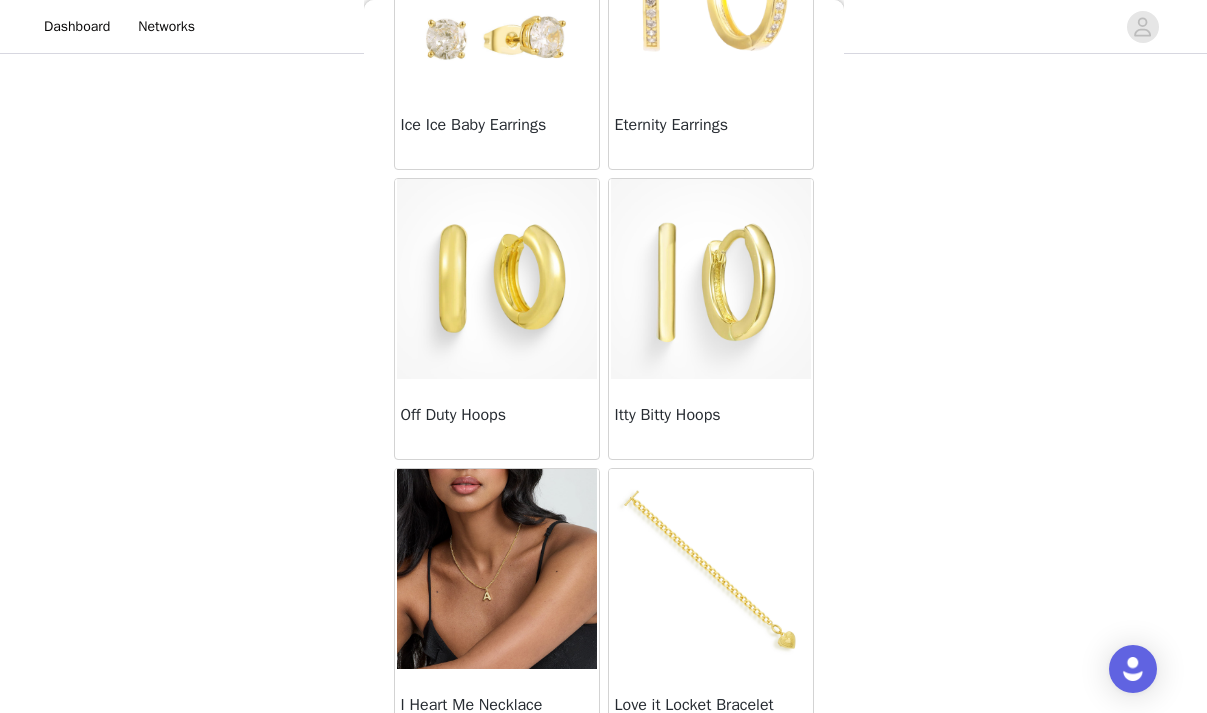 scroll, scrollTop: 1973, scrollLeft: 0, axis: vertical 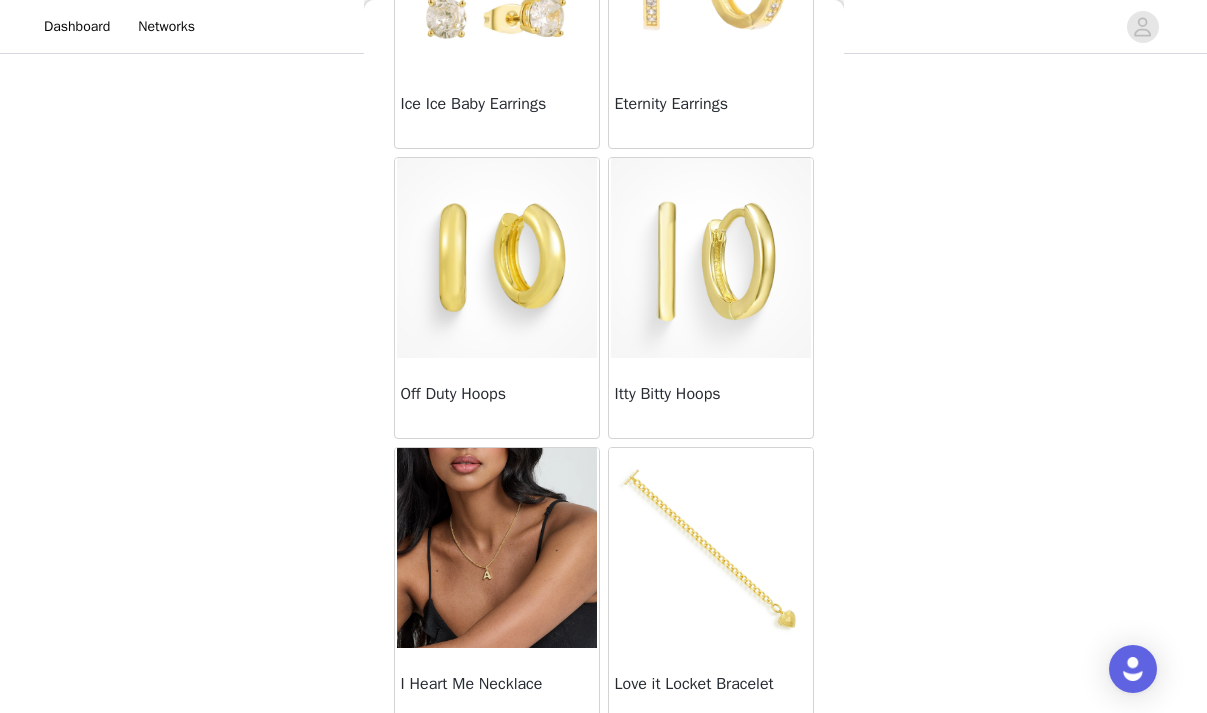 click at bounding box center (497, 548) 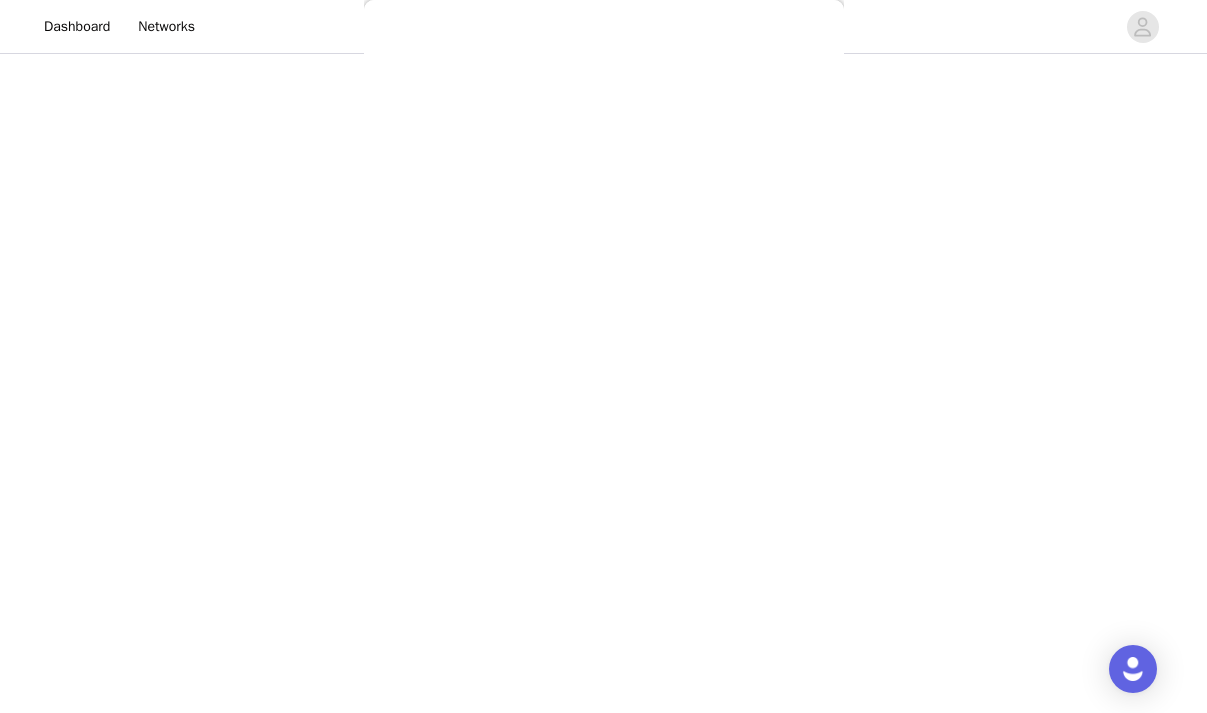 scroll, scrollTop: 299, scrollLeft: 0, axis: vertical 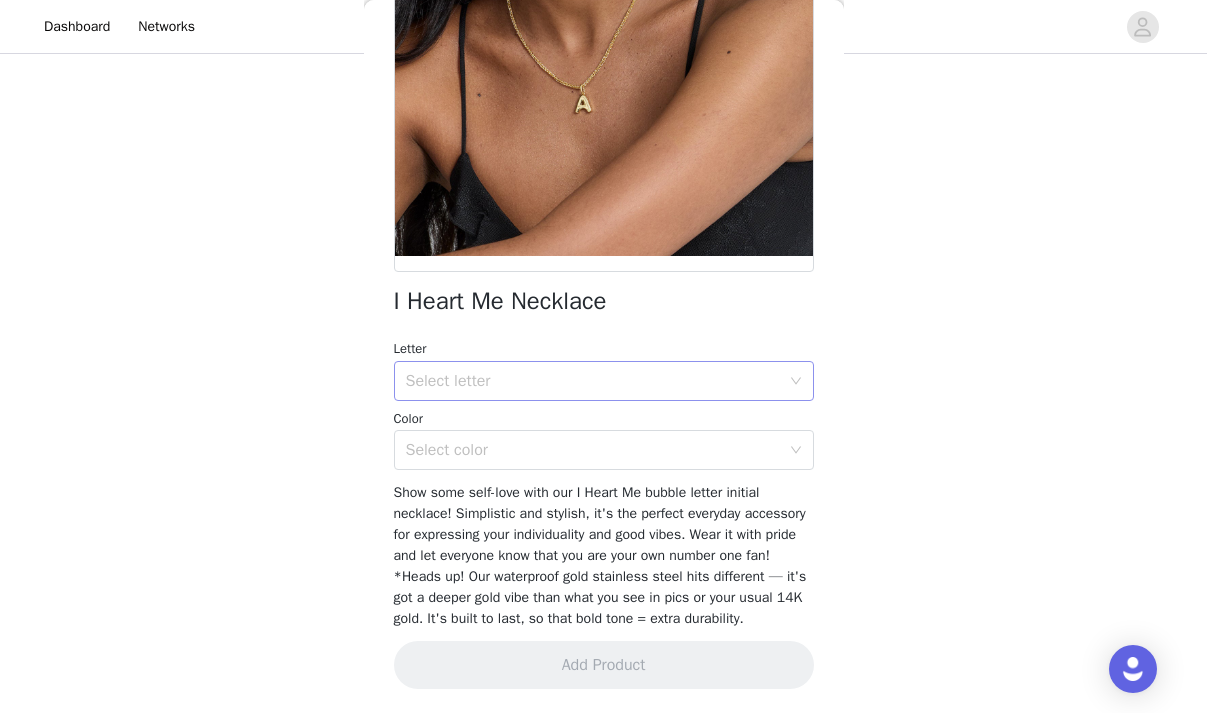 click on "Select letter" at bounding box center (593, 381) 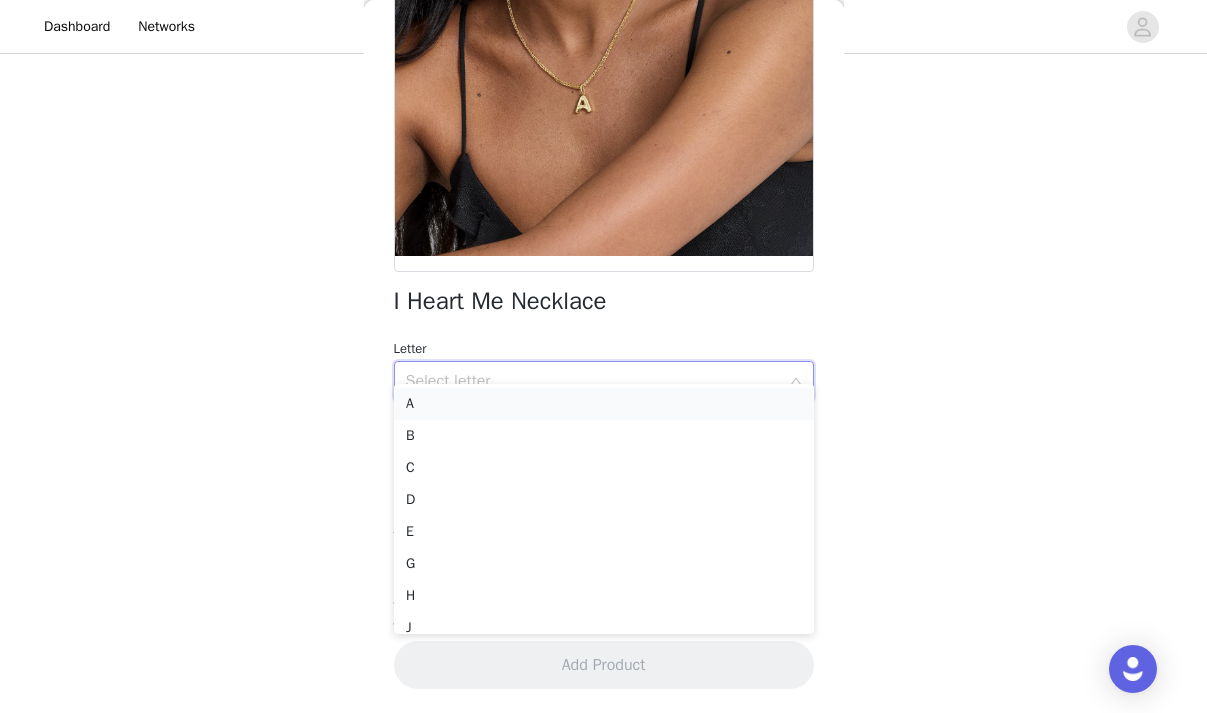 click on "A" at bounding box center (604, 404) 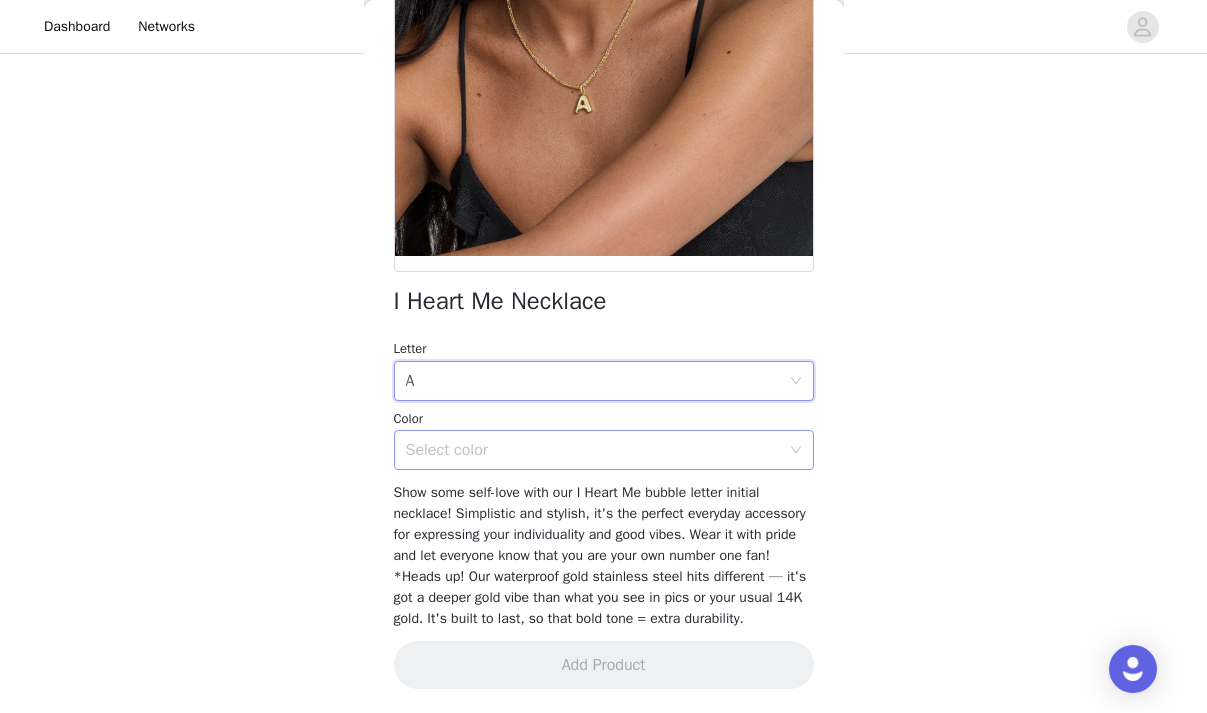 click on "Select color" at bounding box center (597, 450) 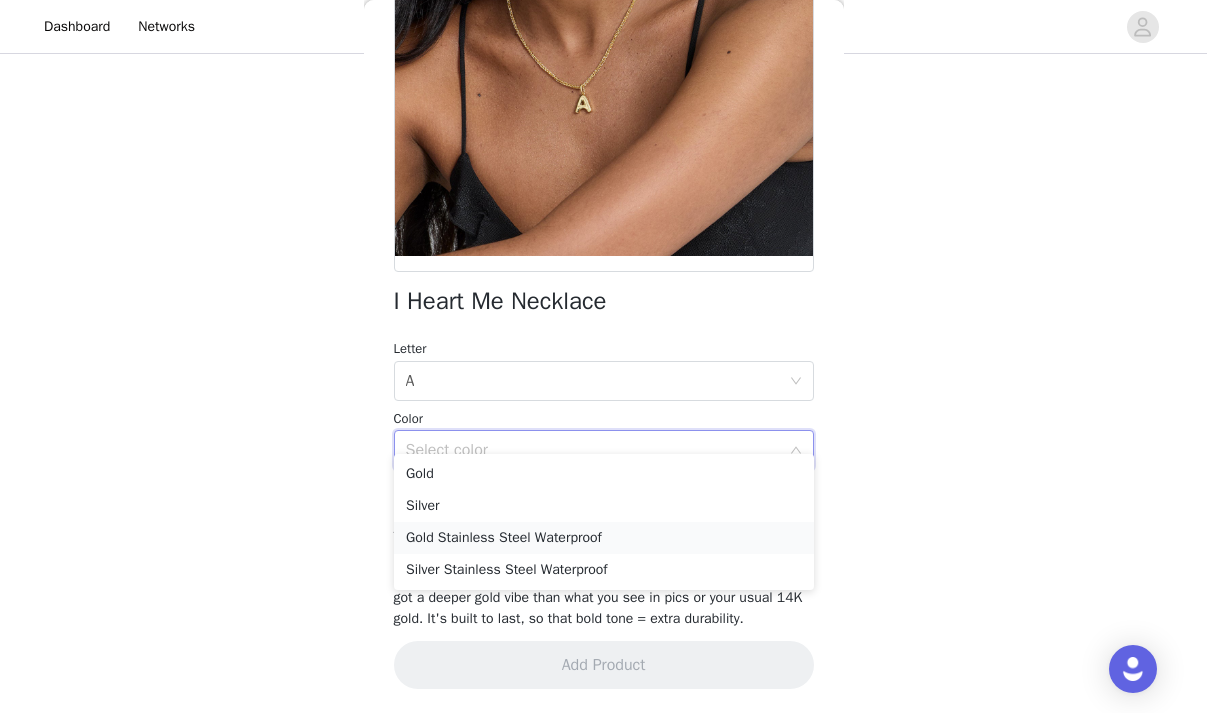 click on "Gold Stainless Steel Waterproof" at bounding box center (604, 538) 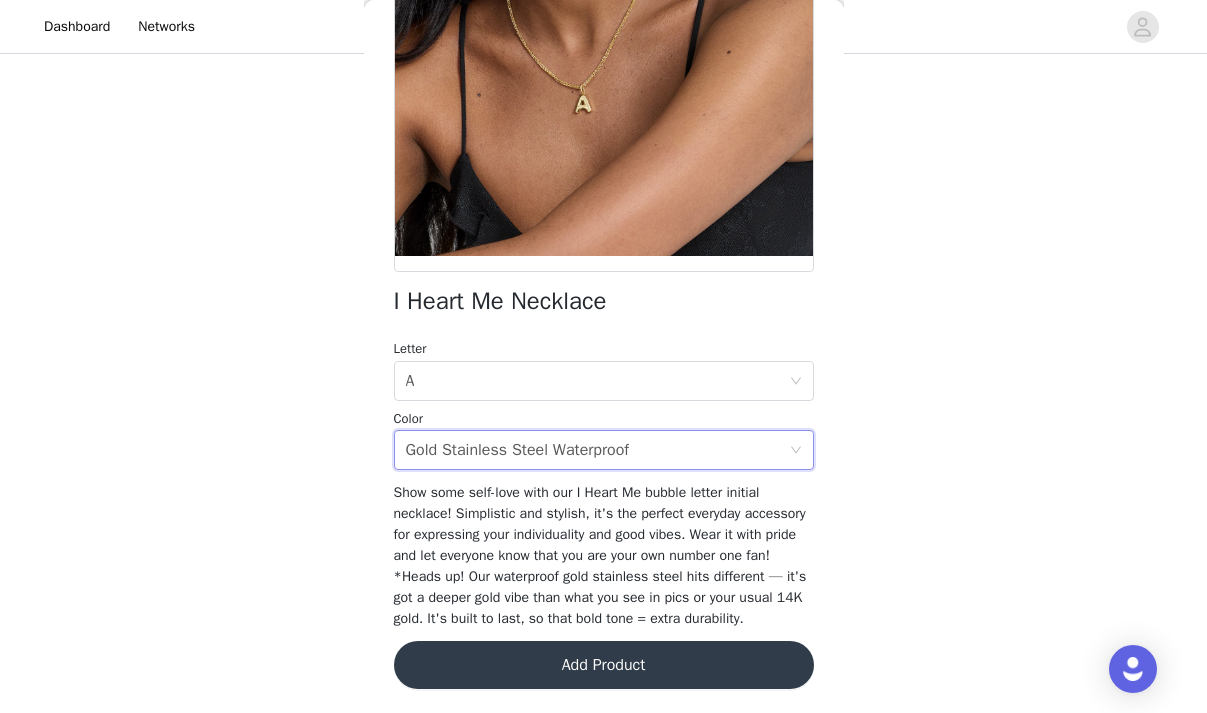 click on "Add Product" at bounding box center [604, 665] 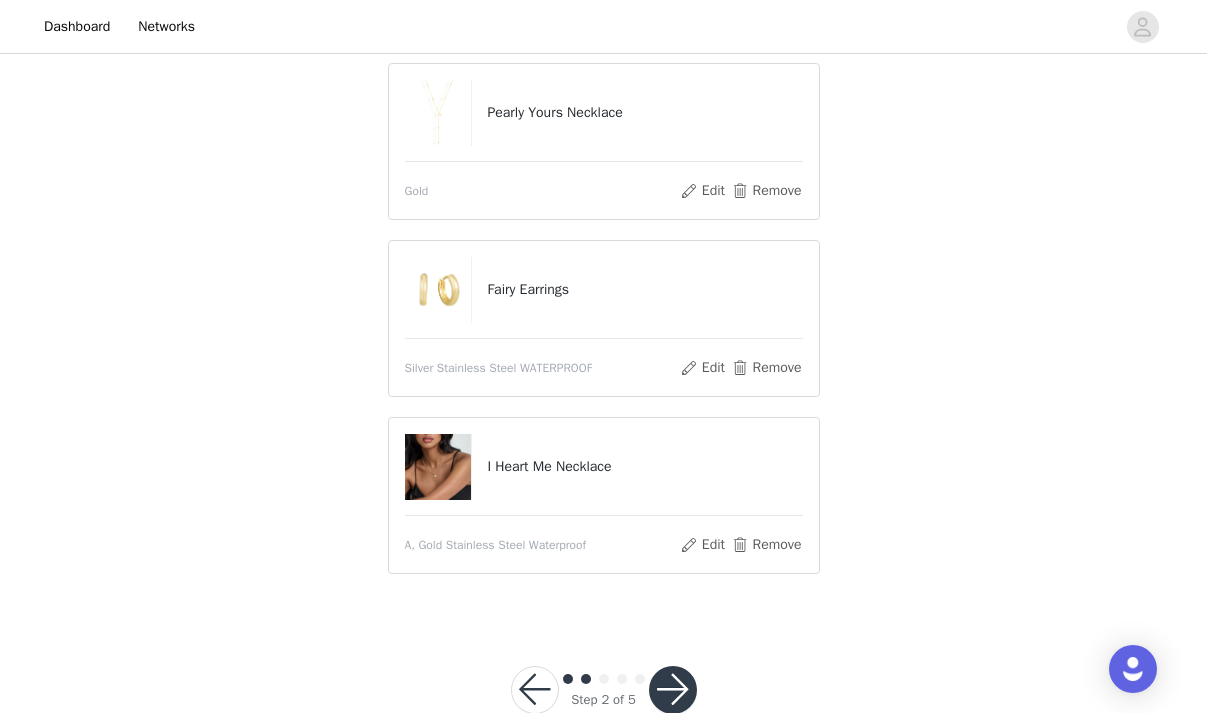 scroll, scrollTop: 426, scrollLeft: 0, axis: vertical 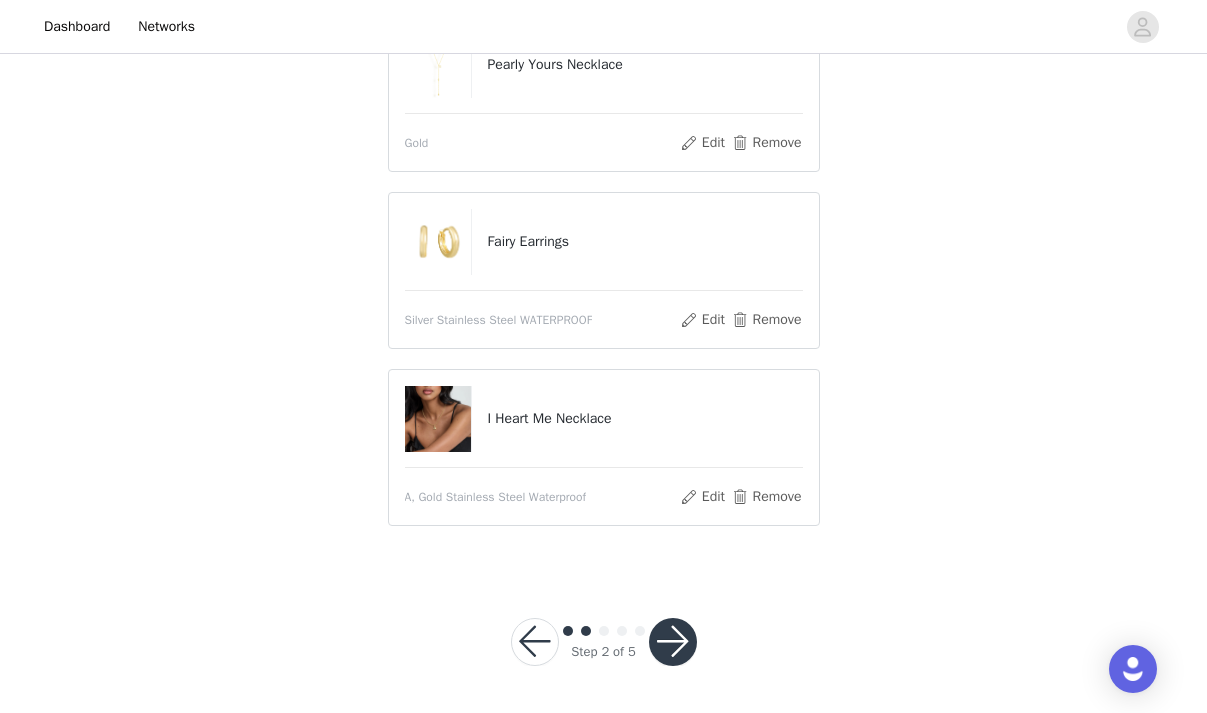 click at bounding box center [673, 642] 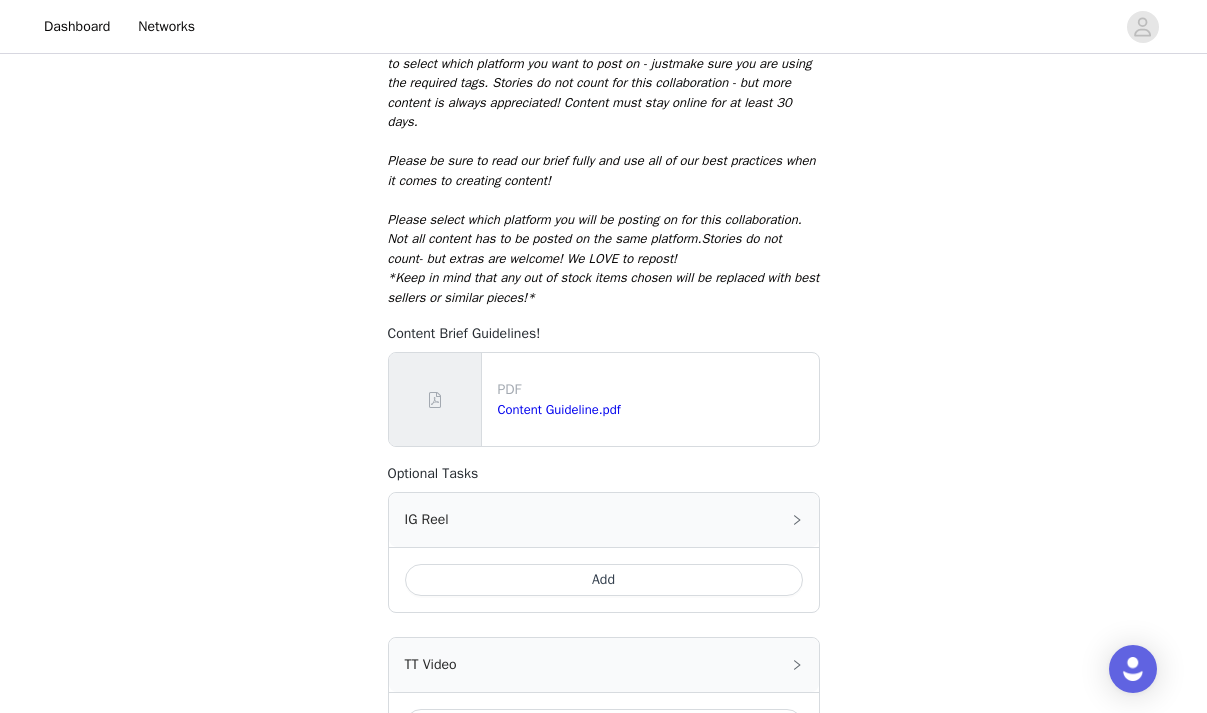 scroll, scrollTop: 1017, scrollLeft: 0, axis: vertical 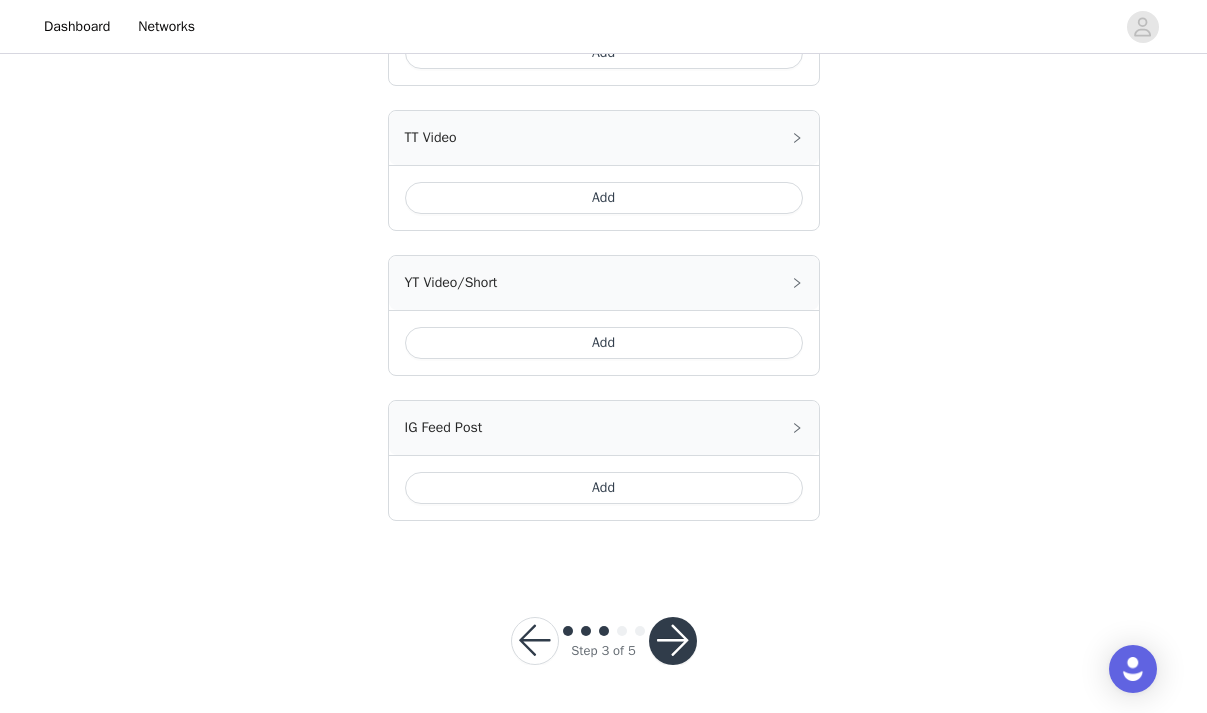 click at bounding box center [673, 641] 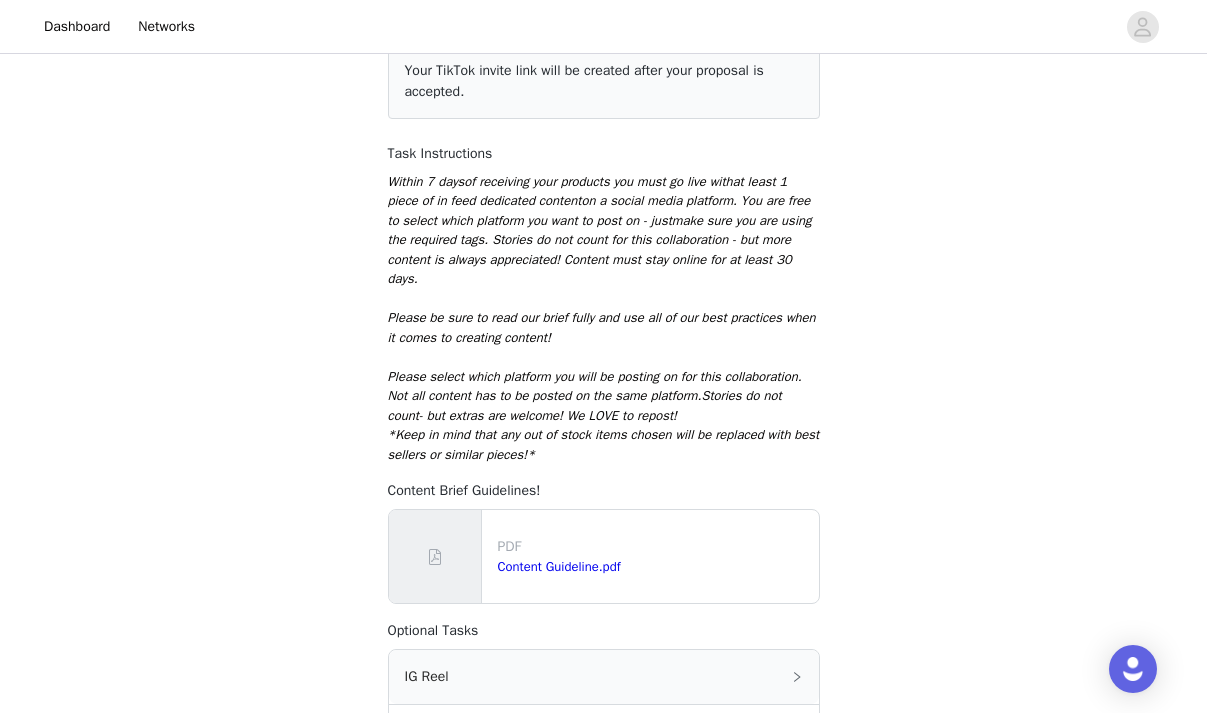scroll, scrollTop: 1017, scrollLeft: 0, axis: vertical 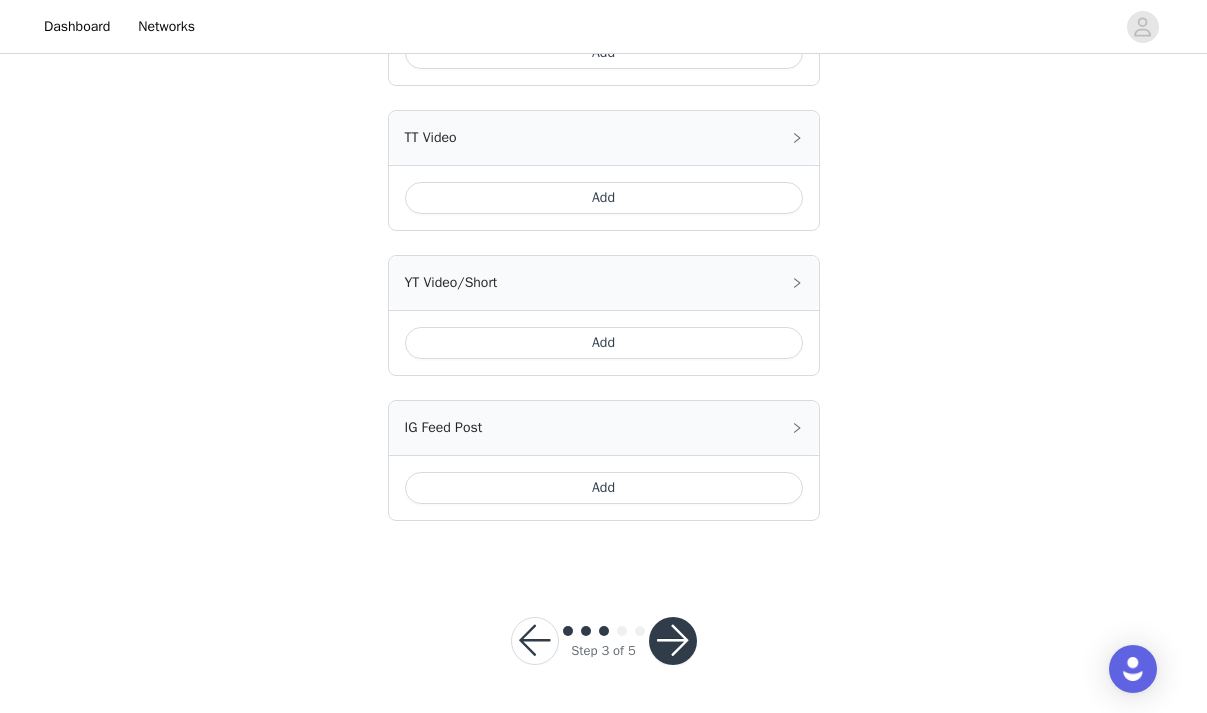 click at bounding box center [673, 641] 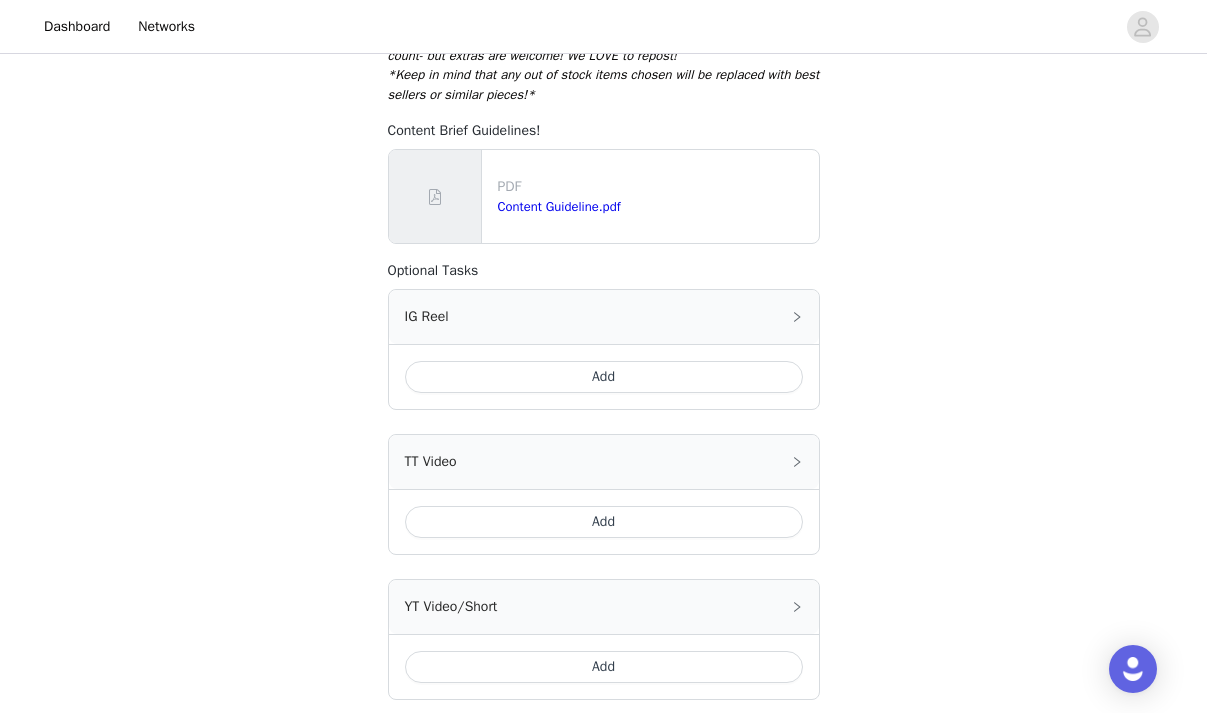 scroll, scrollTop: 684, scrollLeft: 0, axis: vertical 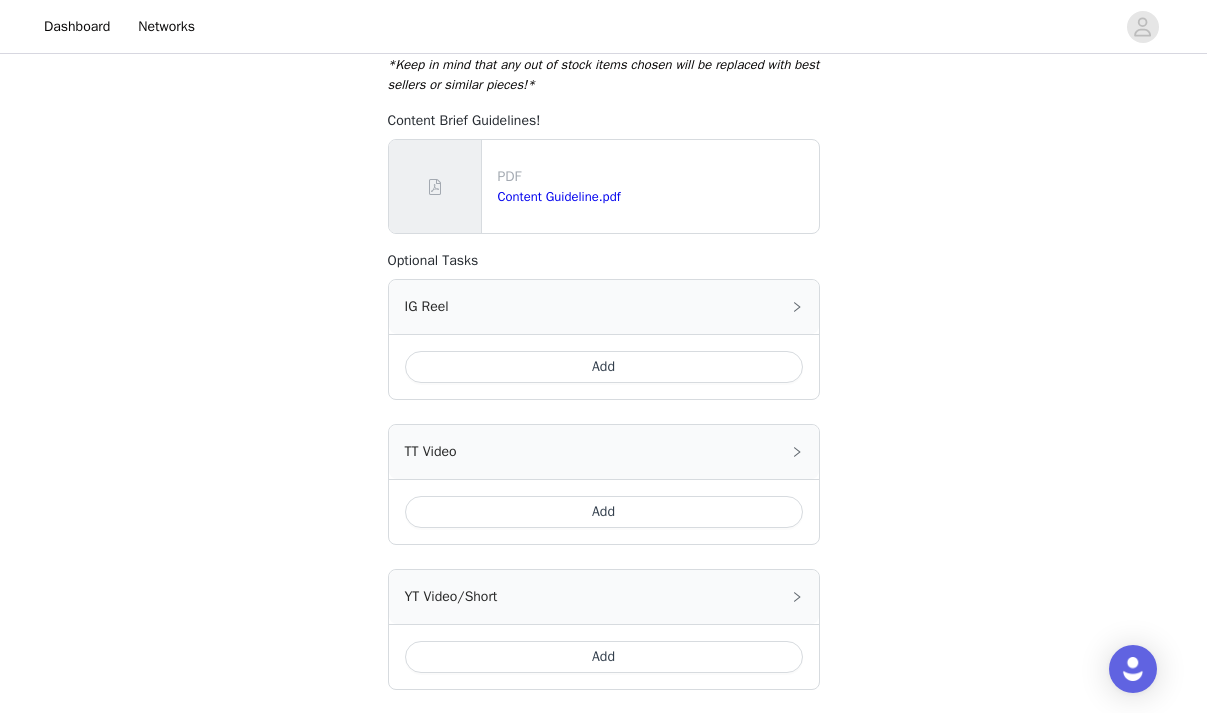 click on "TT Video" at bounding box center (604, 452) 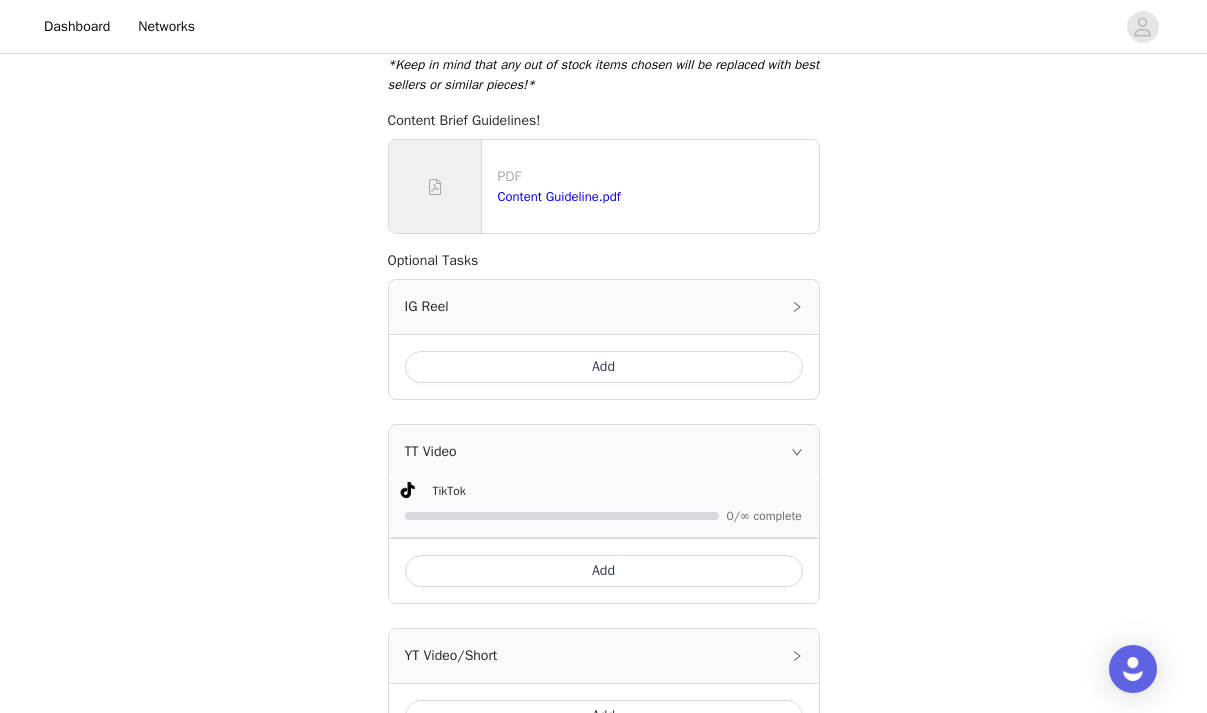 click on "Add" at bounding box center (604, 571) 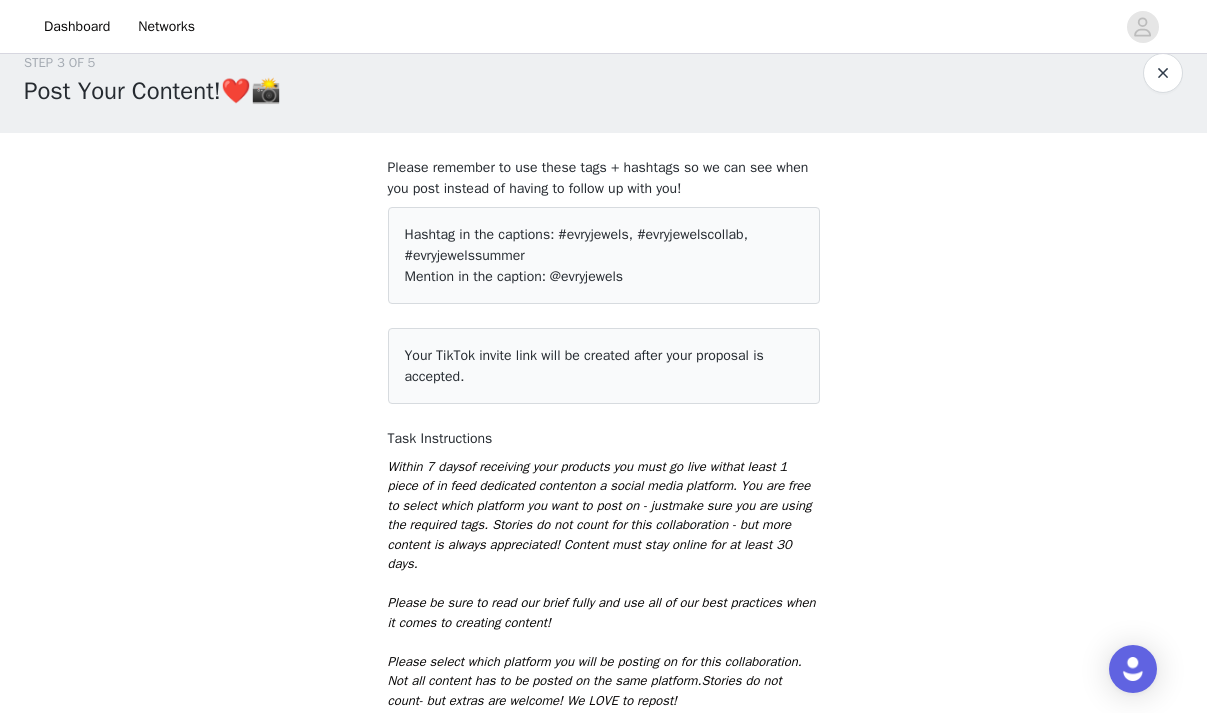 scroll, scrollTop: 0, scrollLeft: 0, axis: both 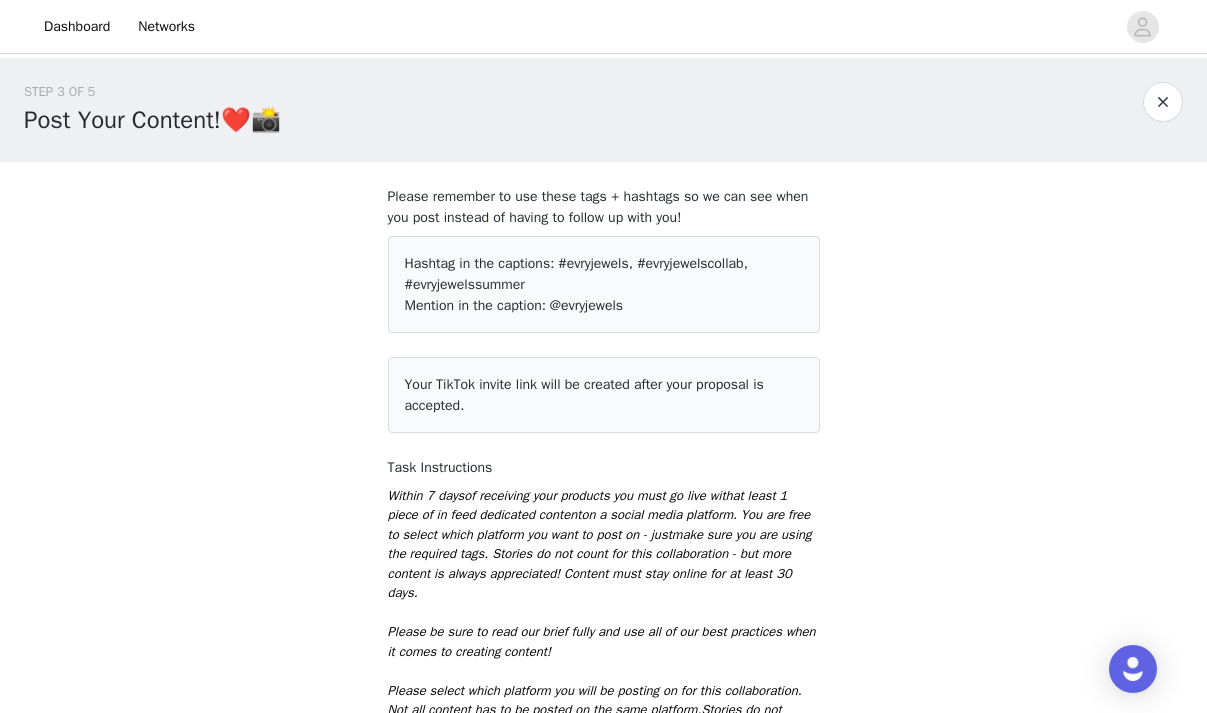 click on "Mention in the caption:    @evryjewels" at bounding box center [604, 305] 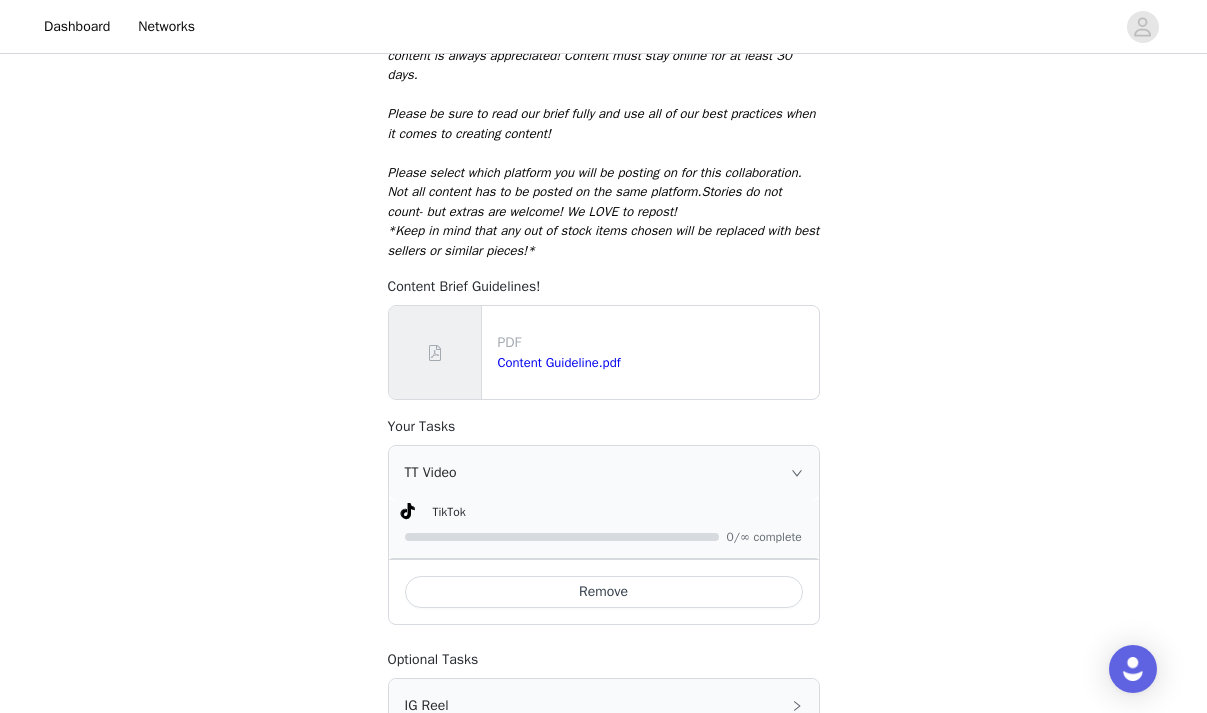 scroll, scrollTop: 537, scrollLeft: 0, axis: vertical 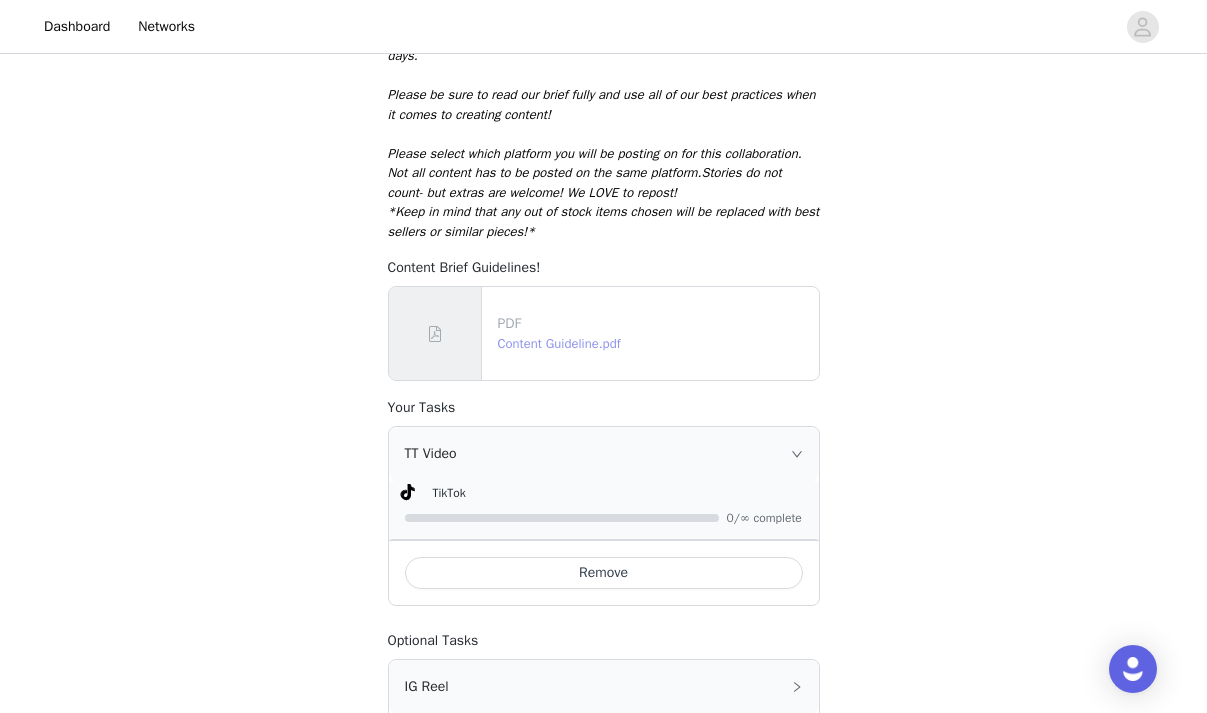 click on "Content Guideline.pdf" at bounding box center [559, 343] 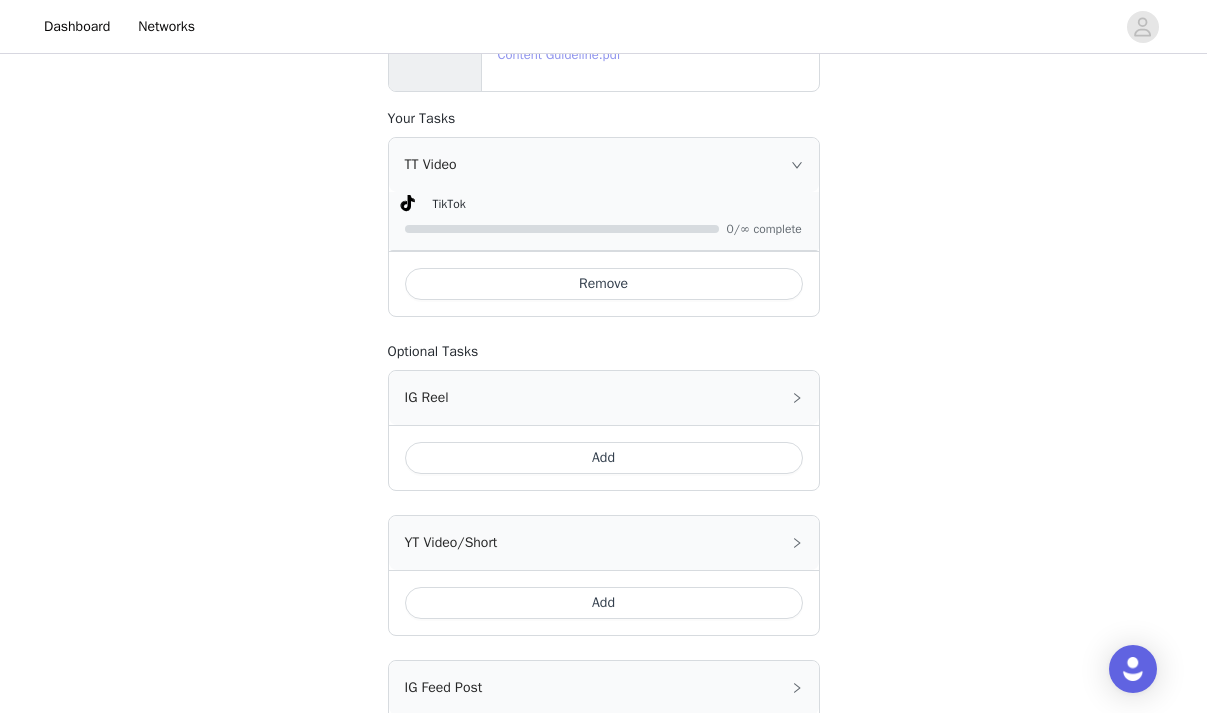 scroll, scrollTop: 1105, scrollLeft: 0, axis: vertical 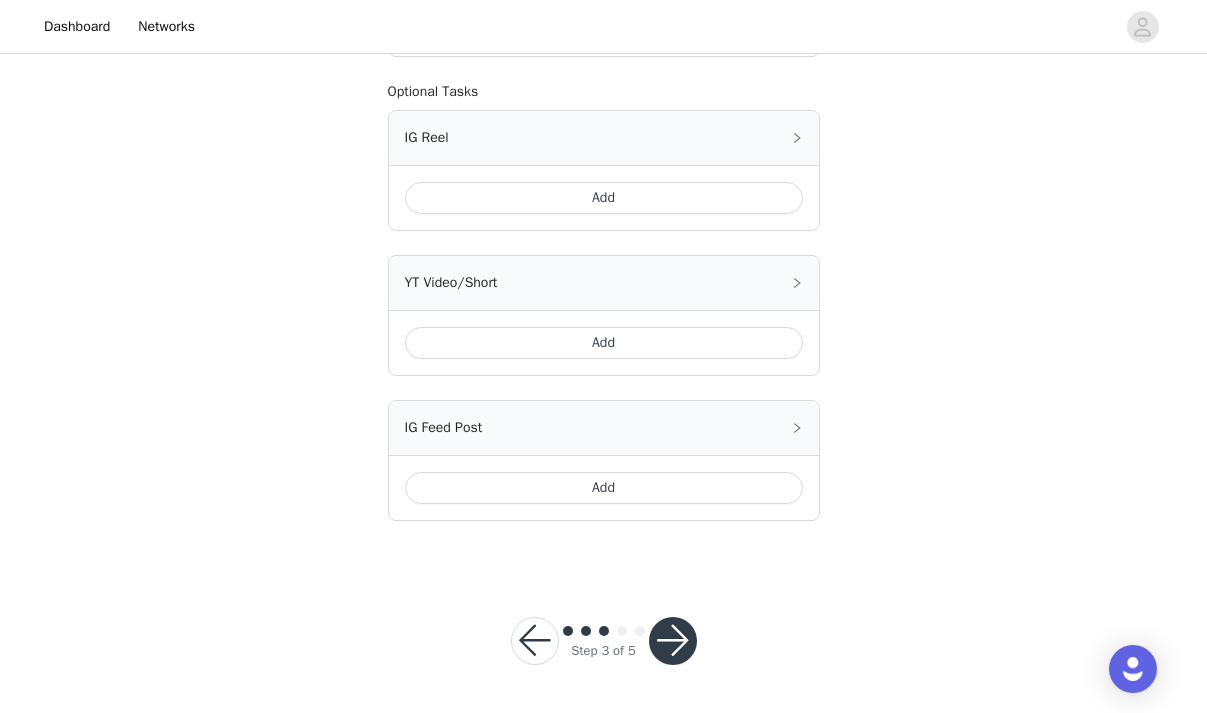 click at bounding box center (673, 641) 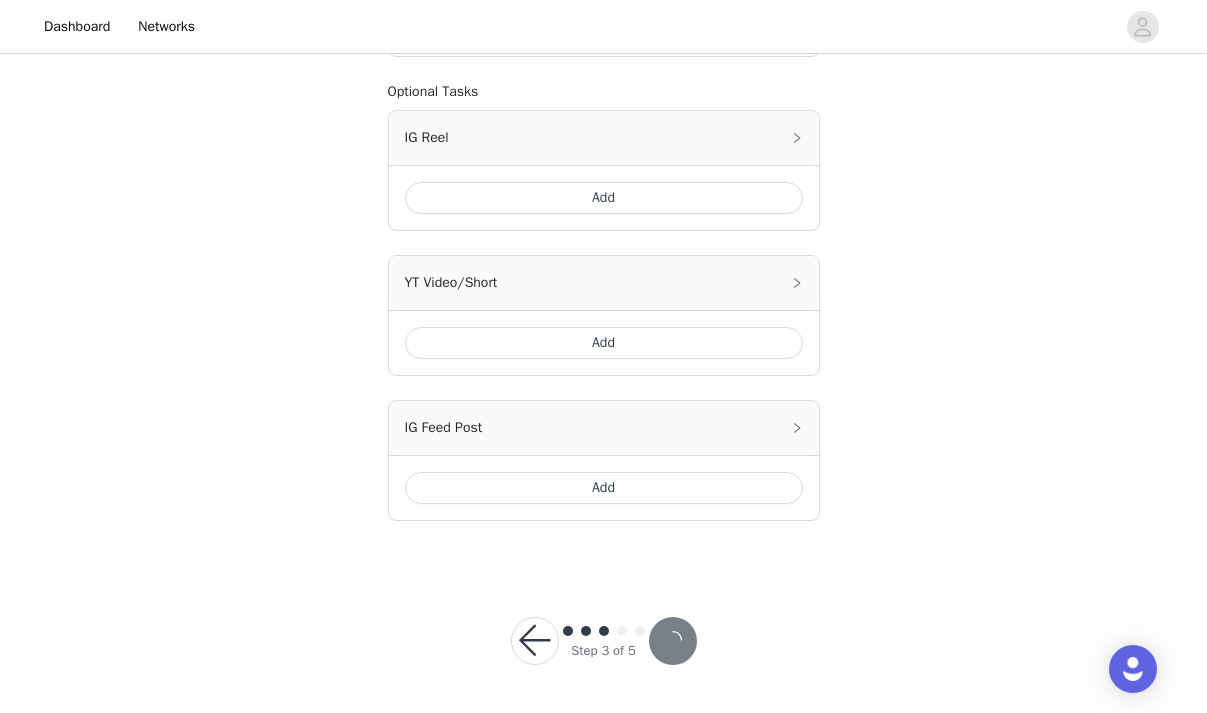 scroll, scrollTop: 0, scrollLeft: 0, axis: both 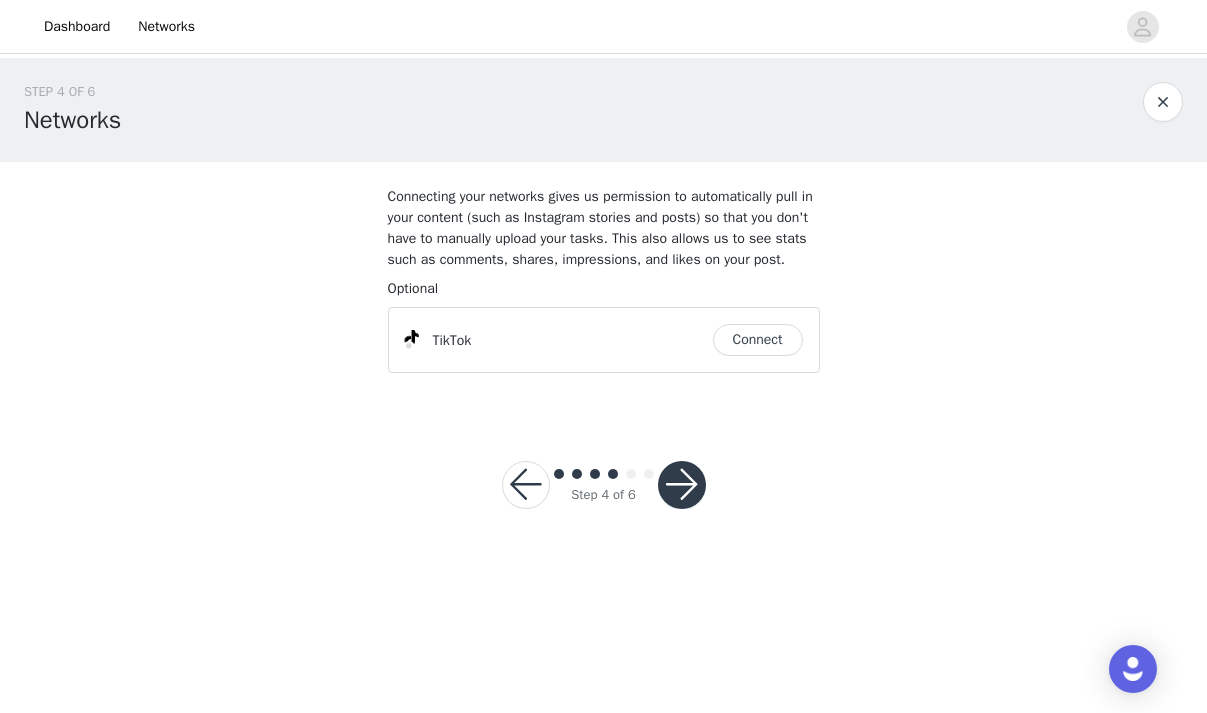 click on "Connect" at bounding box center [758, 340] 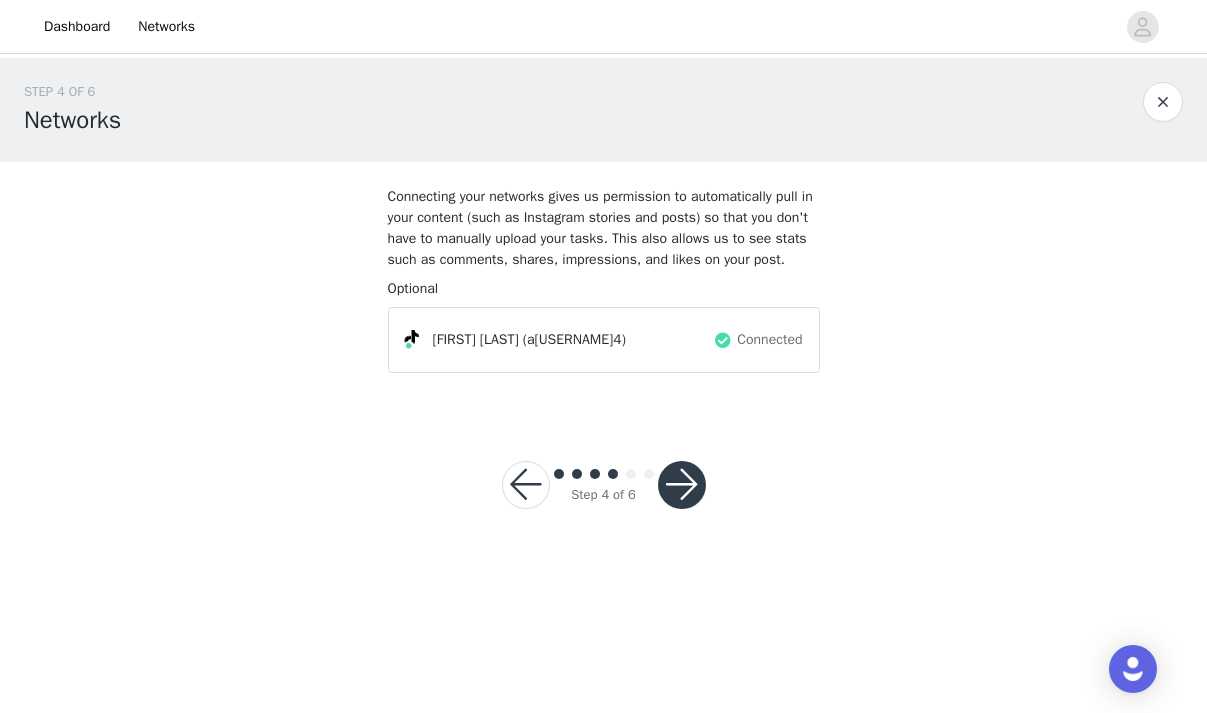 click at bounding box center [682, 485] 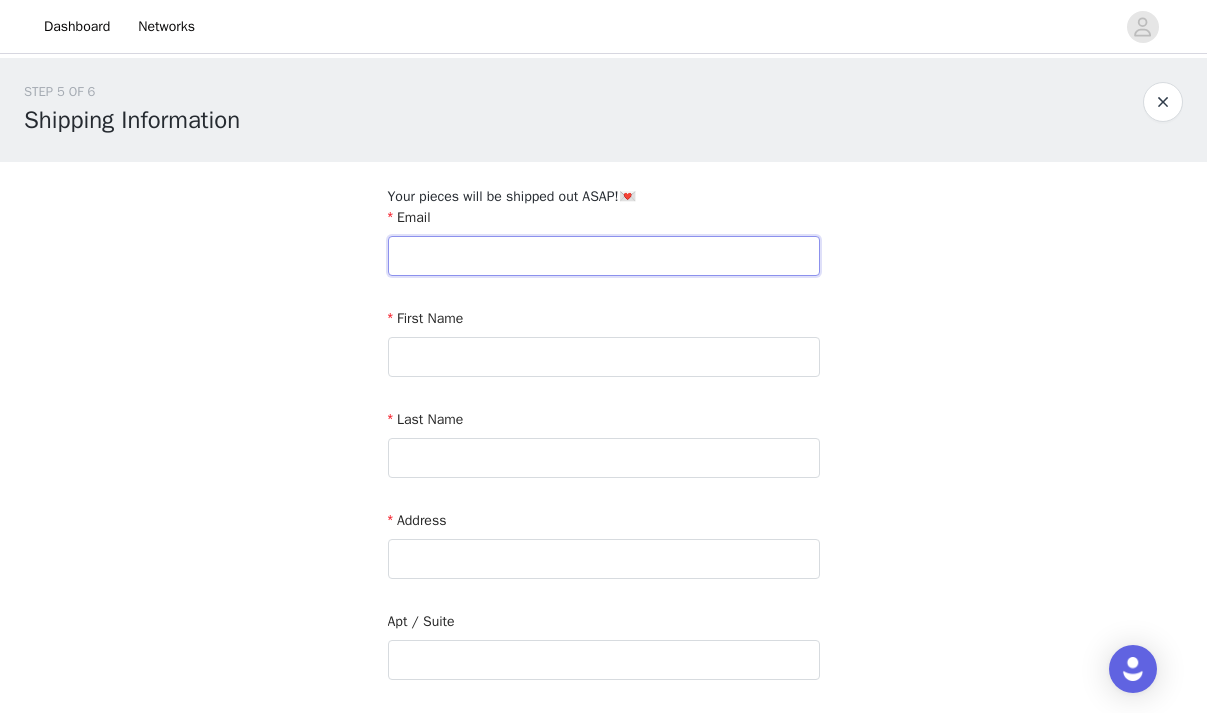 click at bounding box center (604, 256) 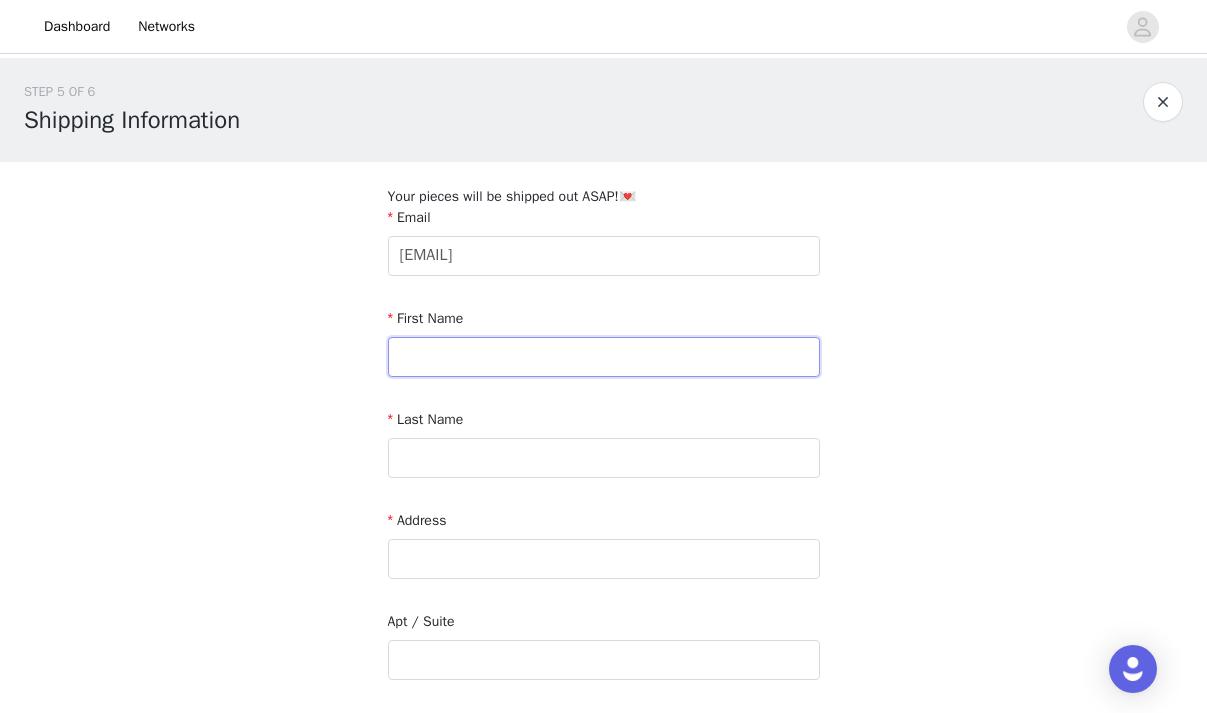 type on "Ada" 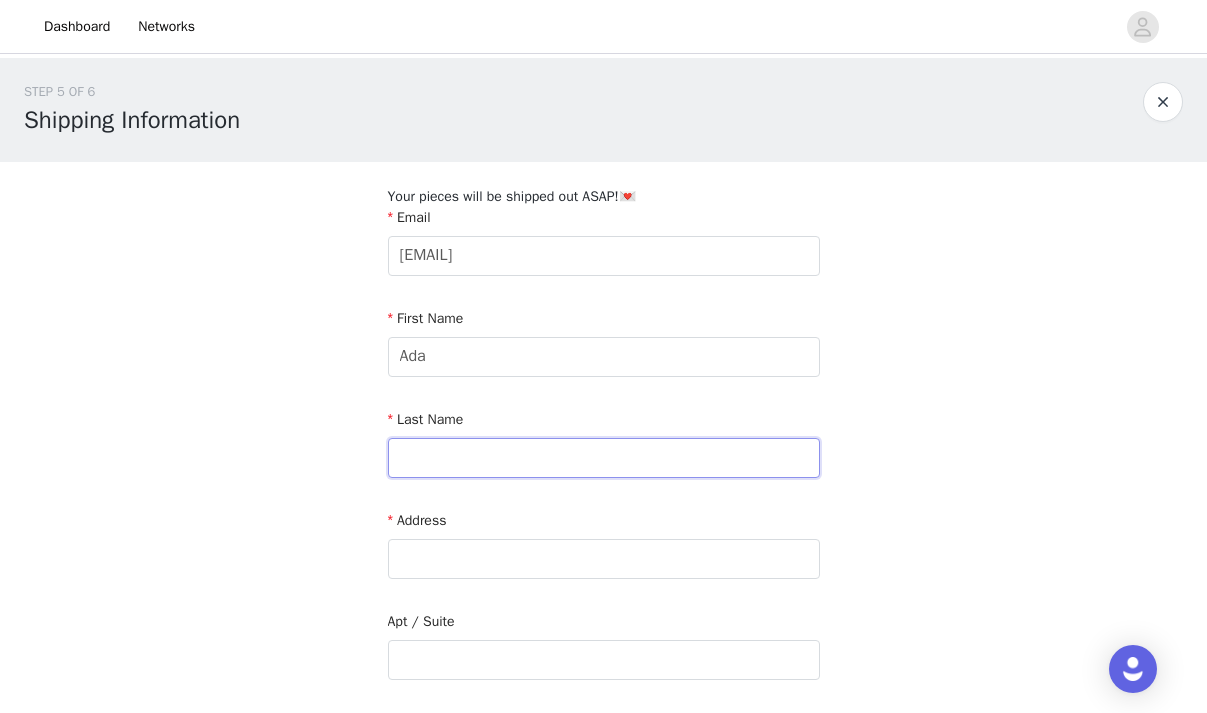 type on "Papila" 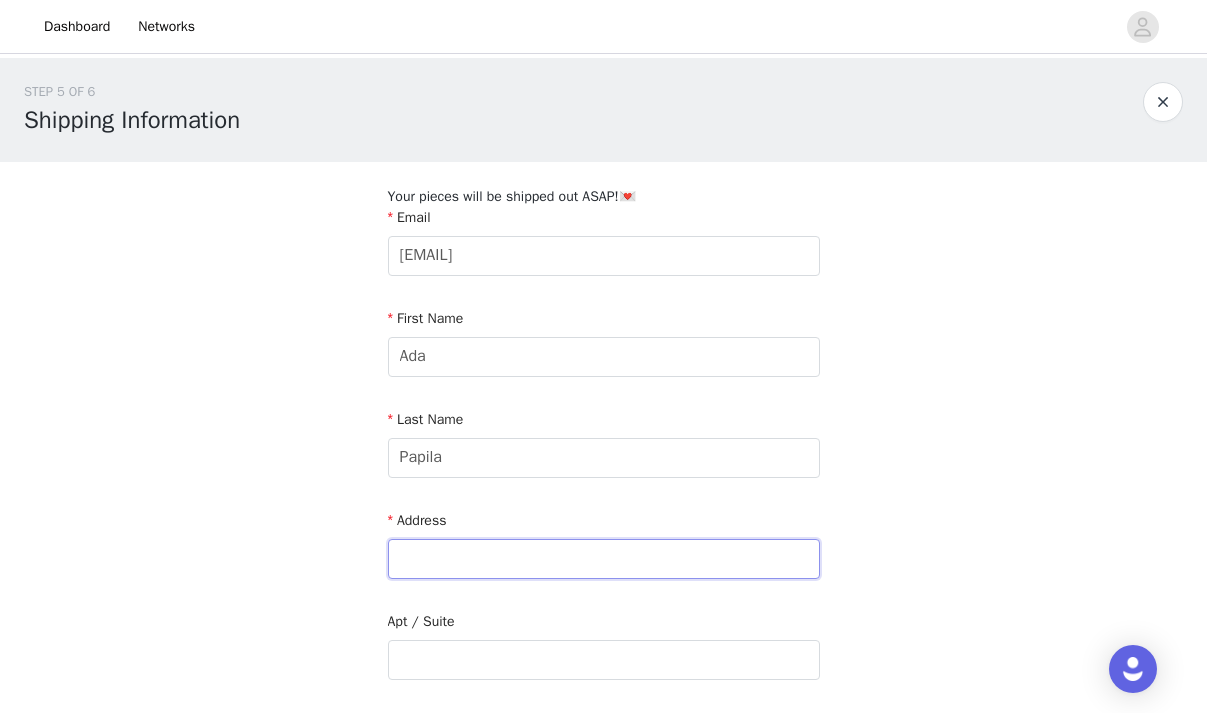 type on "[NUMBER] [STREET]" 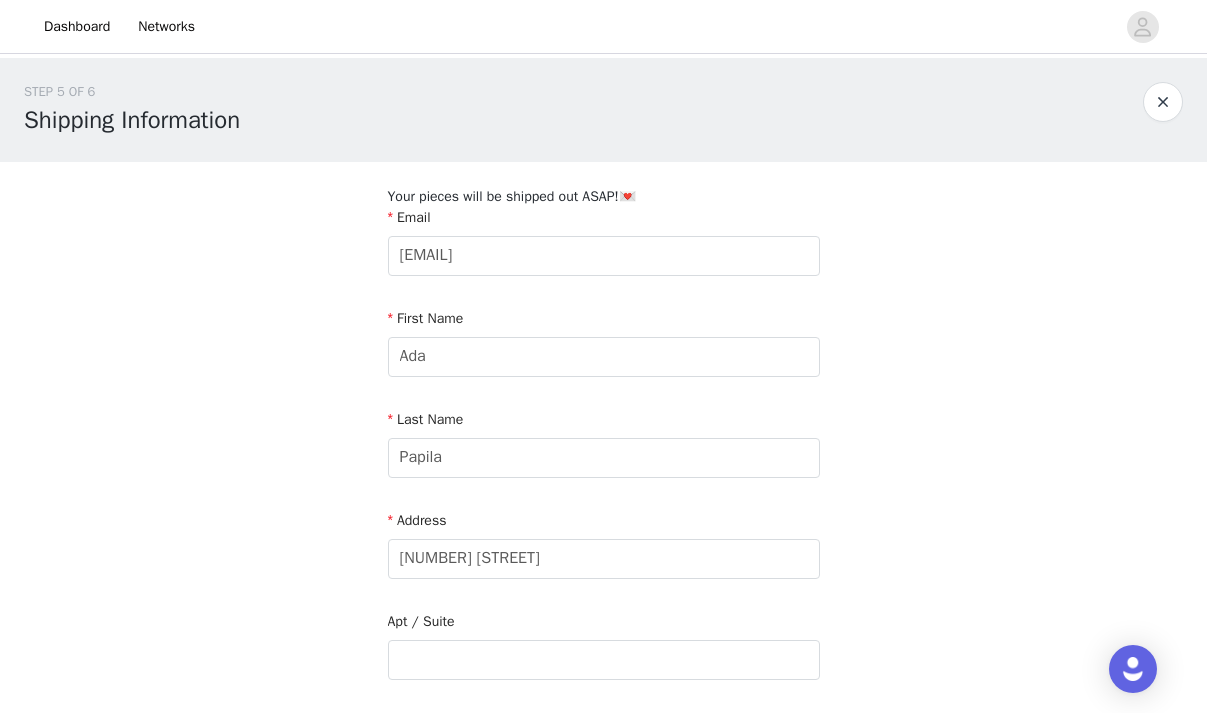 type on "Los Angeles" 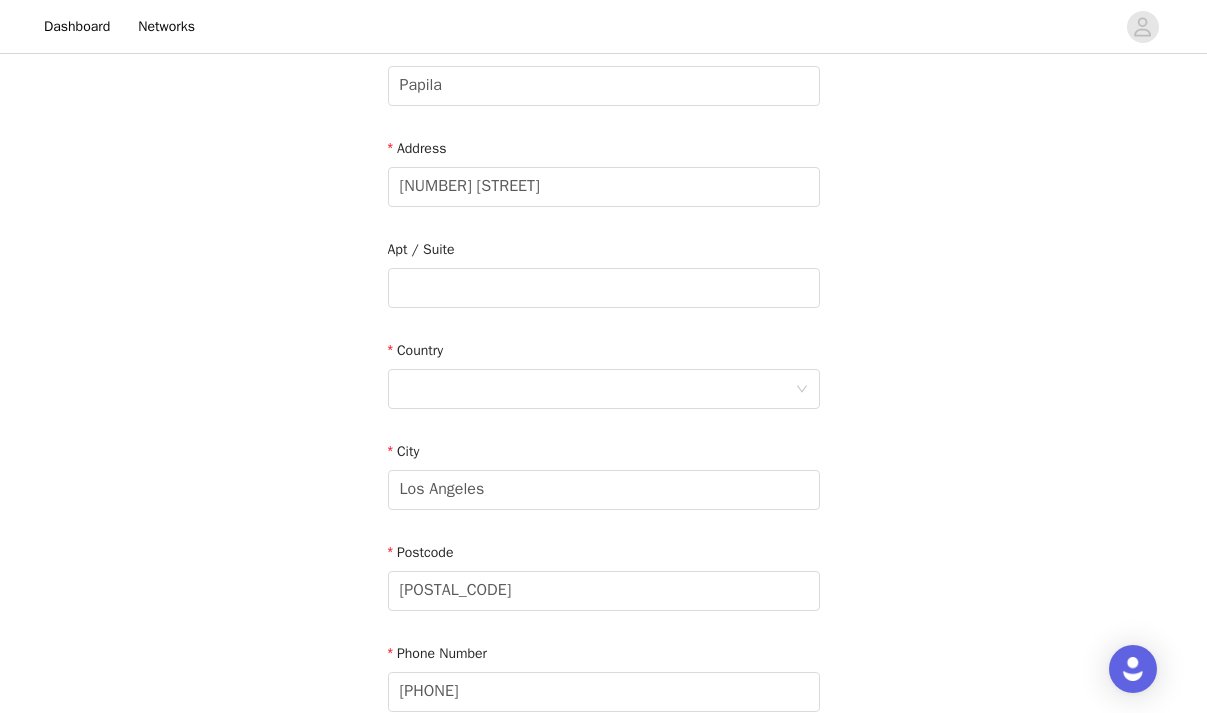 scroll, scrollTop: 378, scrollLeft: 0, axis: vertical 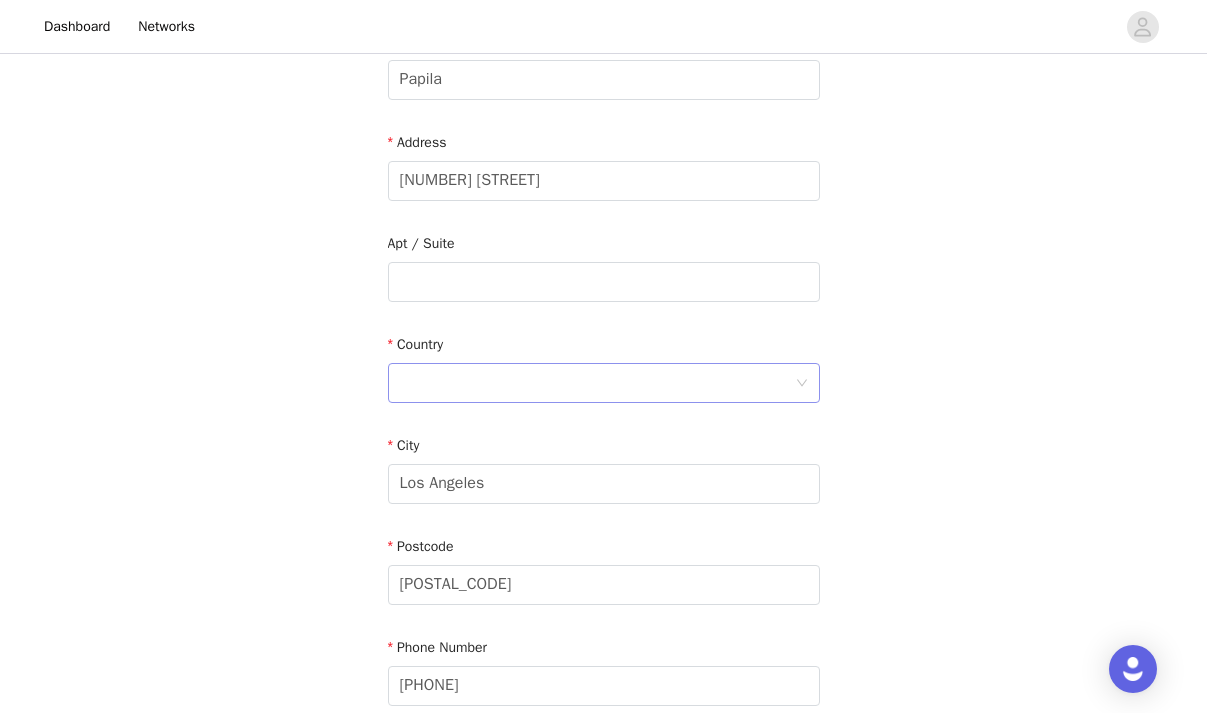 click at bounding box center (597, 383) 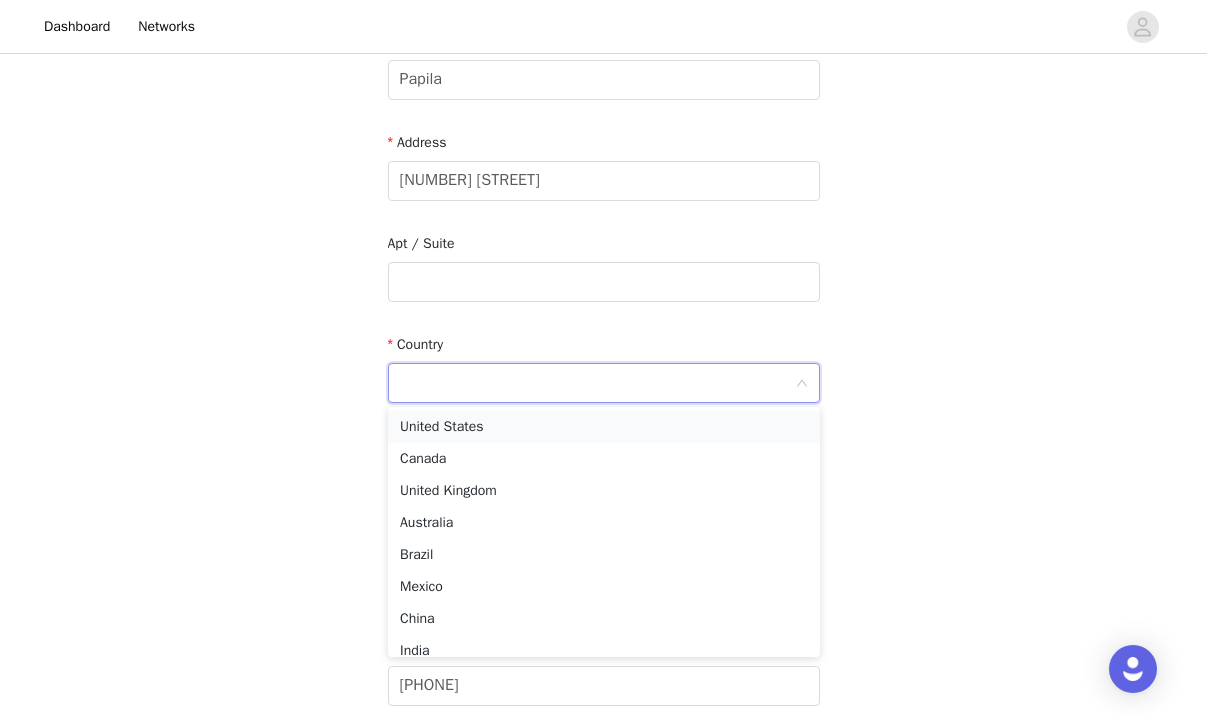 click on "United States" at bounding box center [604, 427] 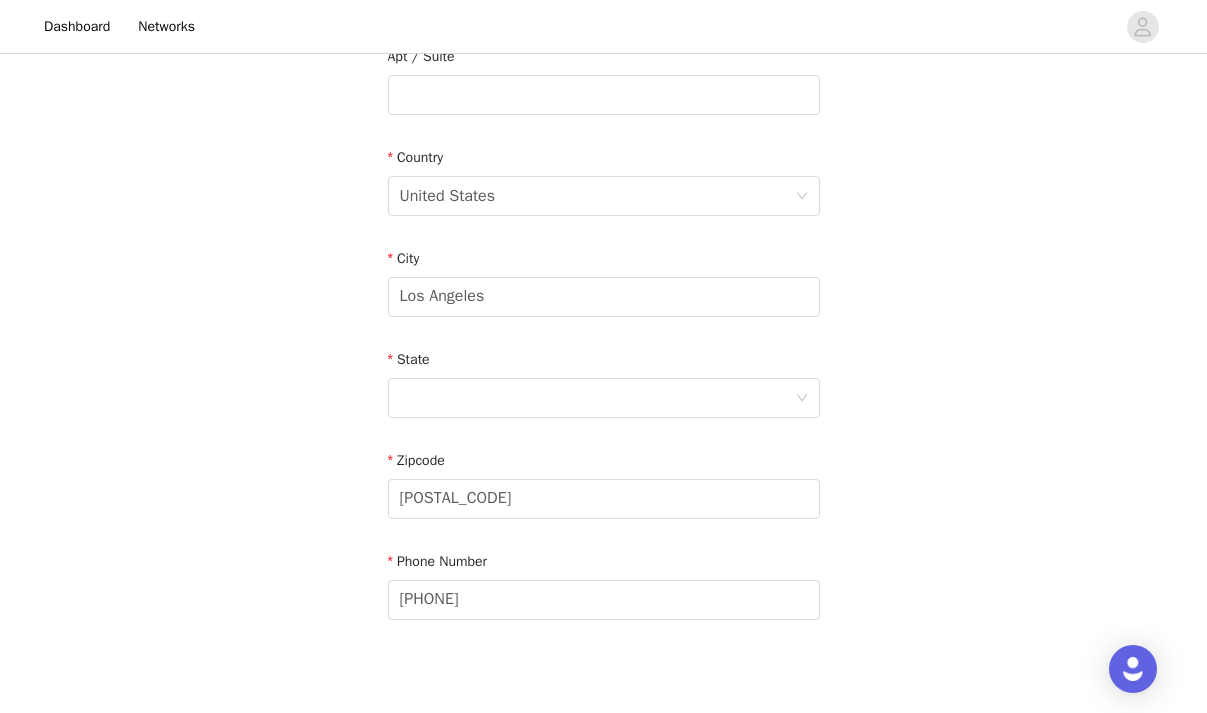 scroll, scrollTop: 581, scrollLeft: 0, axis: vertical 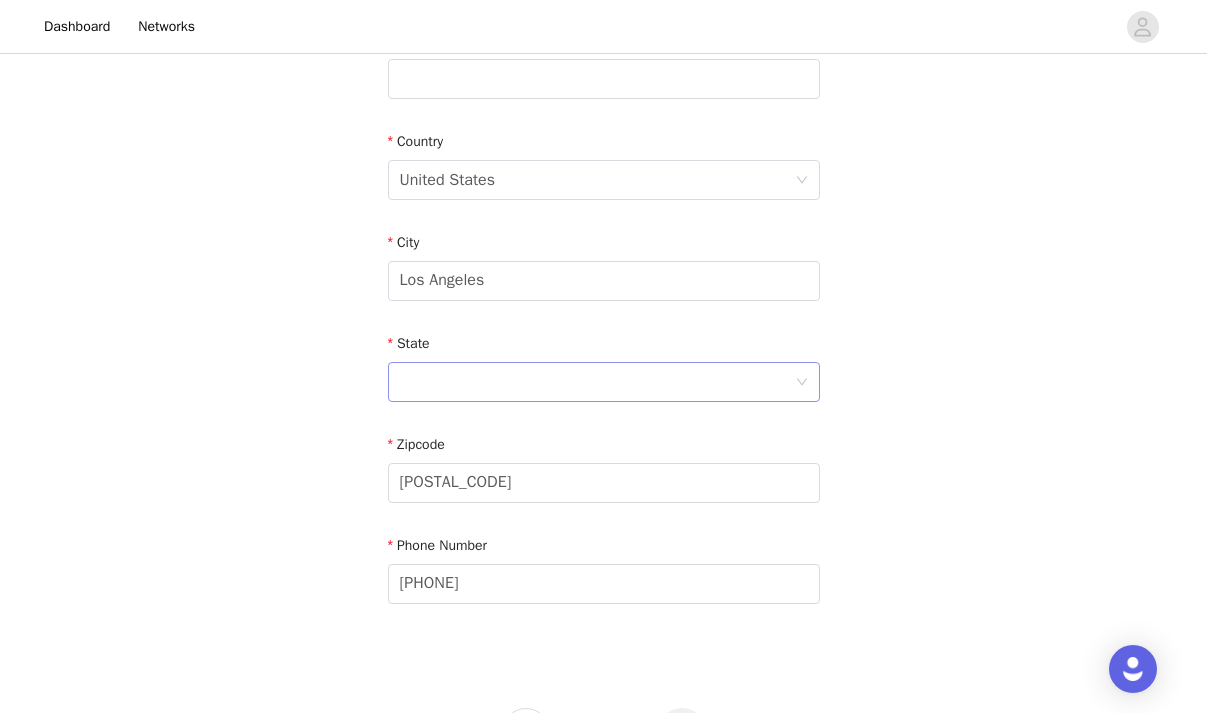 click at bounding box center (597, 382) 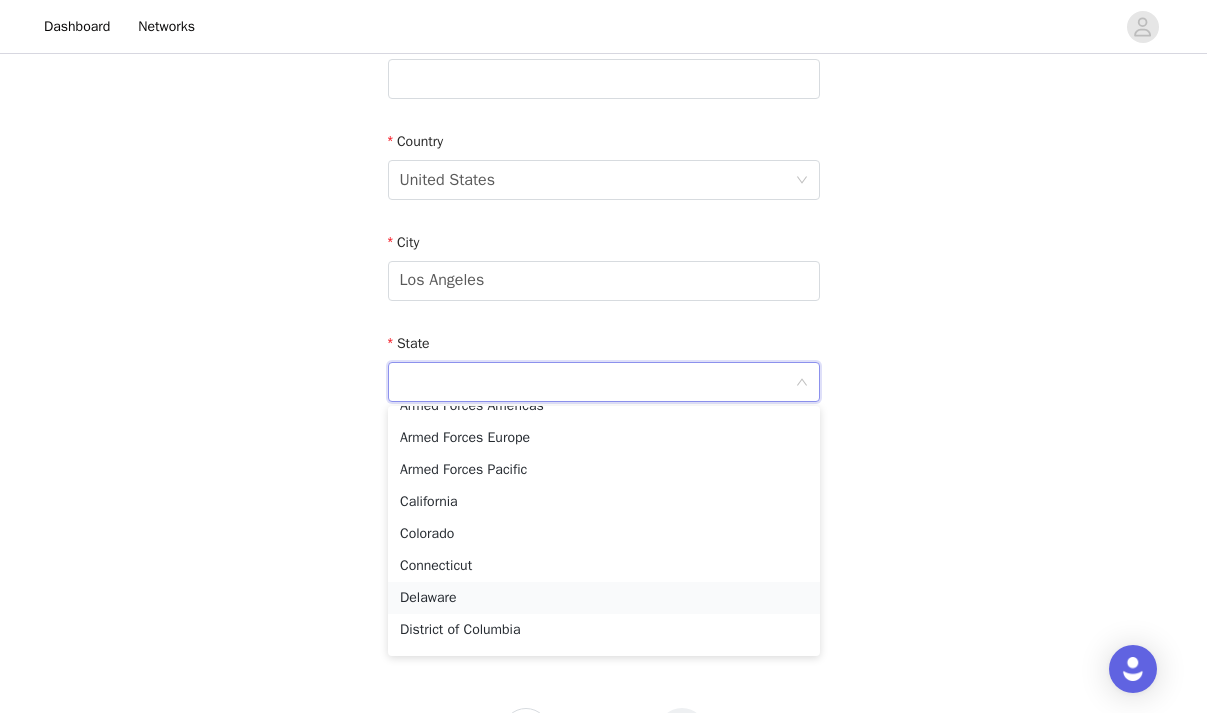 scroll, scrollTop: 175, scrollLeft: 0, axis: vertical 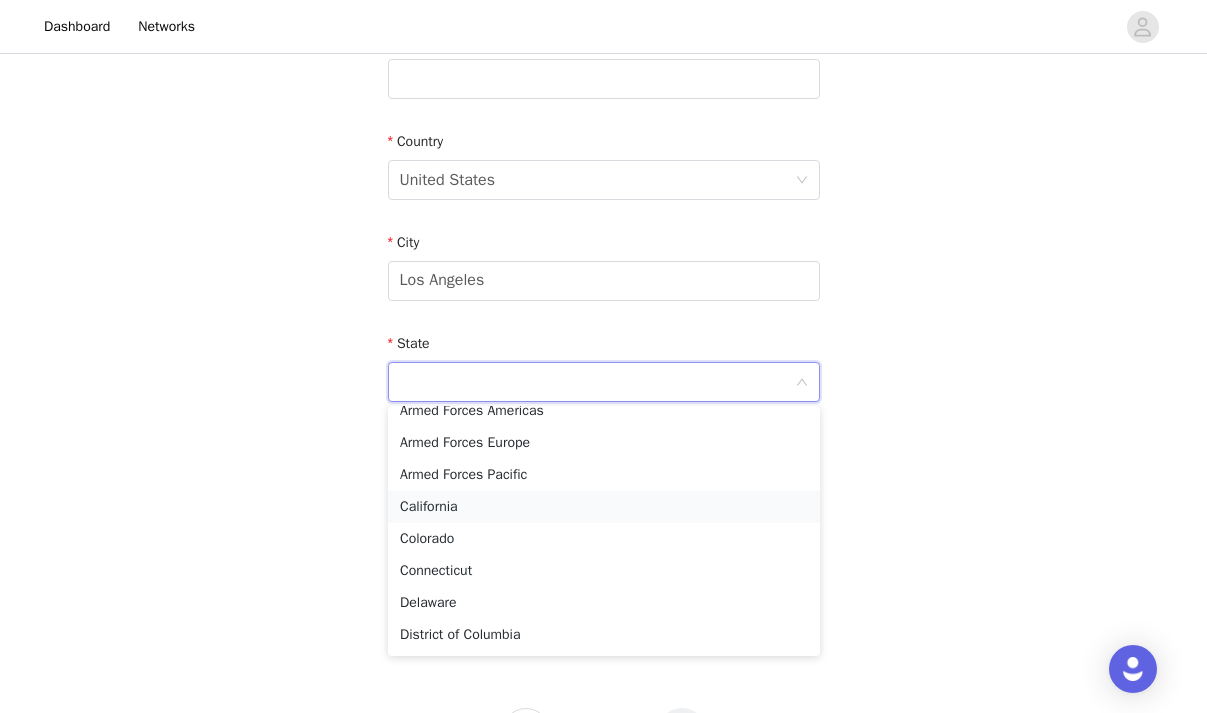 click on "California" at bounding box center (604, 507) 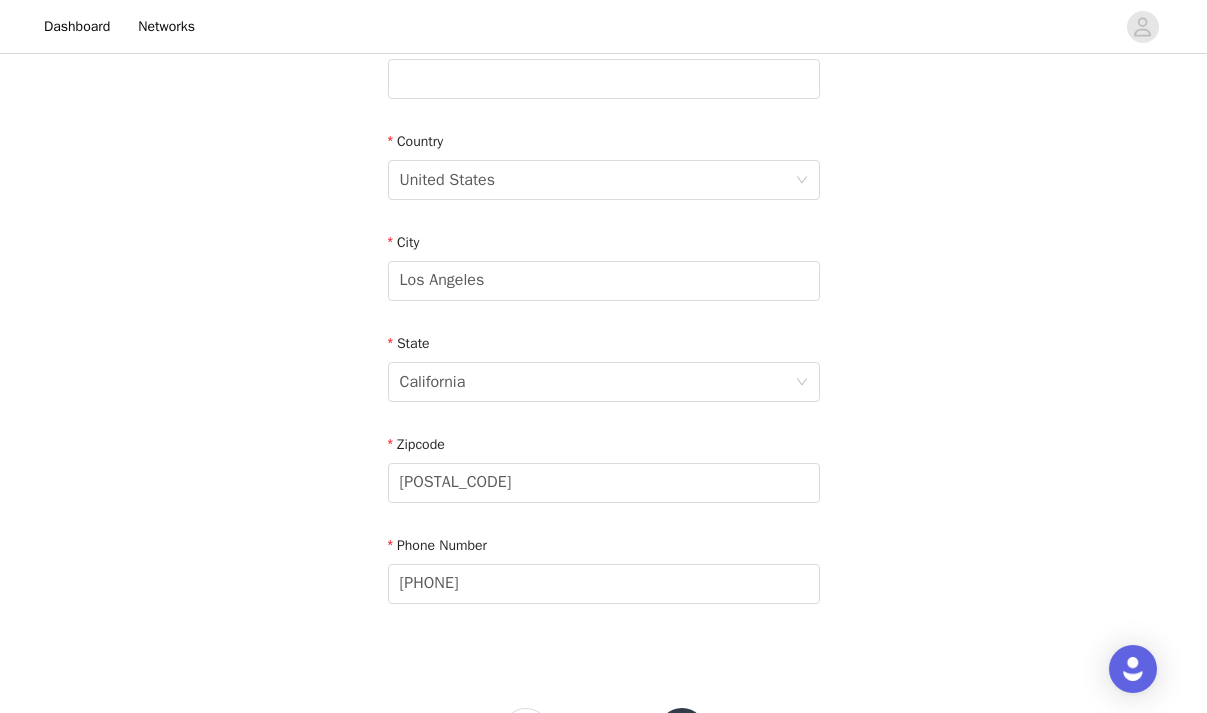 scroll, scrollTop: 671, scrollLeft: 0, axis: vertical 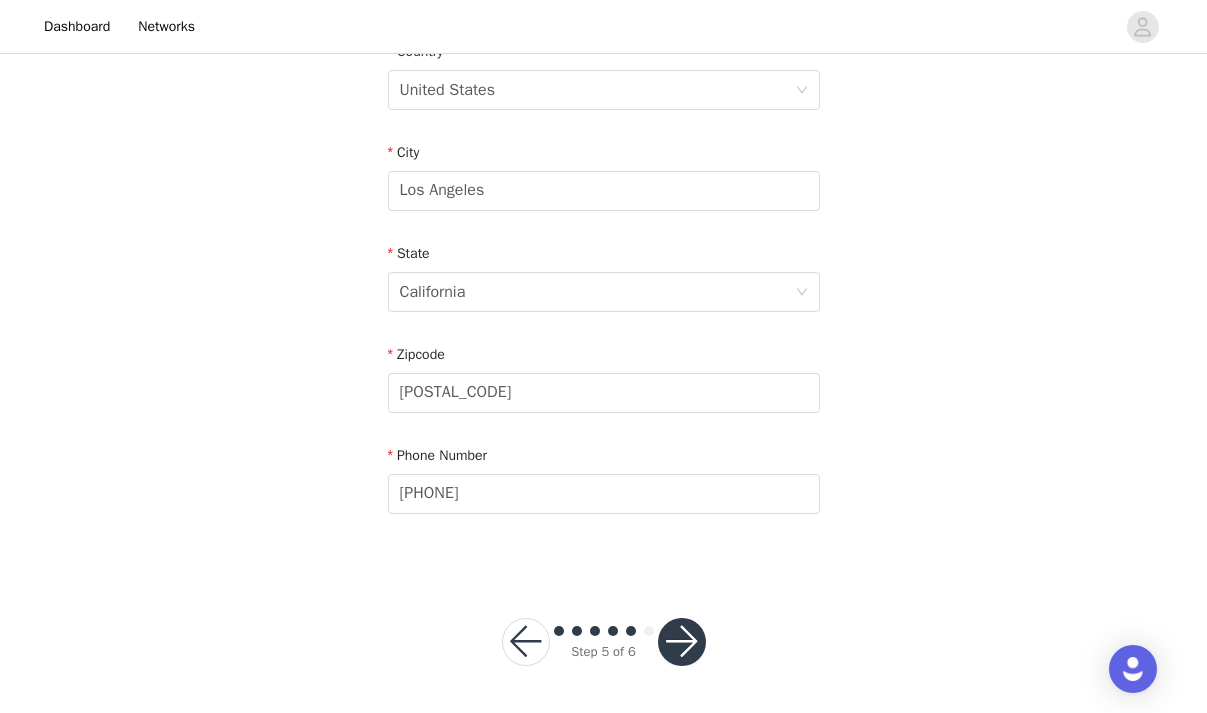 click at bounding box center (682, 642) 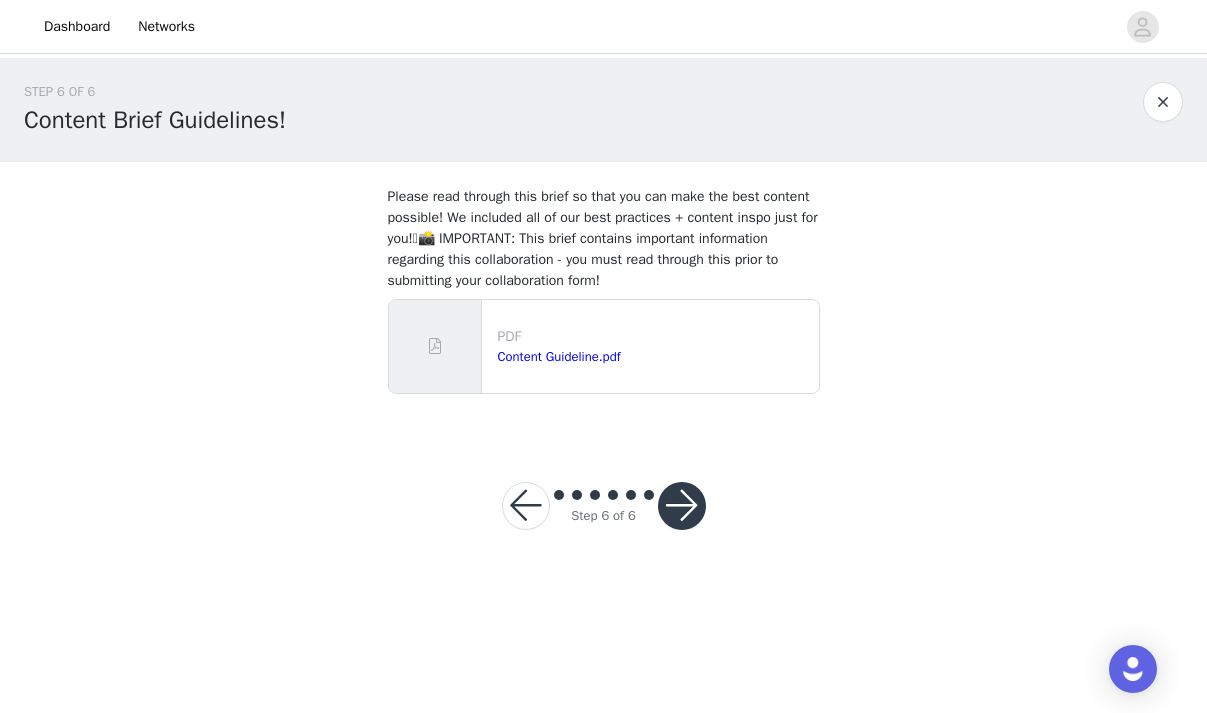 click on "Step 6 of 6" at bounding box center (604, 506) 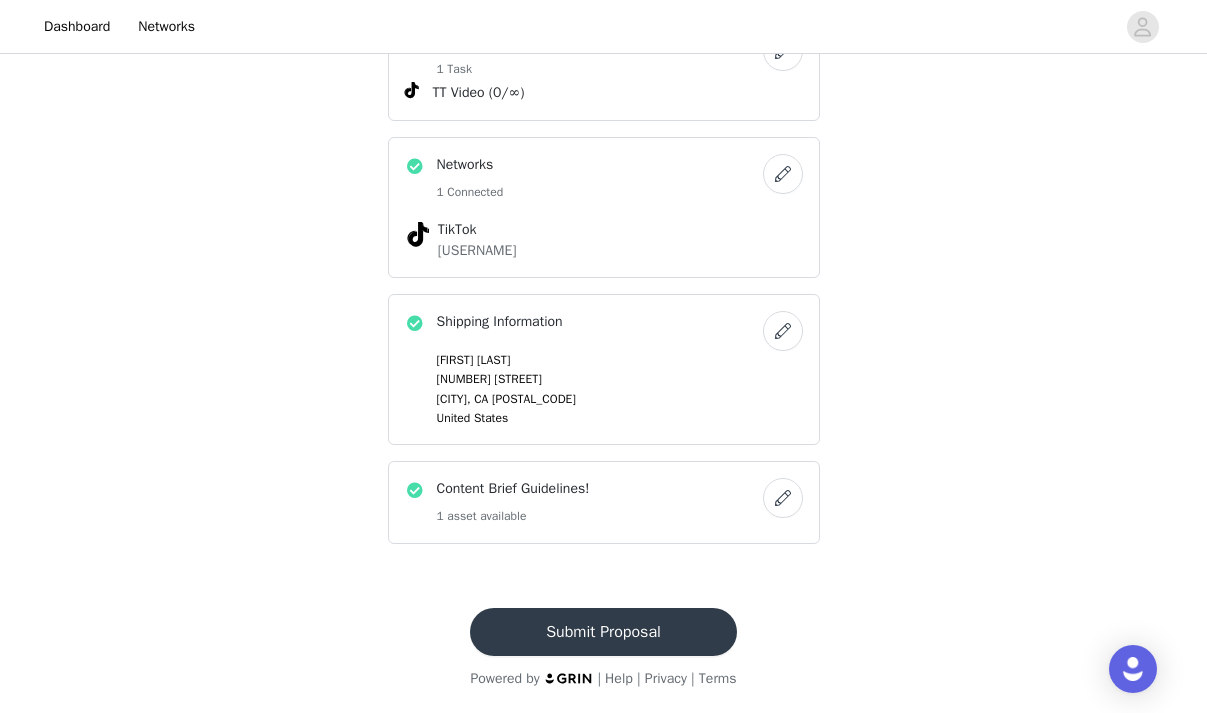 click on "Submit Proposal" at bounding box center (603, 632) 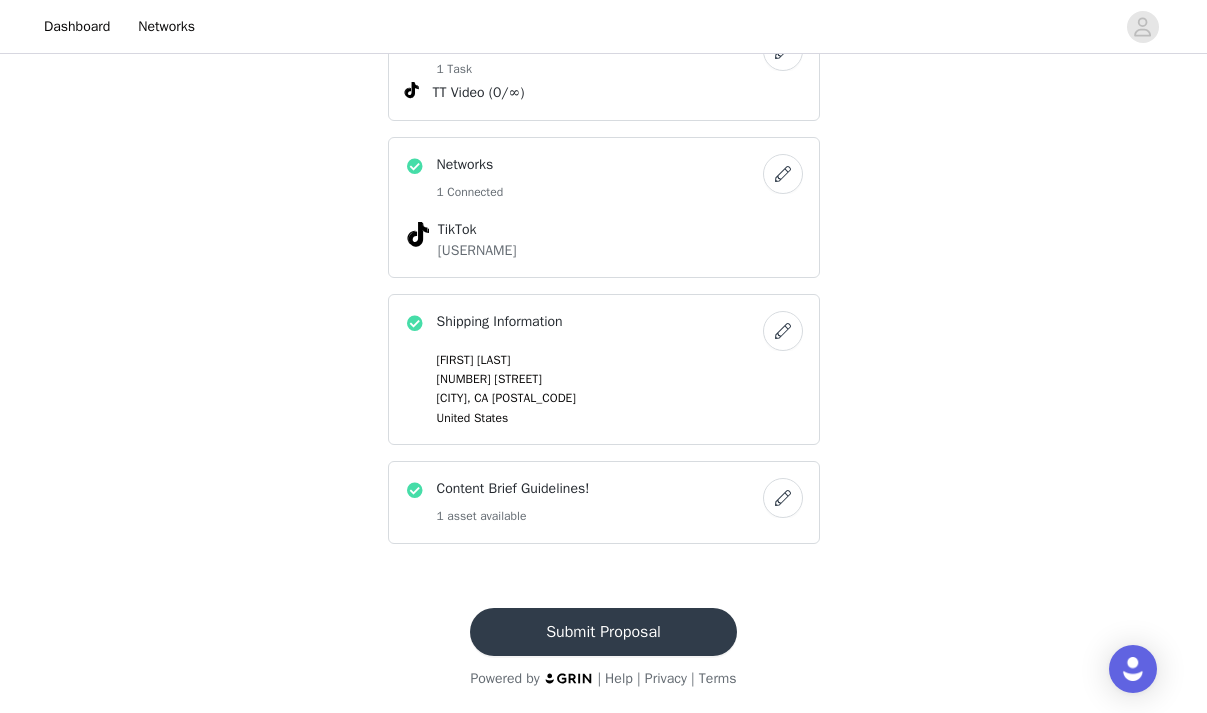 scroll, scrollTop: 0, scrollLeft: 0, axis: both 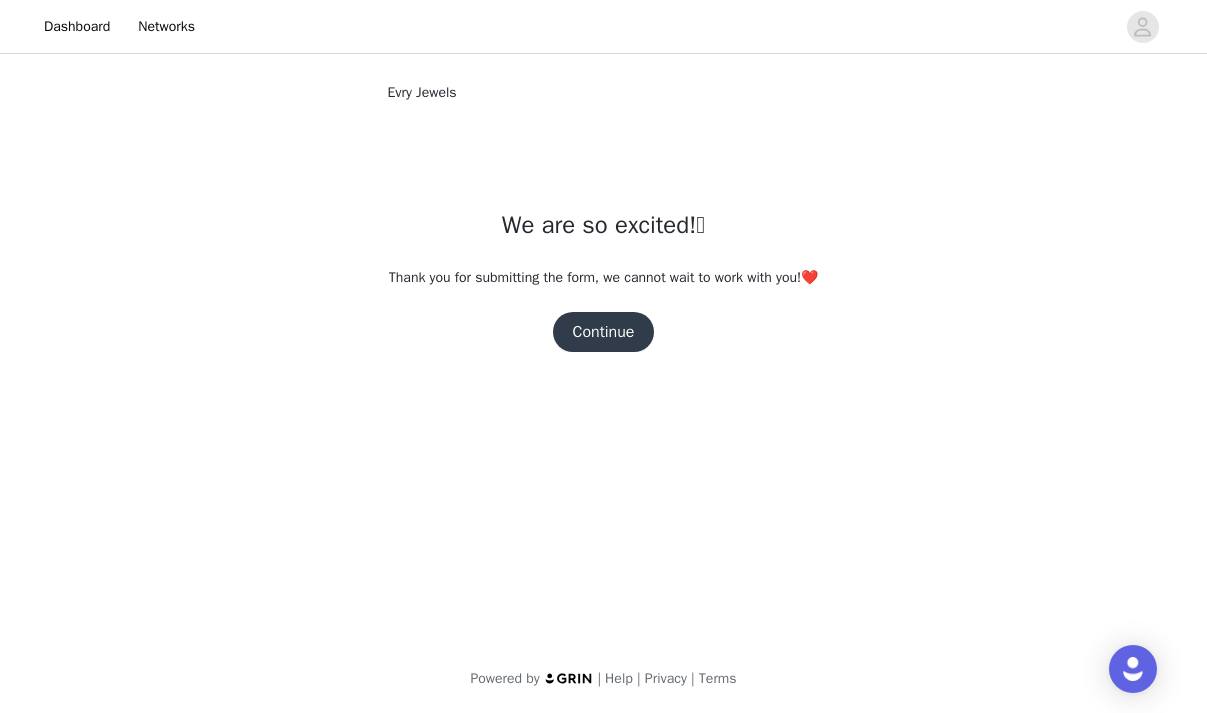click on "Continue" at bounding box center [604, 332] 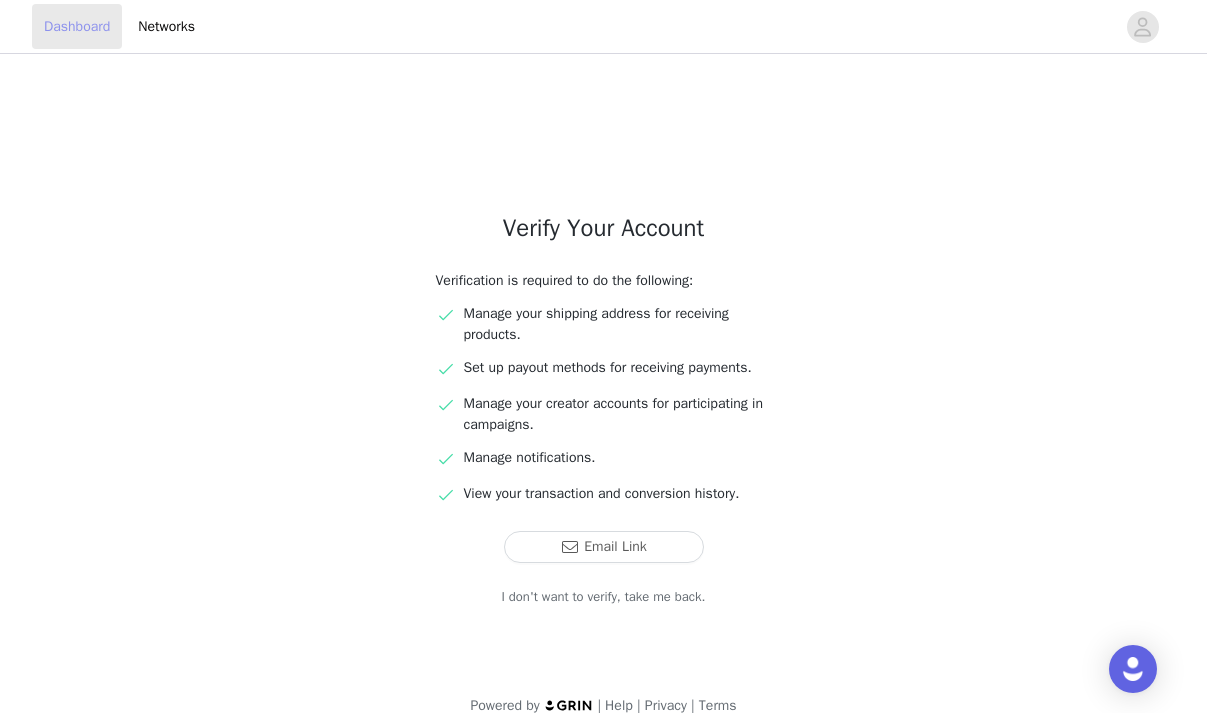 click on "Dashboard" at bounding box center [77, 26] 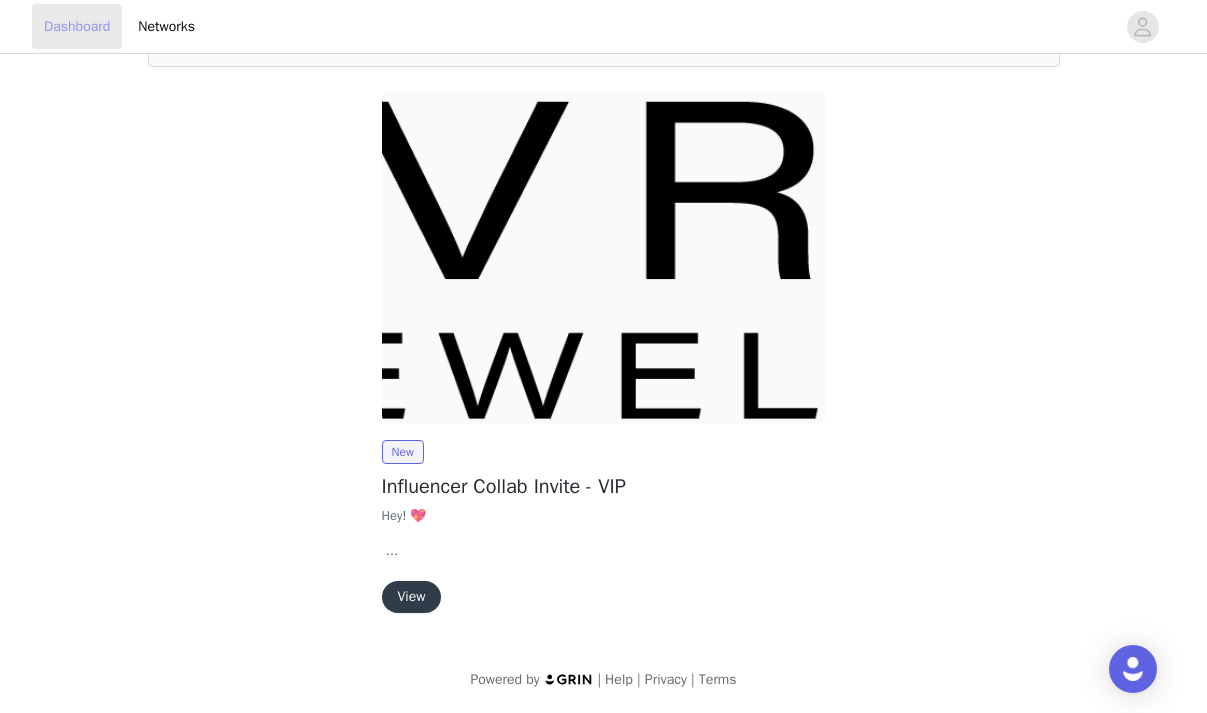scroll, scrollTop: 0, scrollLeft: 0, axis: both 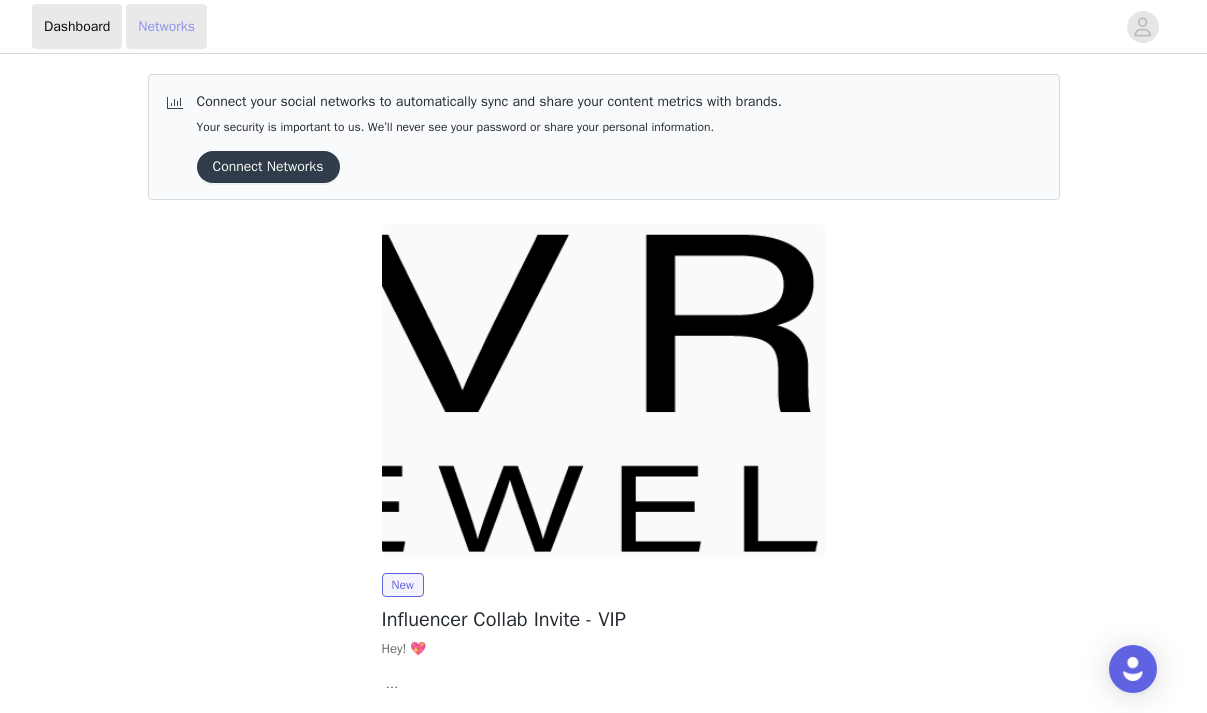 click on "Networks" at bounding box center [166, 26] 